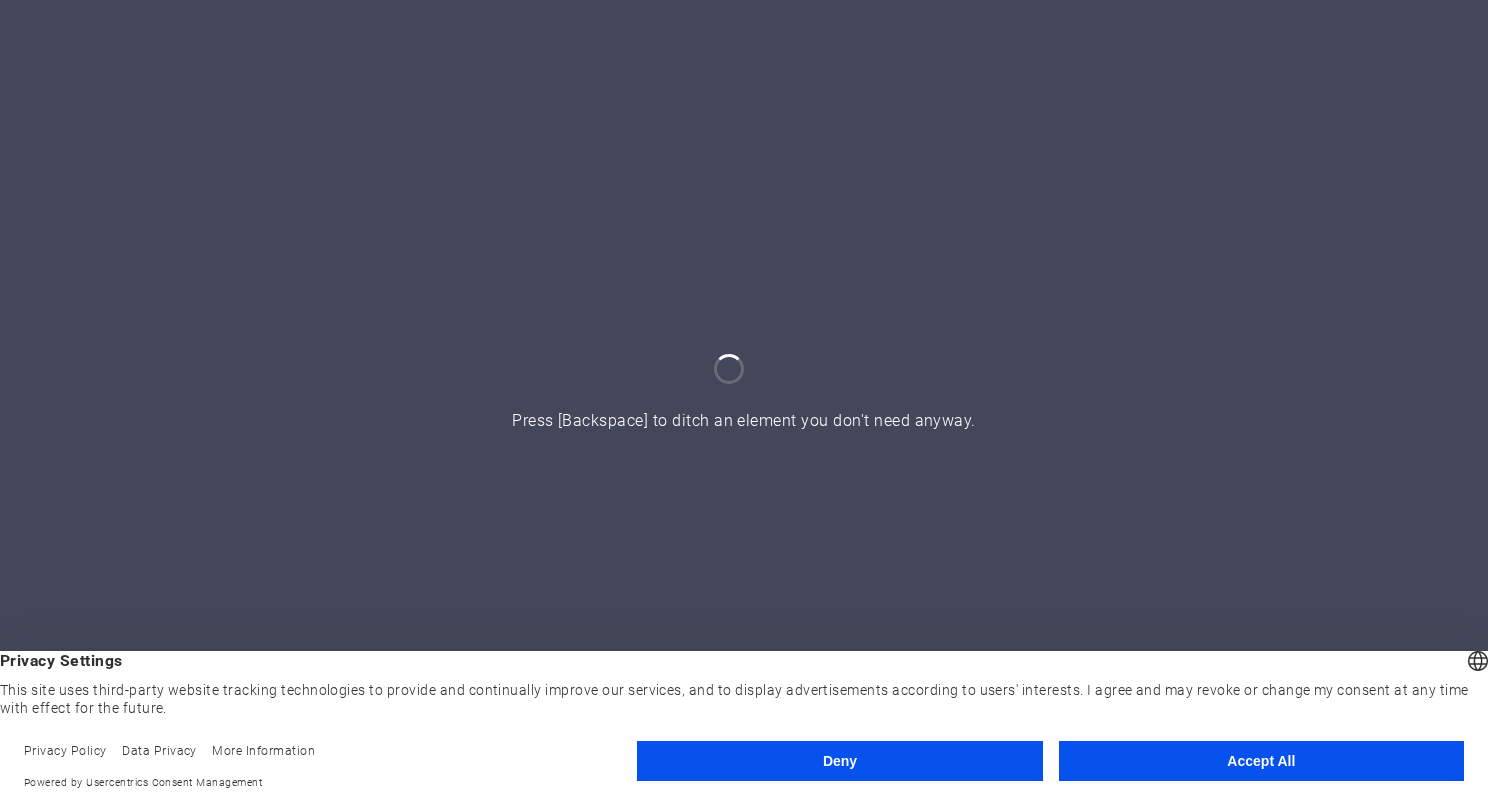scroll, scrollTop: 0, scrollLeft: 0, axis: both 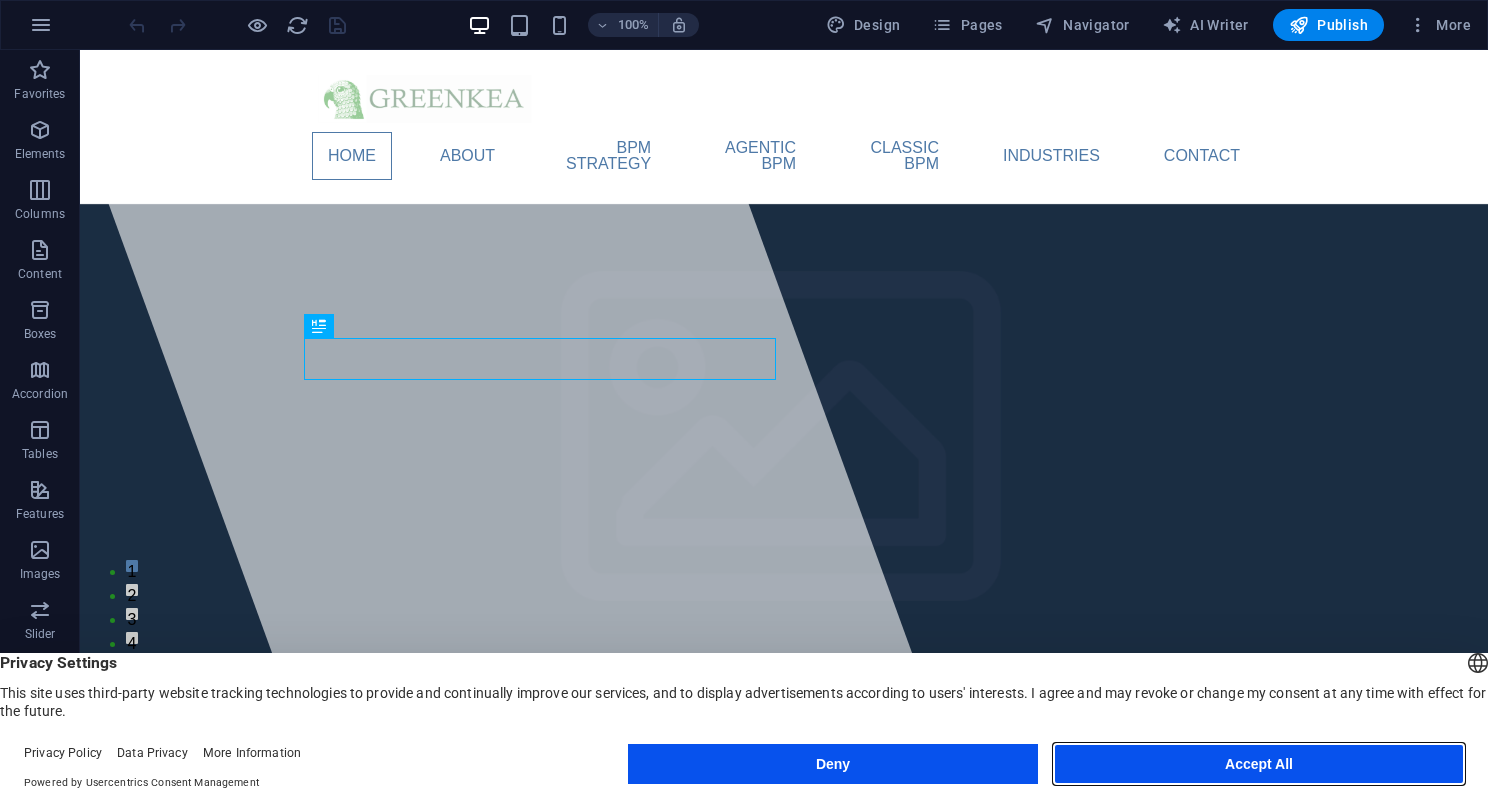click on "Accept All" at bounding box center (1259, 764) 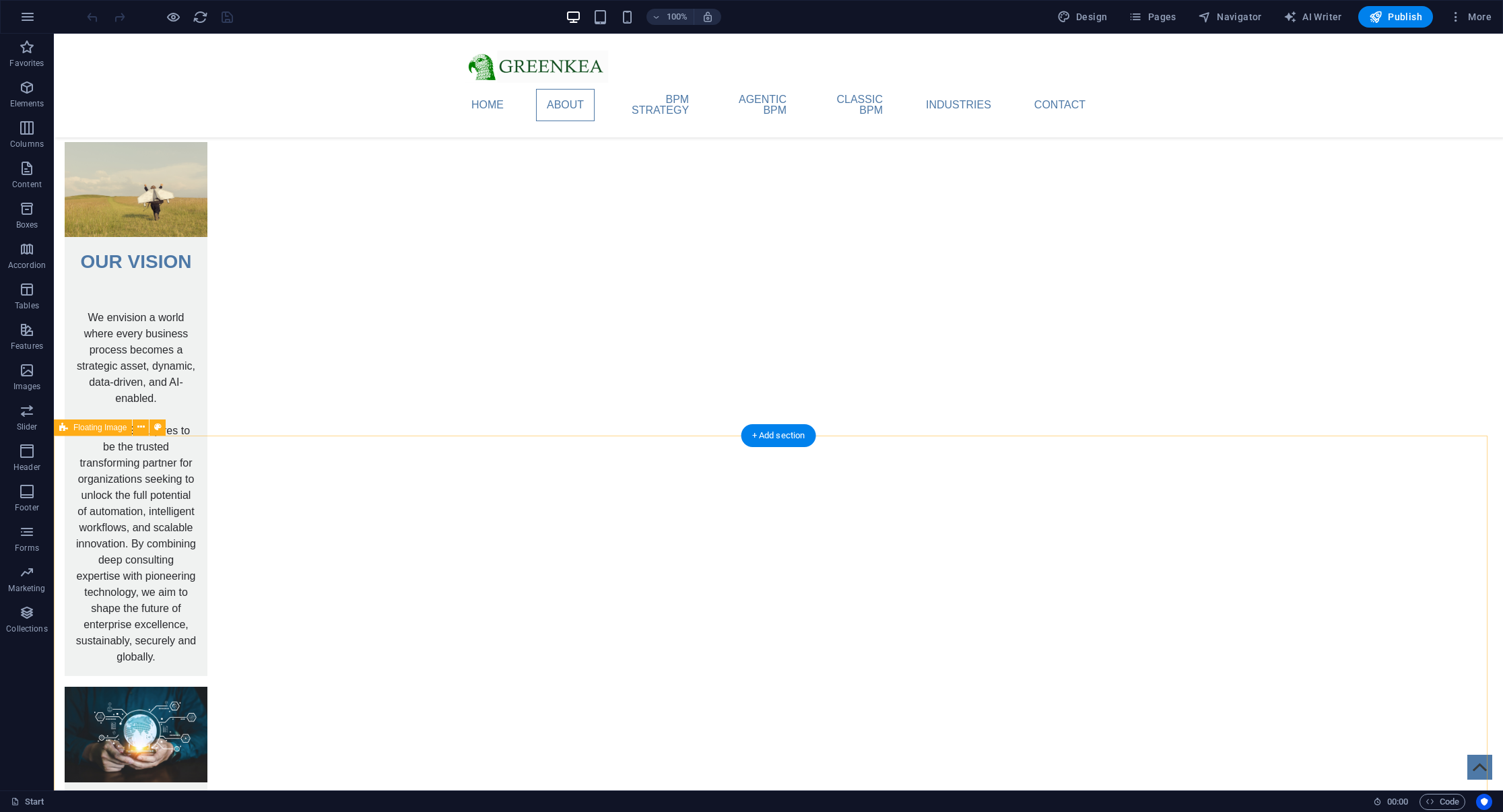 scroll, scrollTop: 1713, scrollLeft: 0, axis: vertical 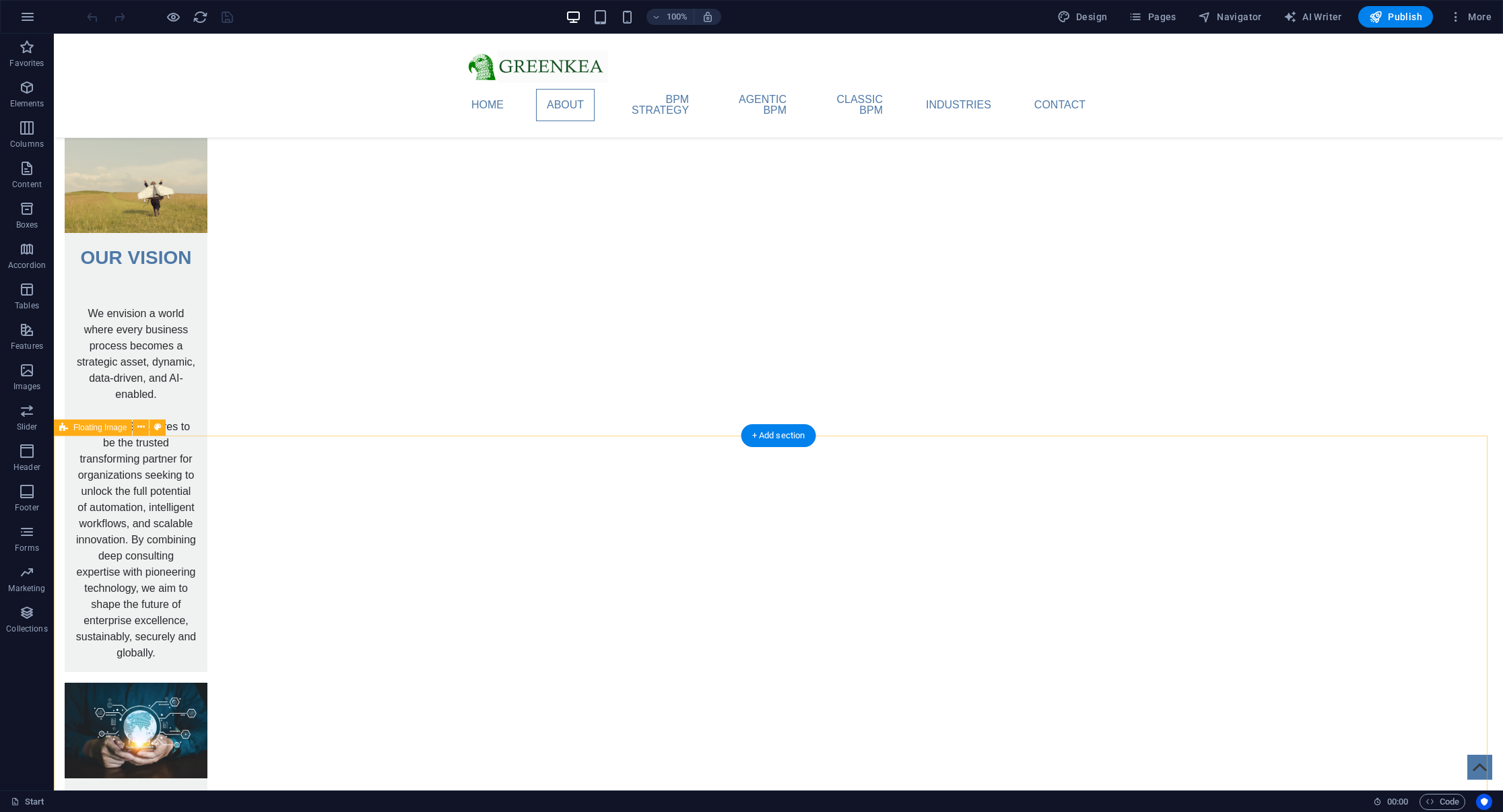 click on "[FIRST] [LAST] ( [TITLE] ) TBD" at bounding box center (778, 2304) 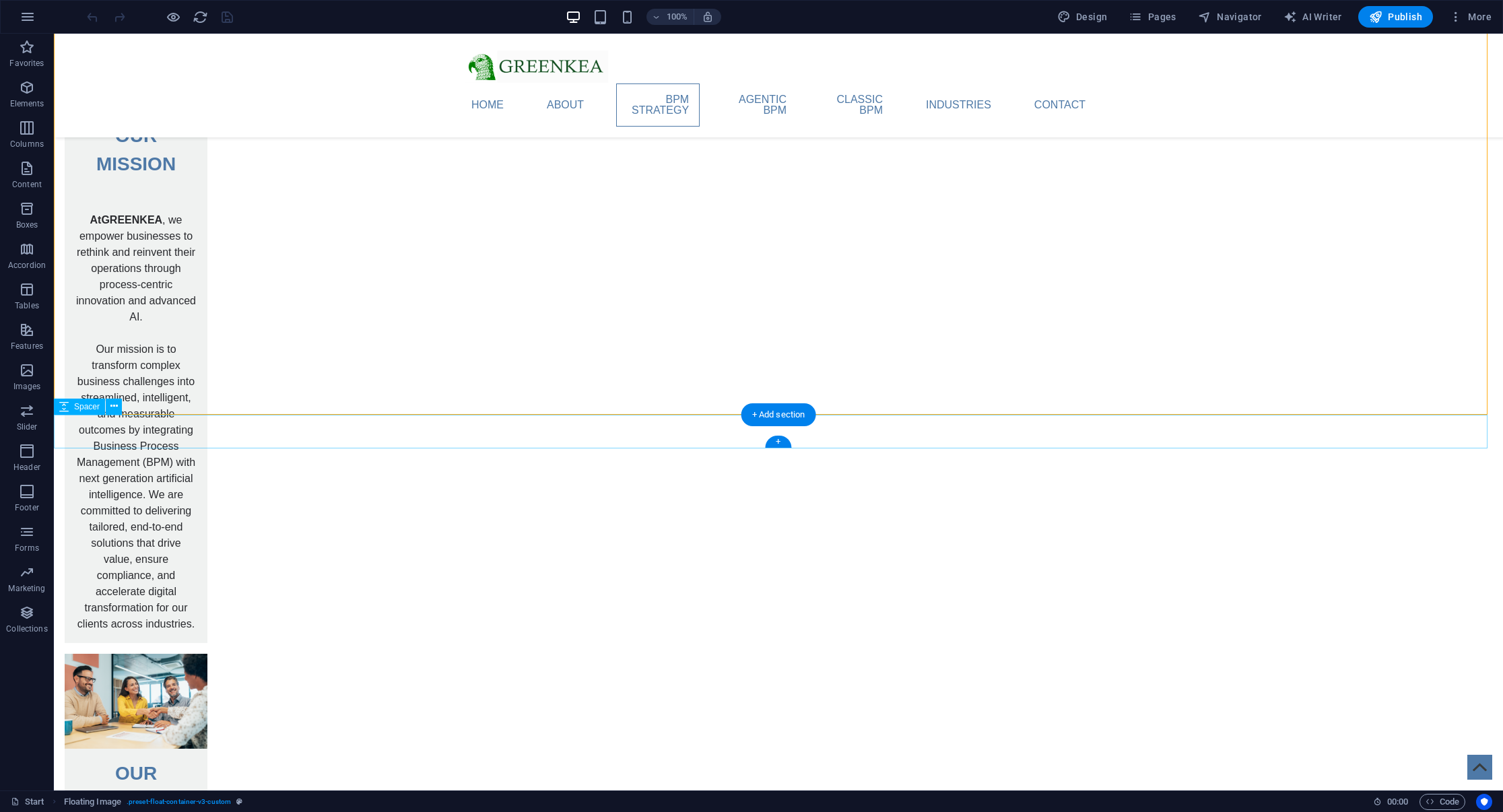scroll, scrollTop: 2520, scrollLeft: 0, axis: vertical 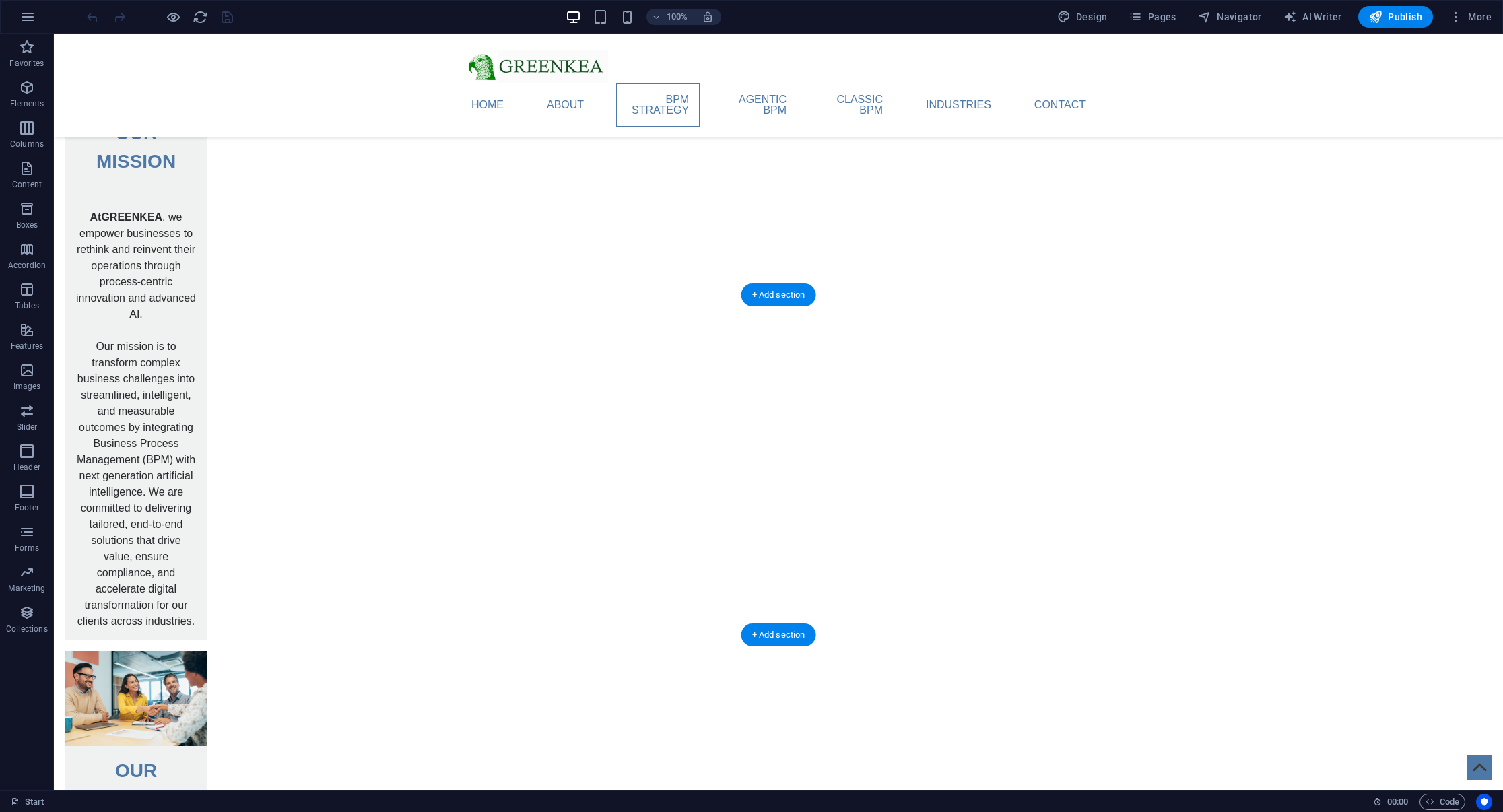 click at bounding box center [382, 2289] 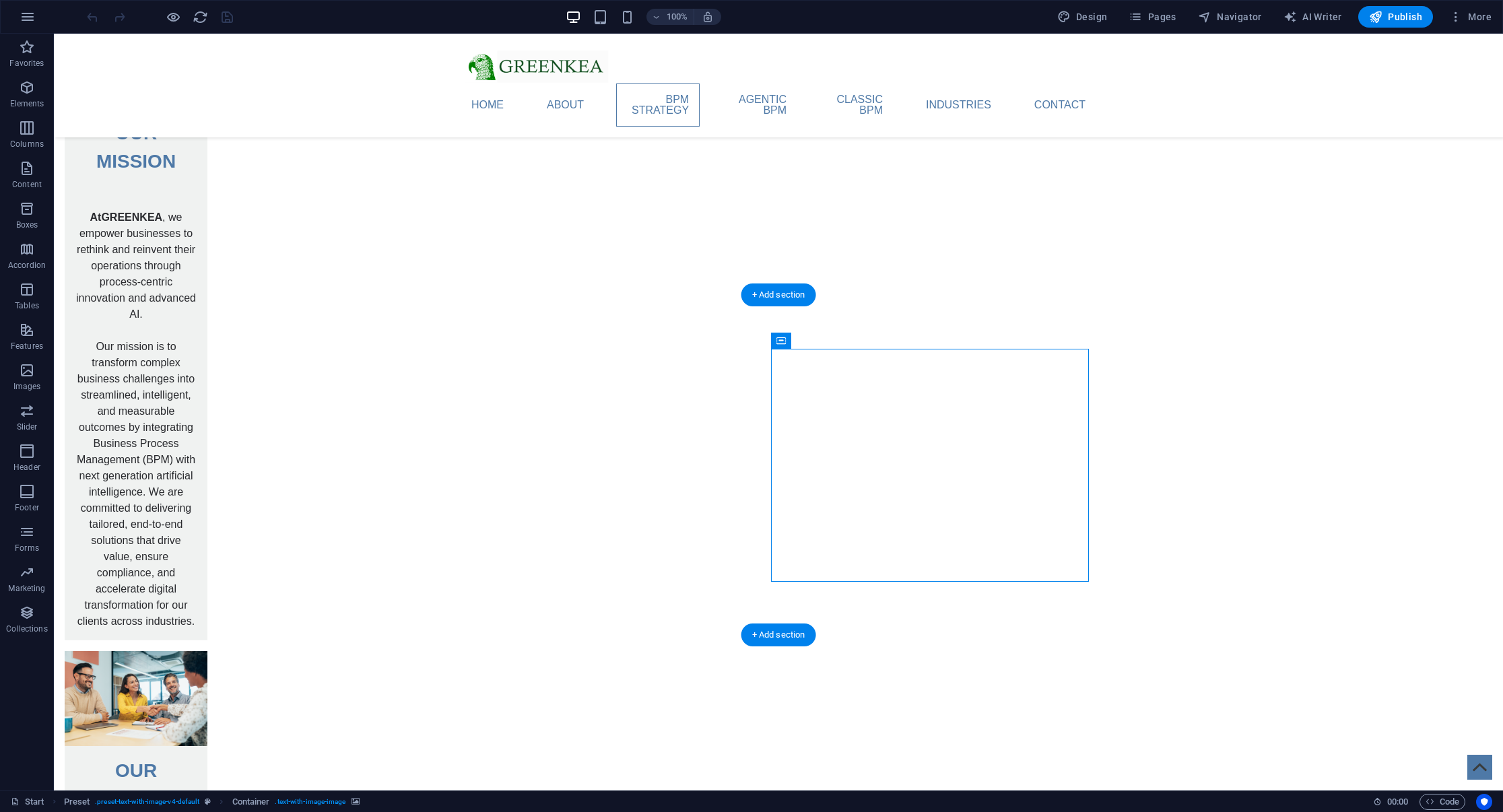 click at bounding box center [382, 2289] 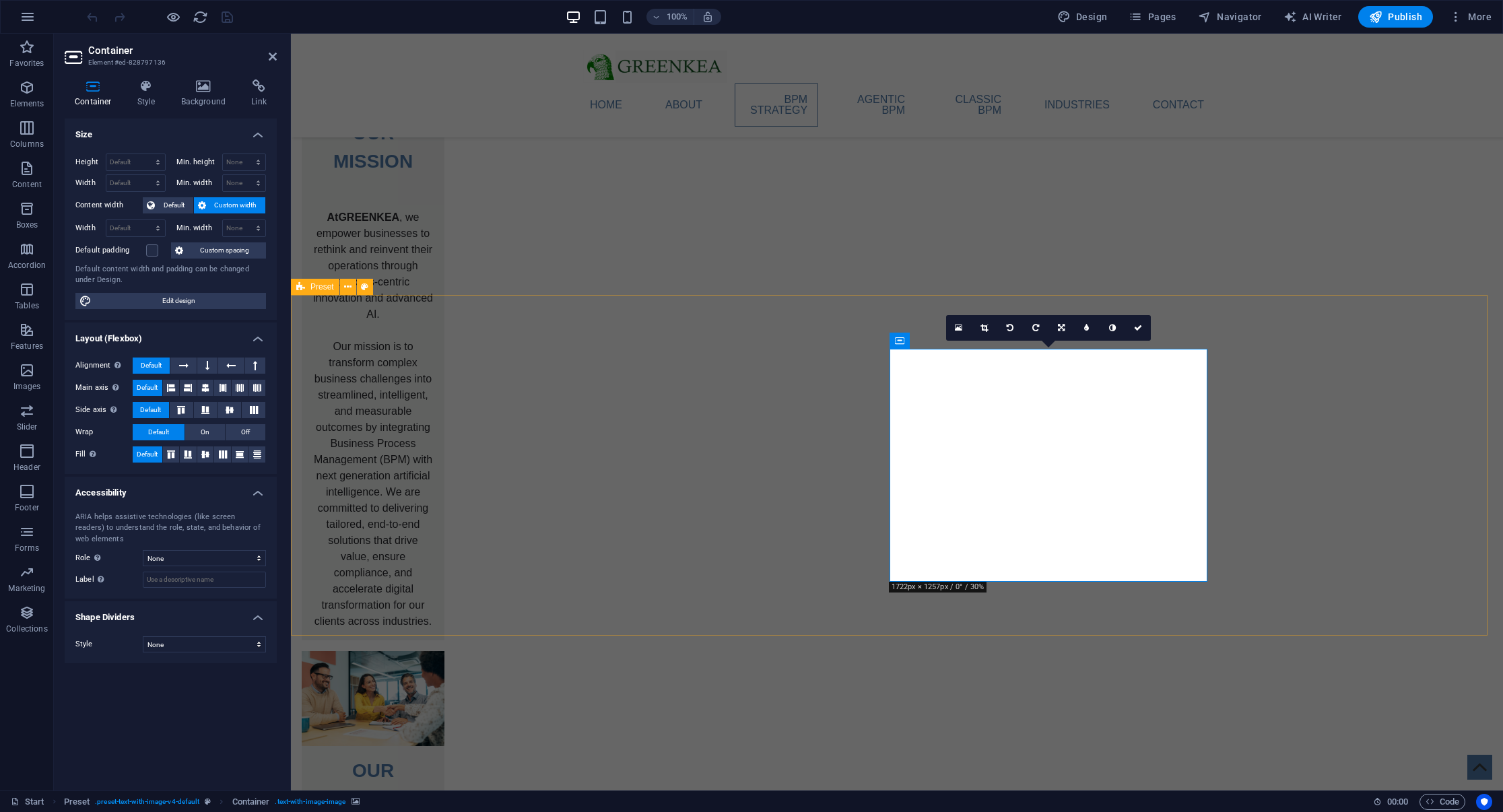 click on "Since the early days of process modelling and cross-organizational end-to-end (E2E) optimization, BPM has evolved tremendously. In today’s era of disruptive change driven by AI, its importance is once again evident—as the essential business entry point for the effective application of emerging technologies. A successful BPM approach now demands strategic foresight and the right intuitive sense to select and apply the appropriate BPM methods and technologies collaboratively across diverse use cases and requirements There is no ‘silver bullet’ for every challenge, no matter how enthusiastic one may be about new and exciting technologies. Drop content here or  Add elements  Paste clipboard" at bounding box center (897, 2269) 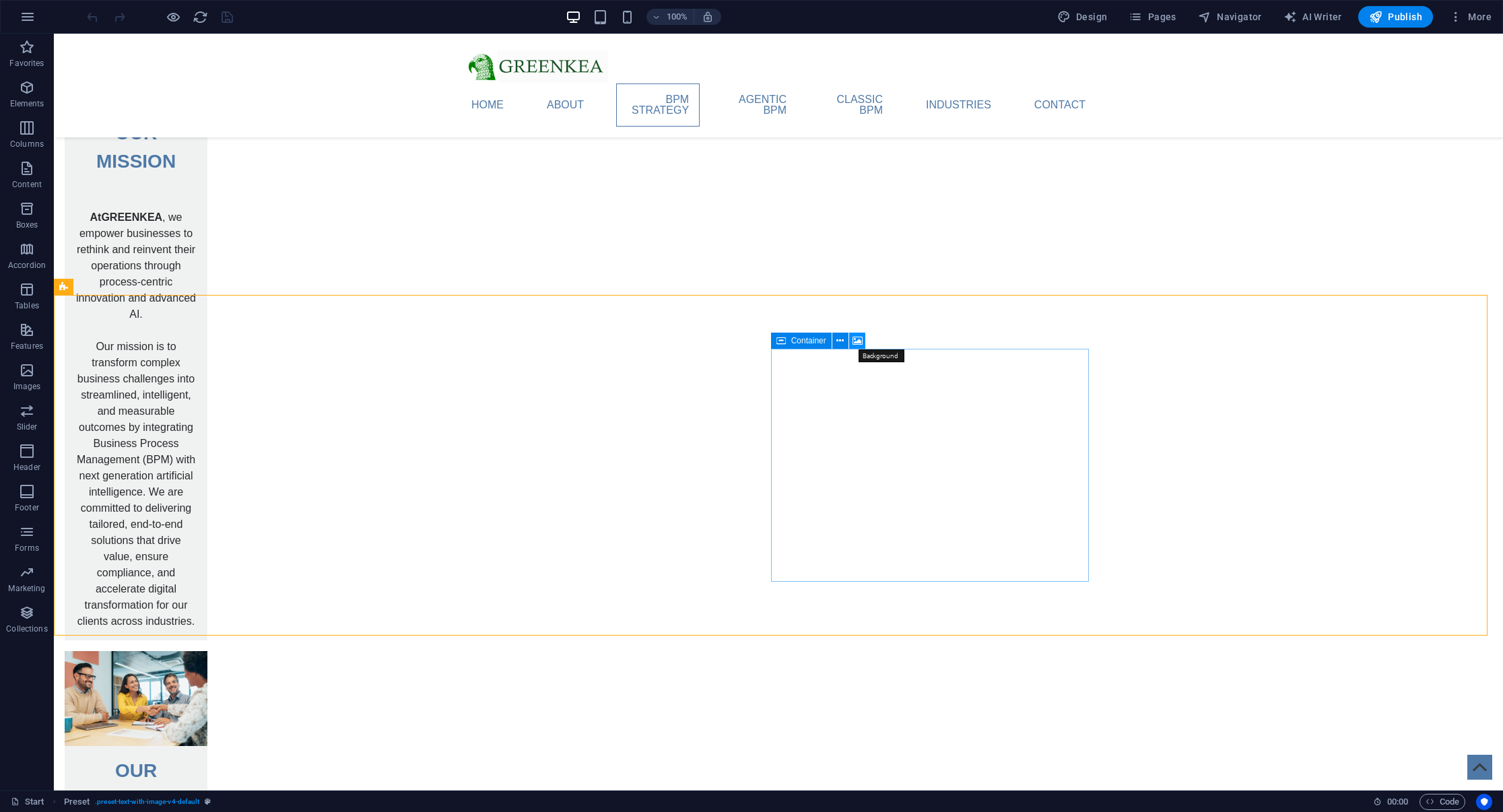 click at bounding box center (857, 341) 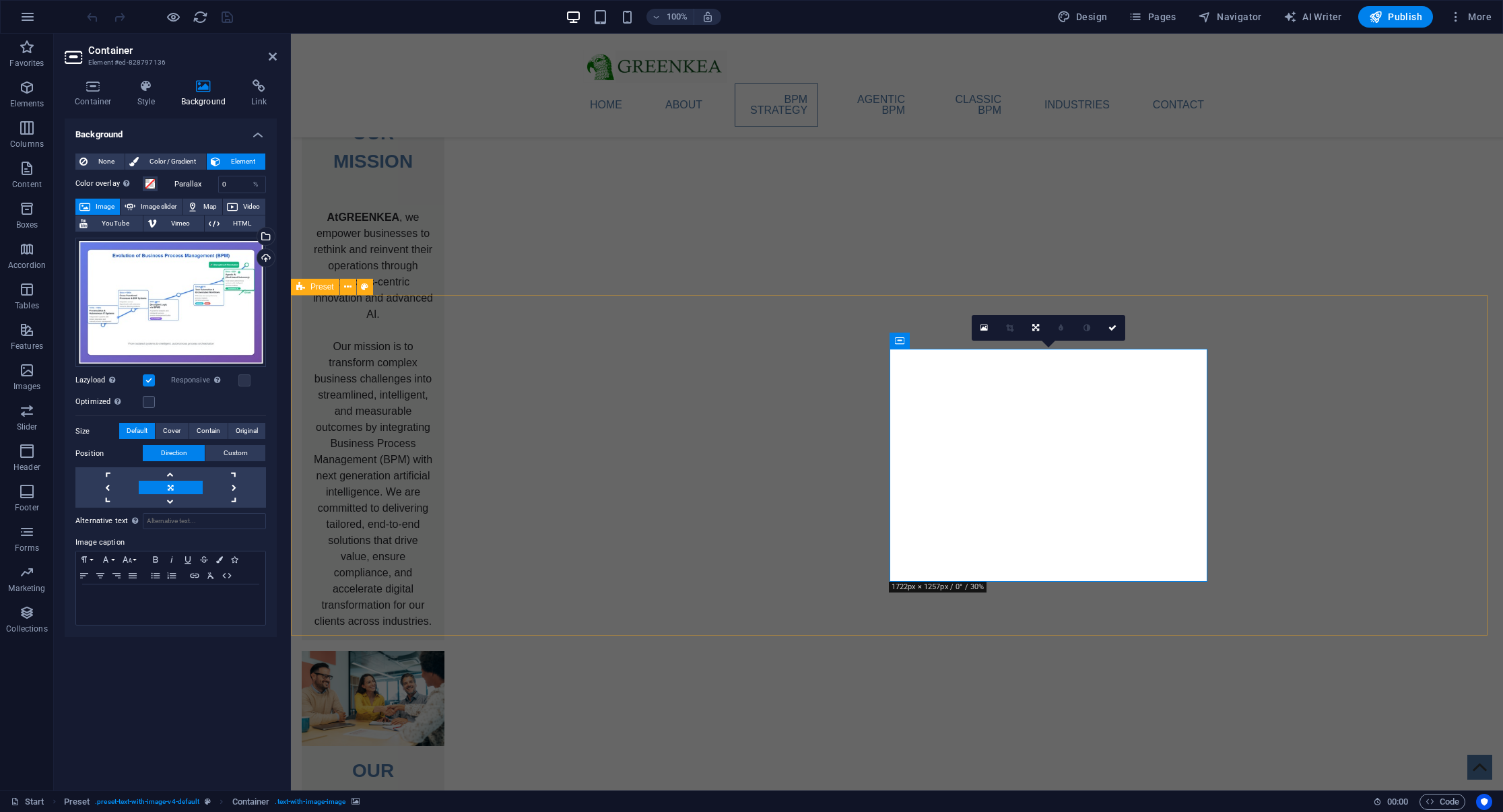 drag, startPoint x: 1341, startPoint y: 496, endPoint x: 1328, endPoint y: 507, distance: 17.029386 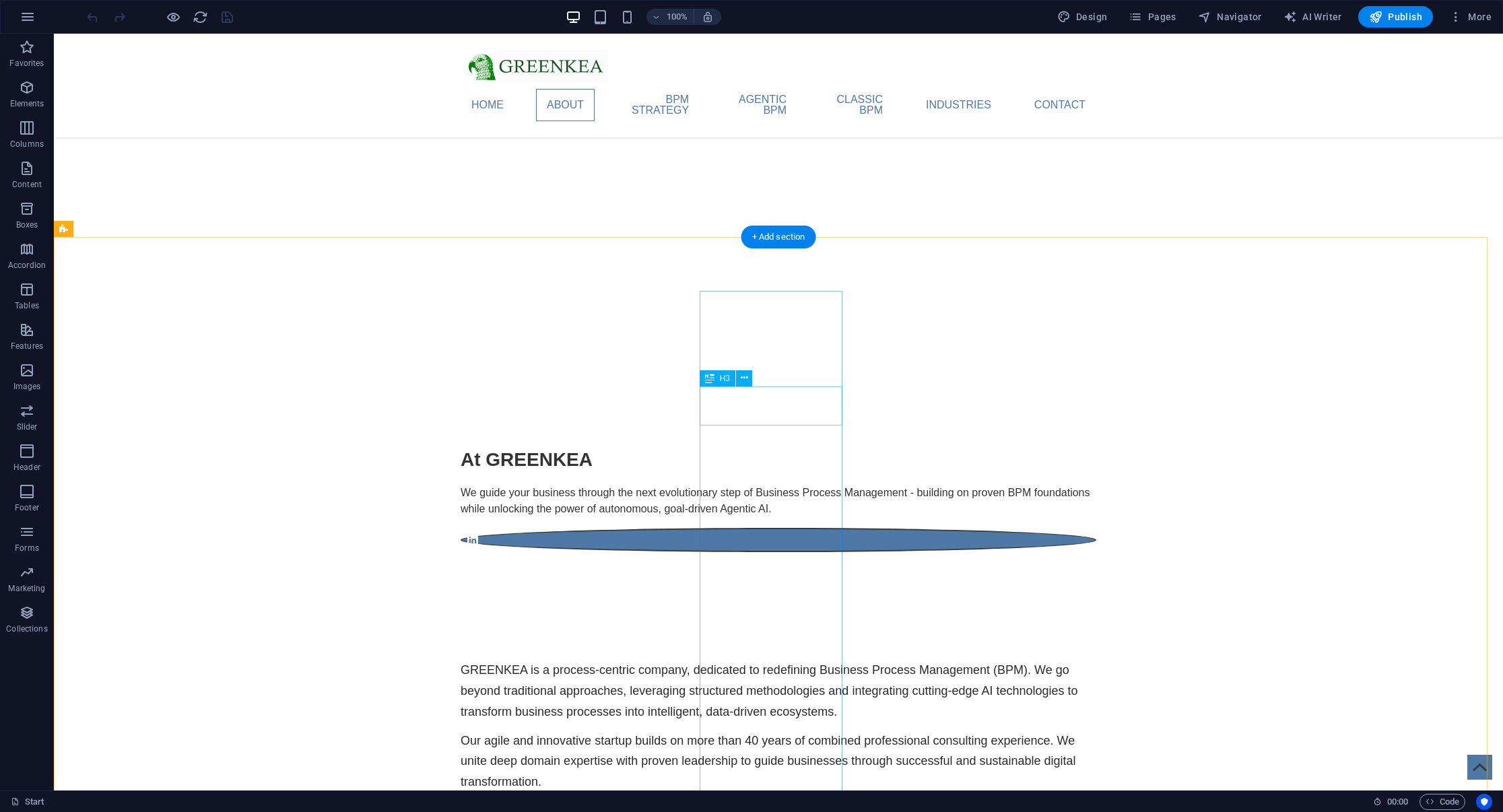 scroll, scrollTop: 829, scrollLeft: 0, axis: vertical 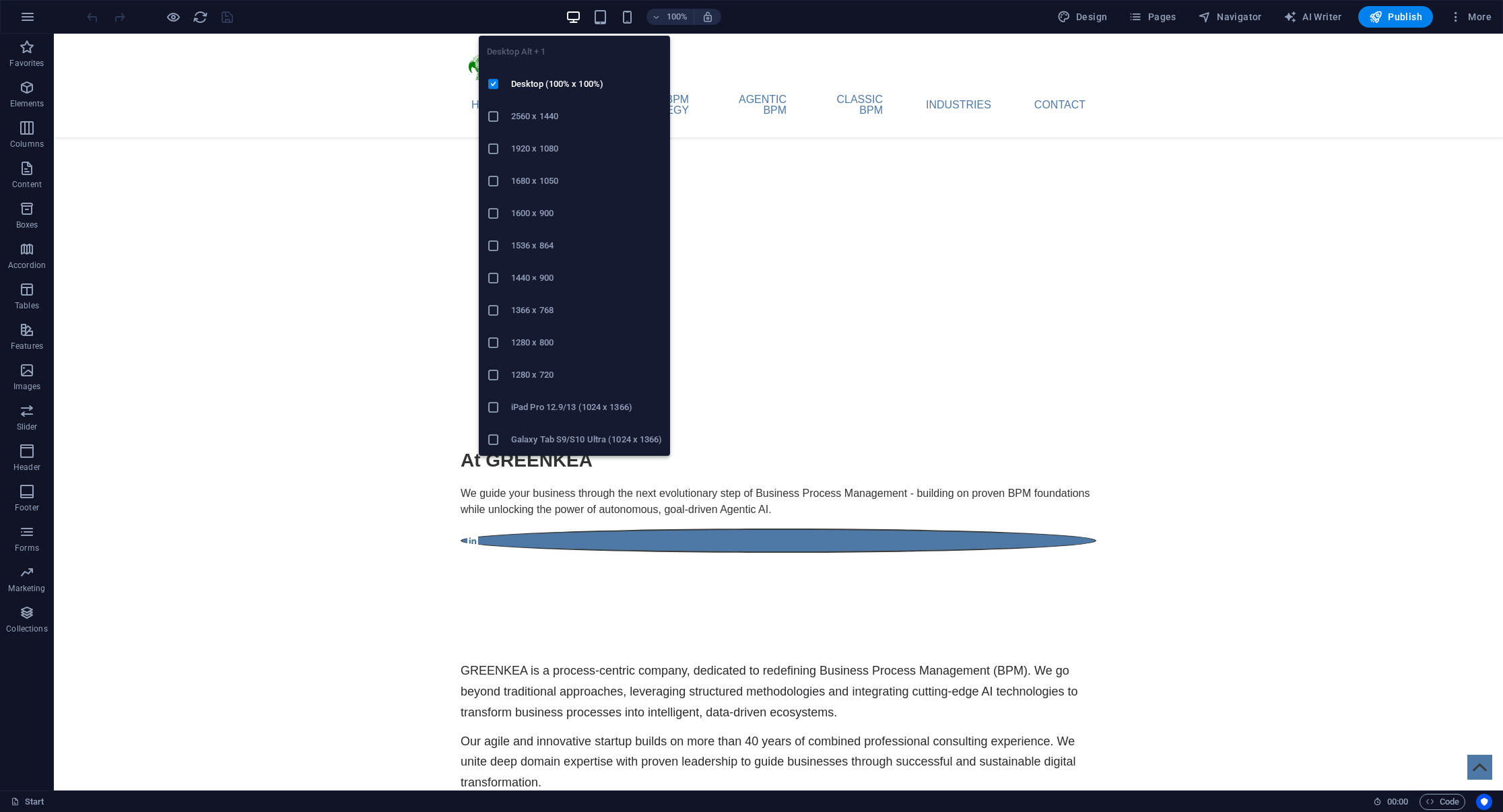 click at bounding box center (573, 17) 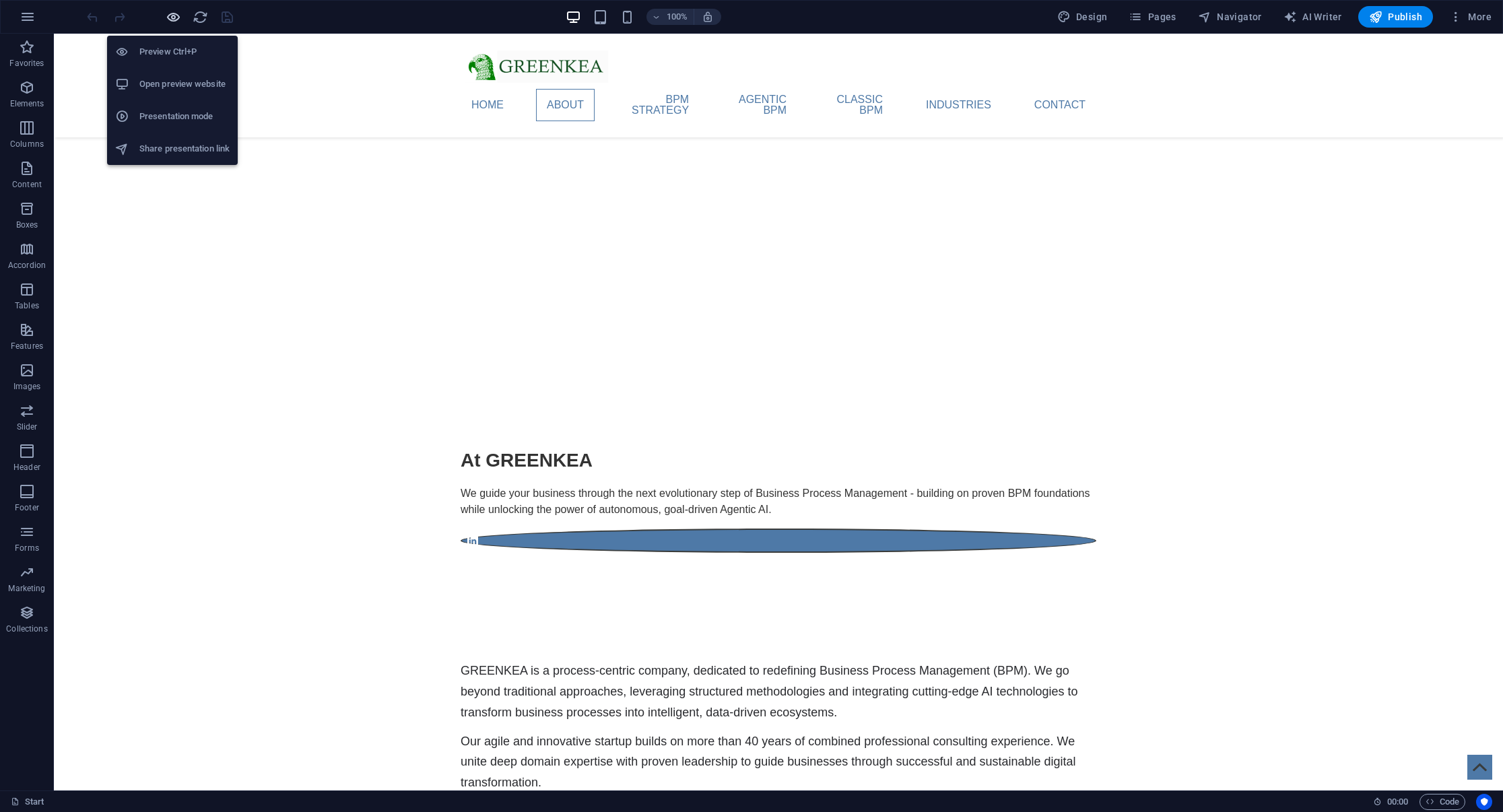 click at bounding box center (173, 17) 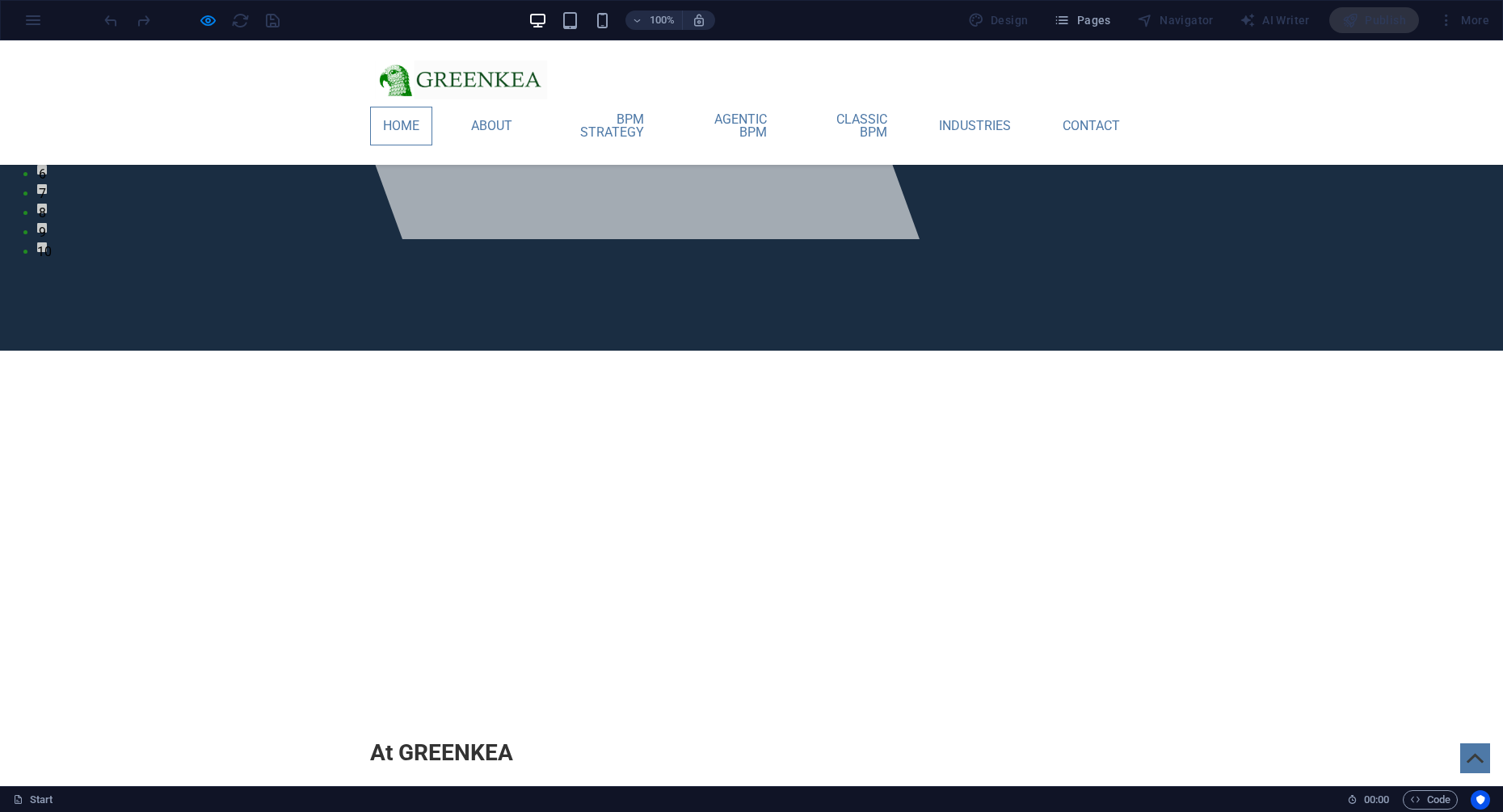 scroll, scrollTop: 0, scrollLeft: 0, axis: both 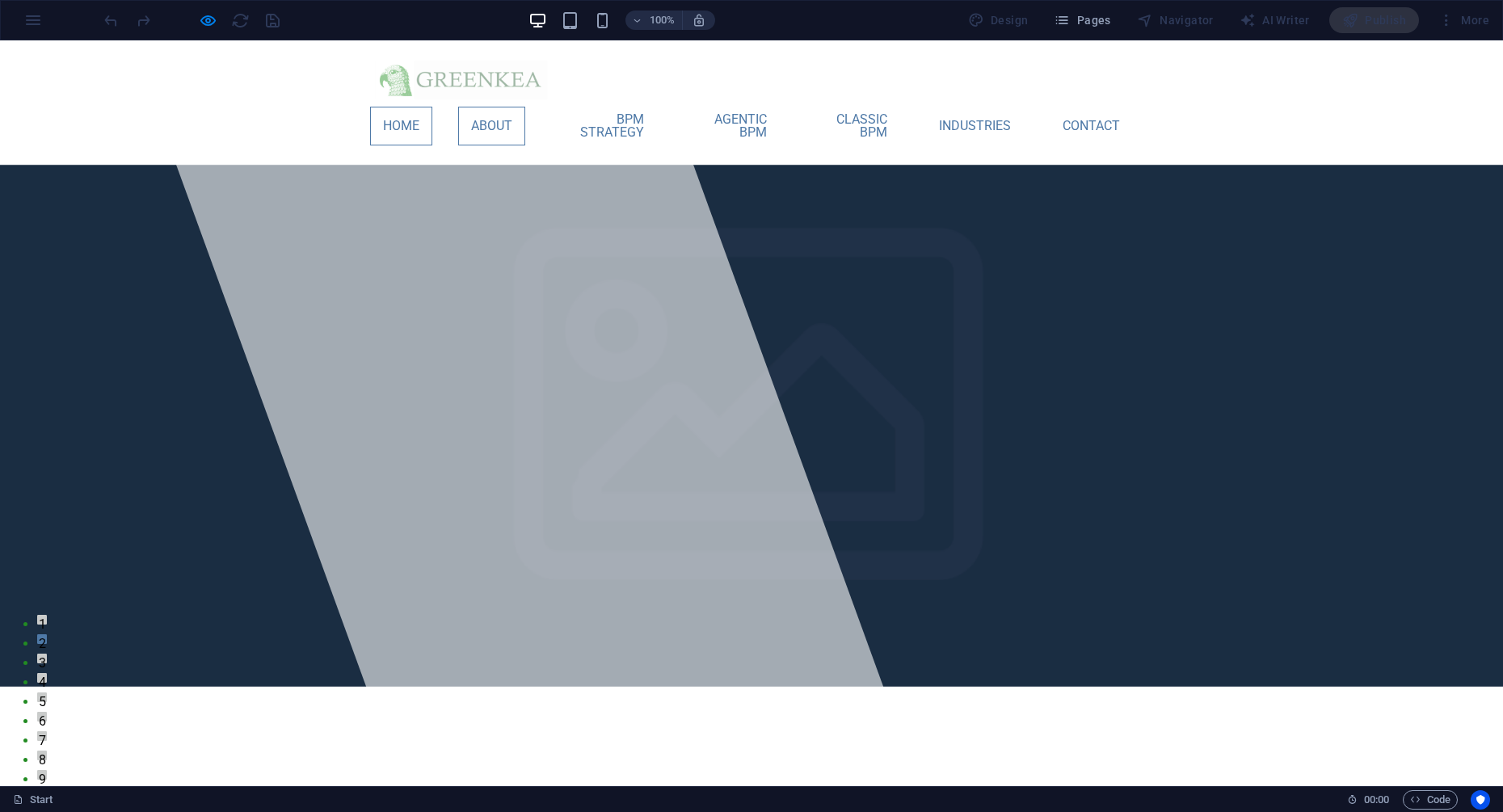 click on "About" at bounding box center (491, 126) 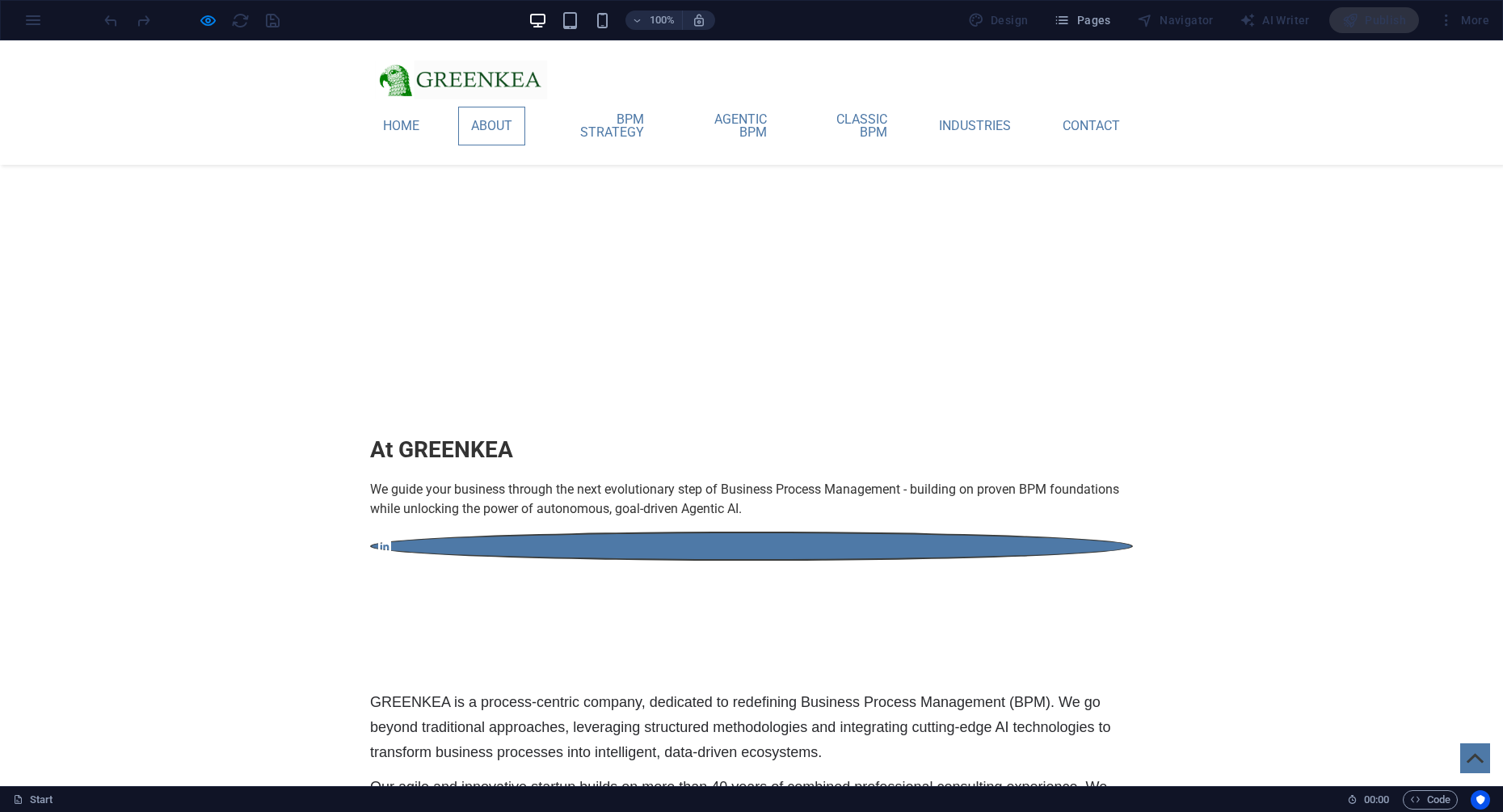 scroll, scrollTop: 699, scrollLeft: 0, axis: vertical 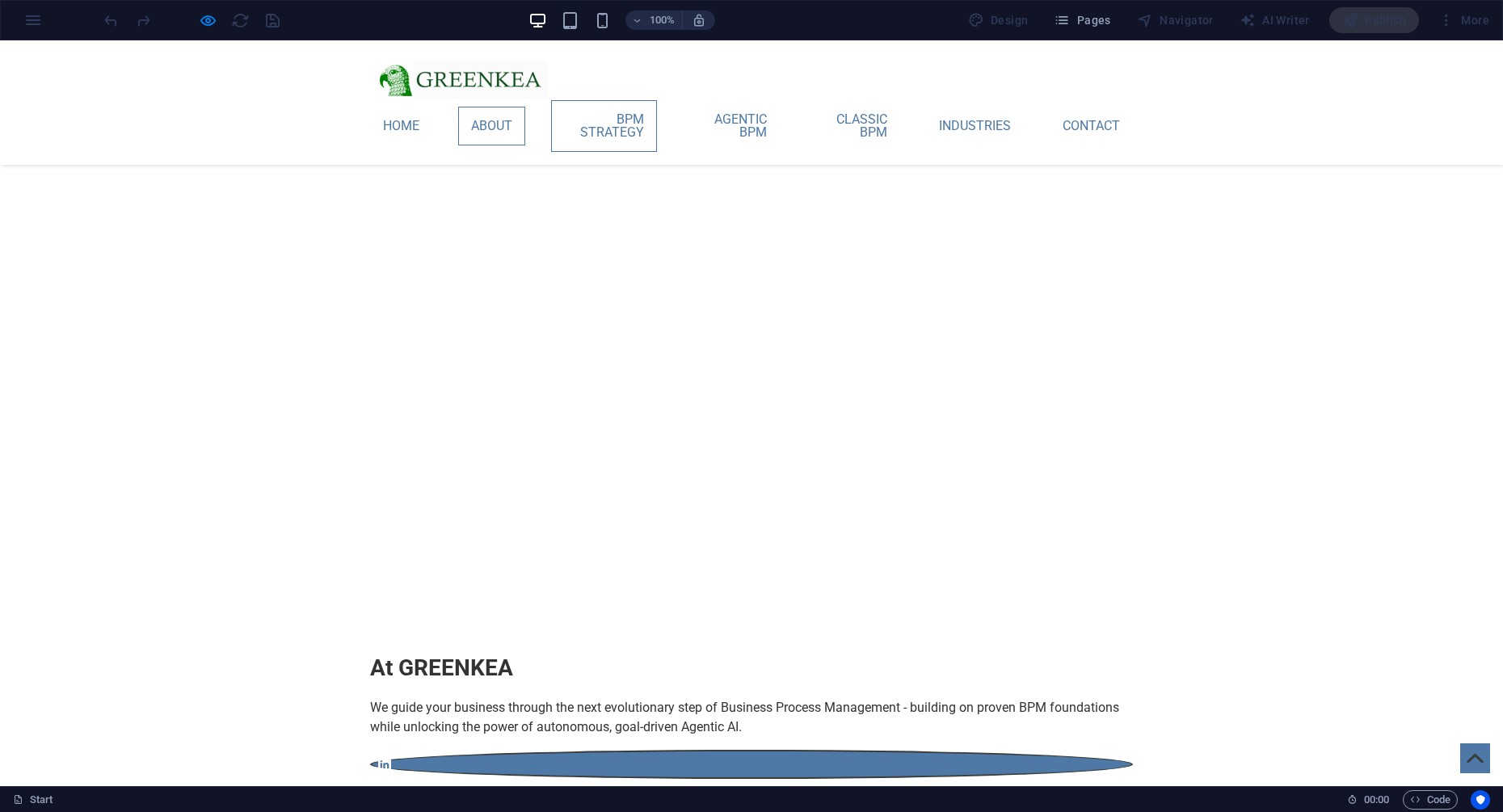 click on "BPM STRATEGY" at bounding box center (604, 126) 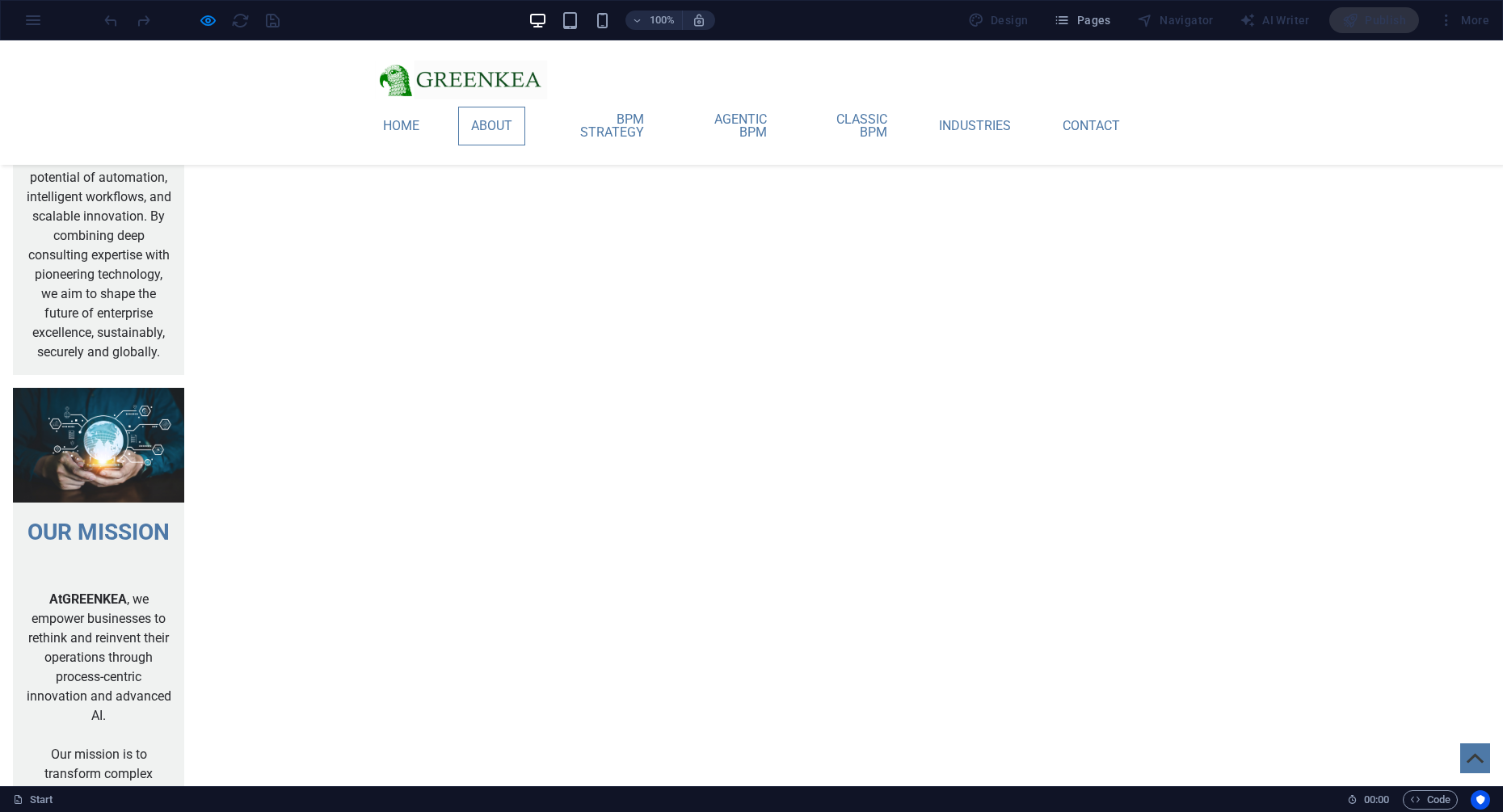 scroll, scrollTop: 2902, scrollLeft: 0, axis: vertical 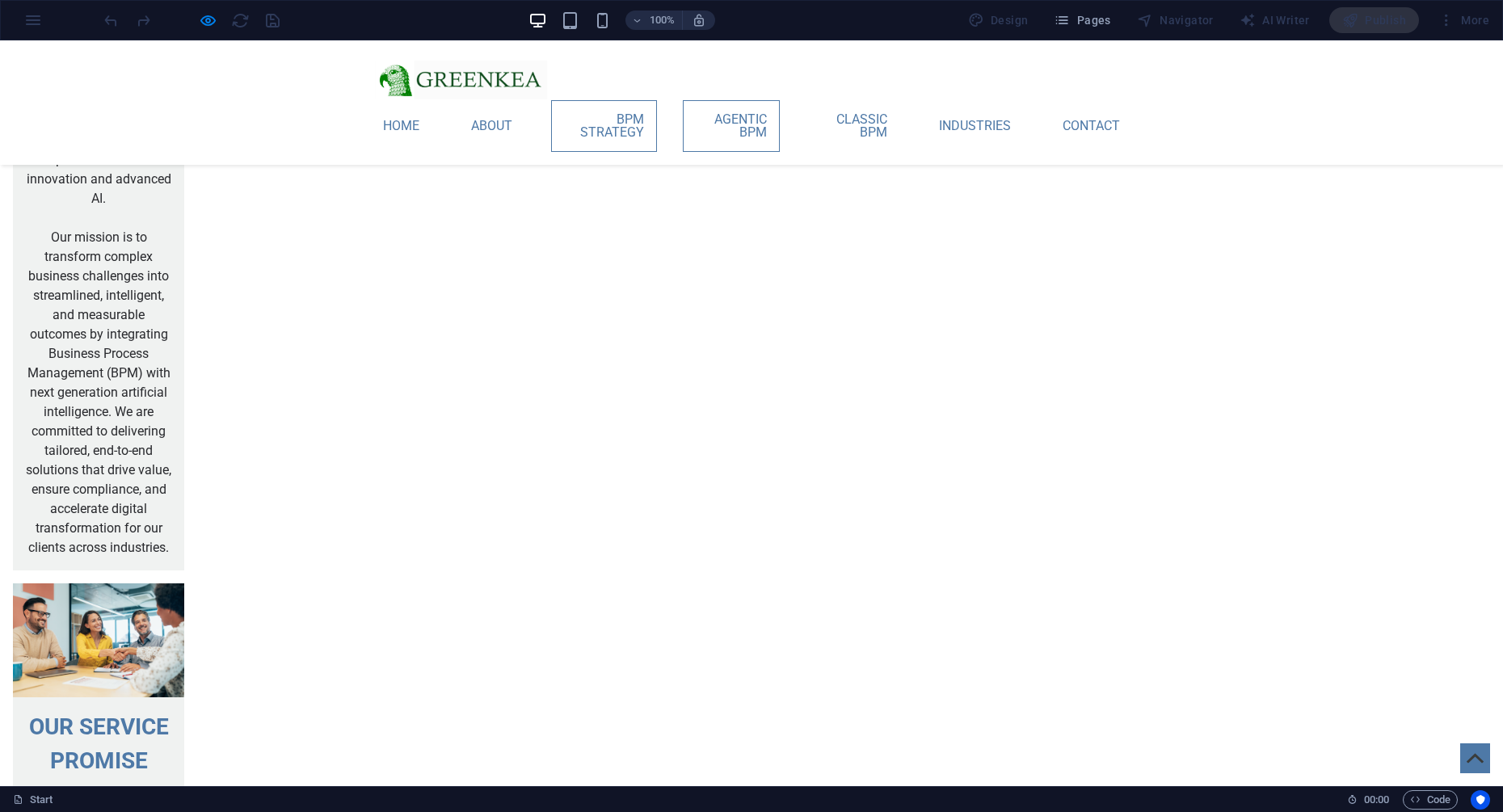 click on "AGENTIC BPM" at bounding box center (730, 126) 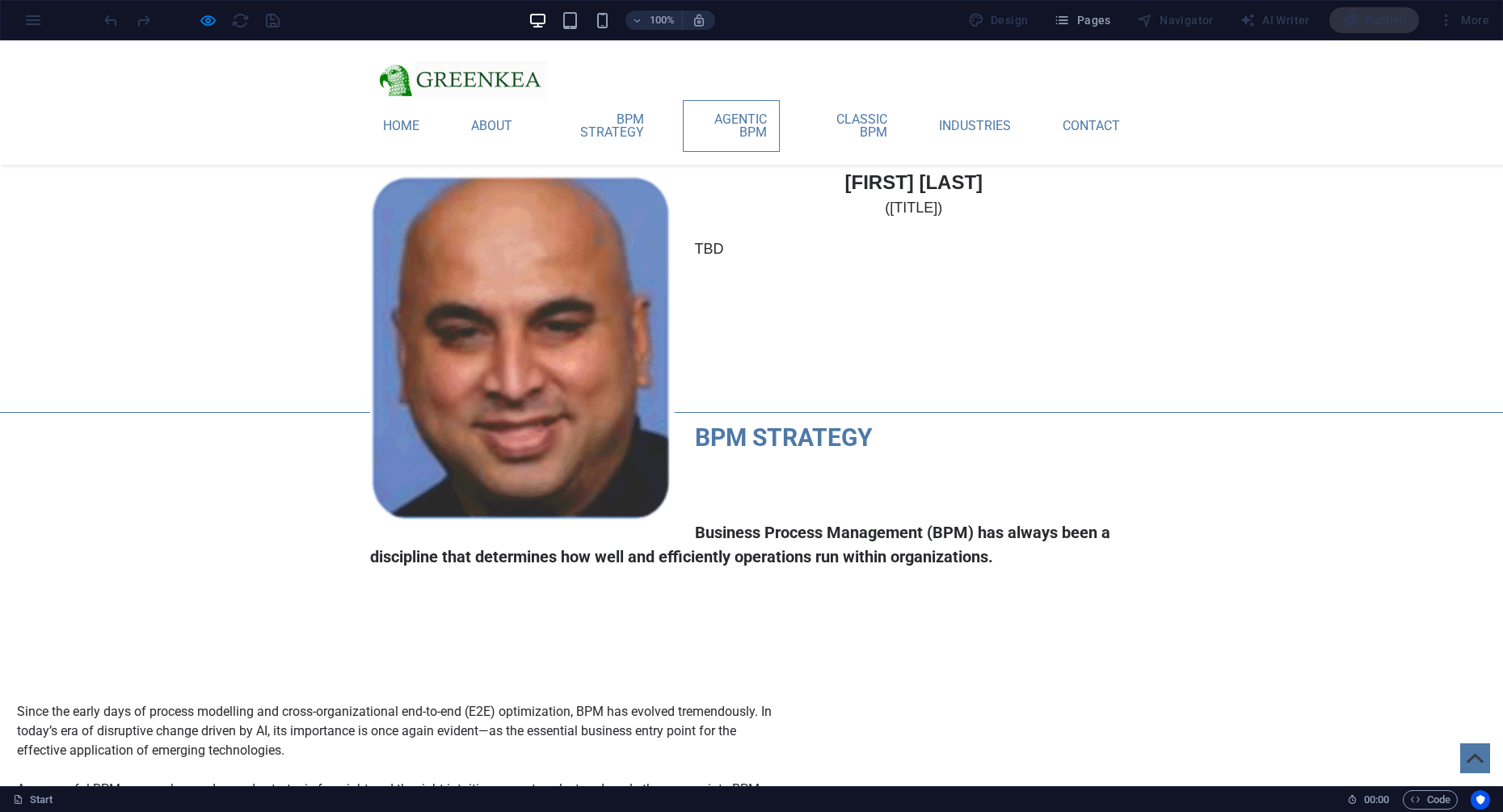 scroll, scrollTop: 4424, scrollLeft: 0, axis: vertical 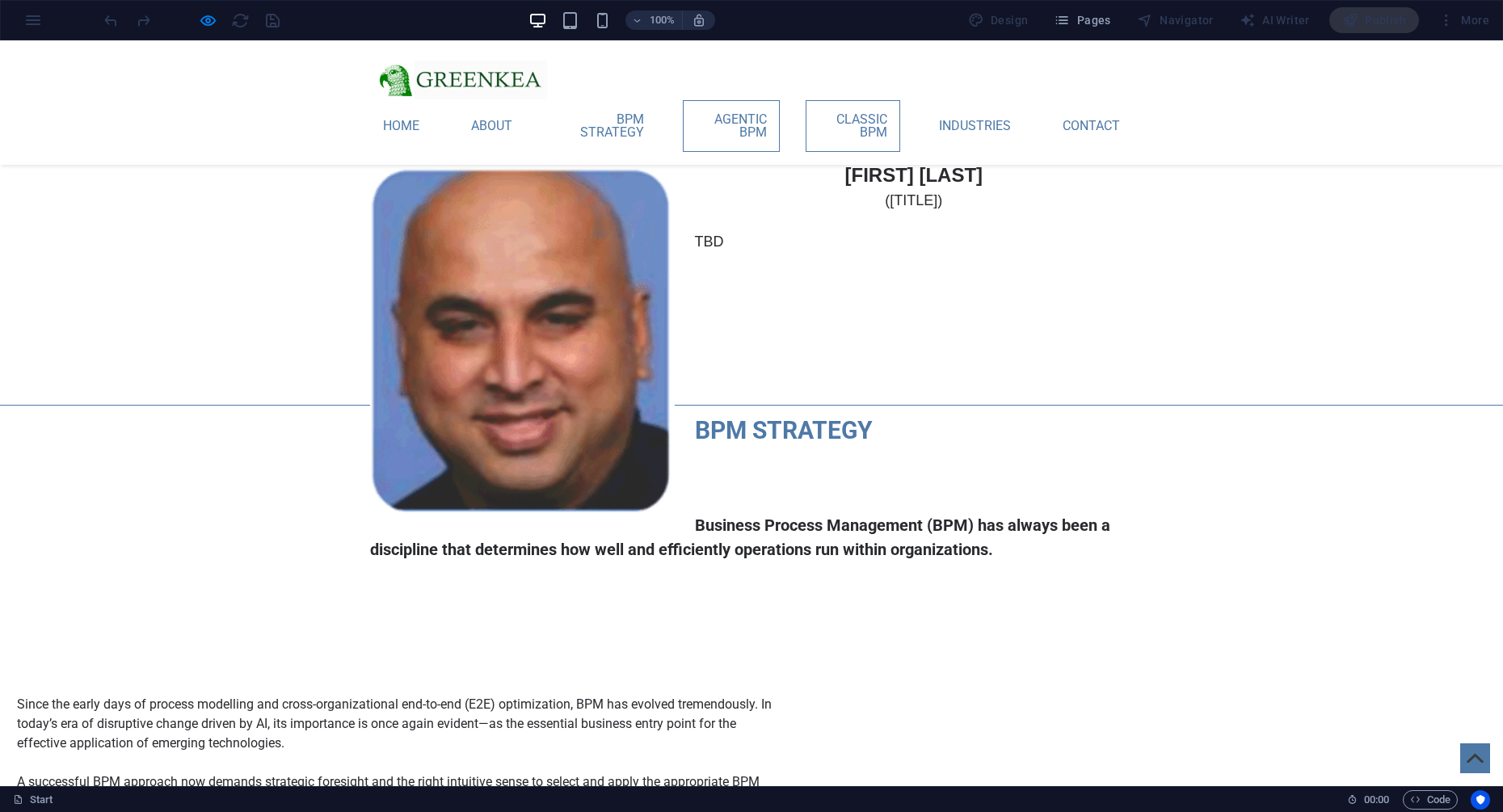 click on "CLASSIC BPM" at bounding box center [853, 126] 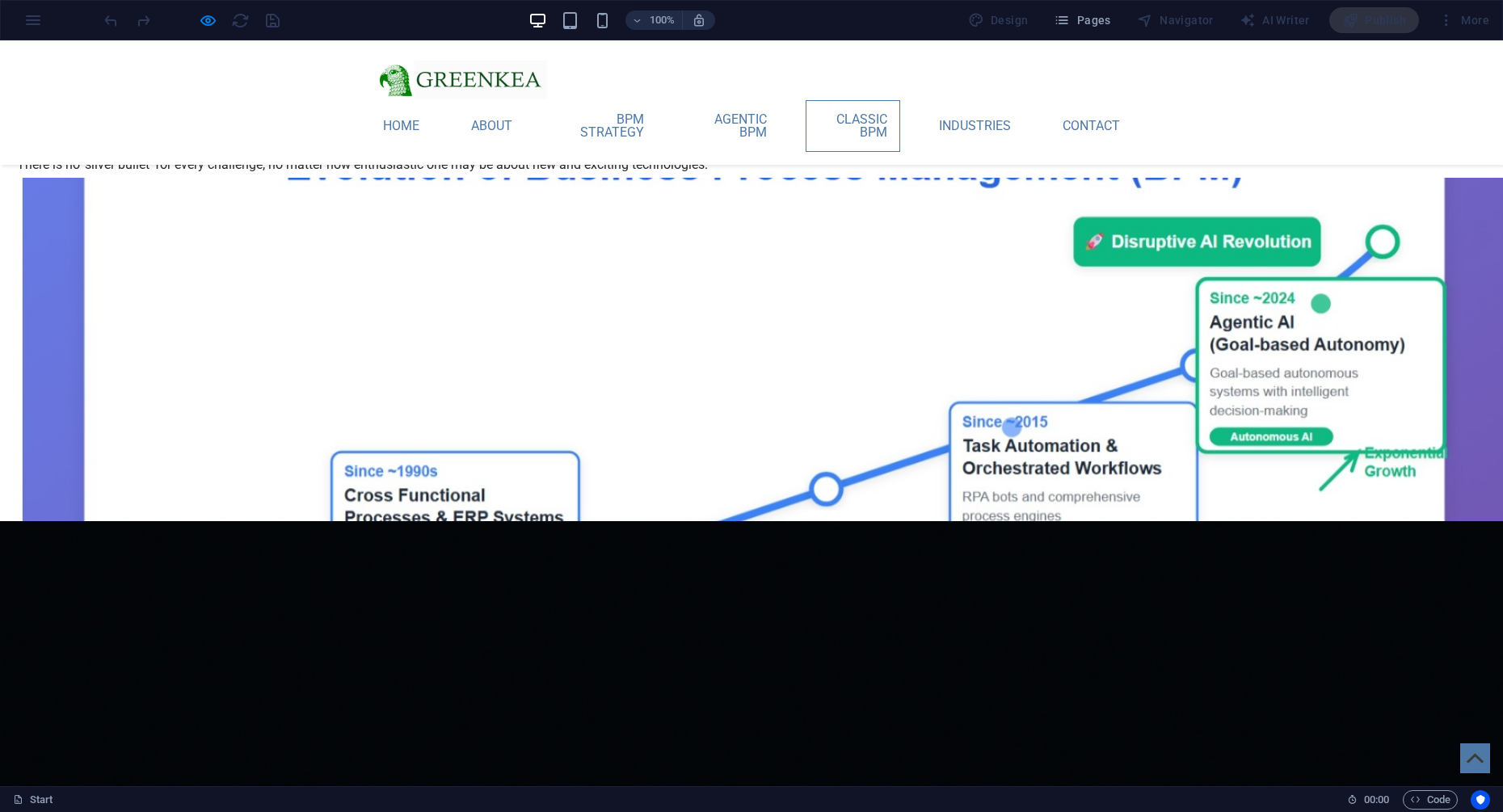 scroll, scrollTop: 5114, scrollLeft: 0, axis: vertical 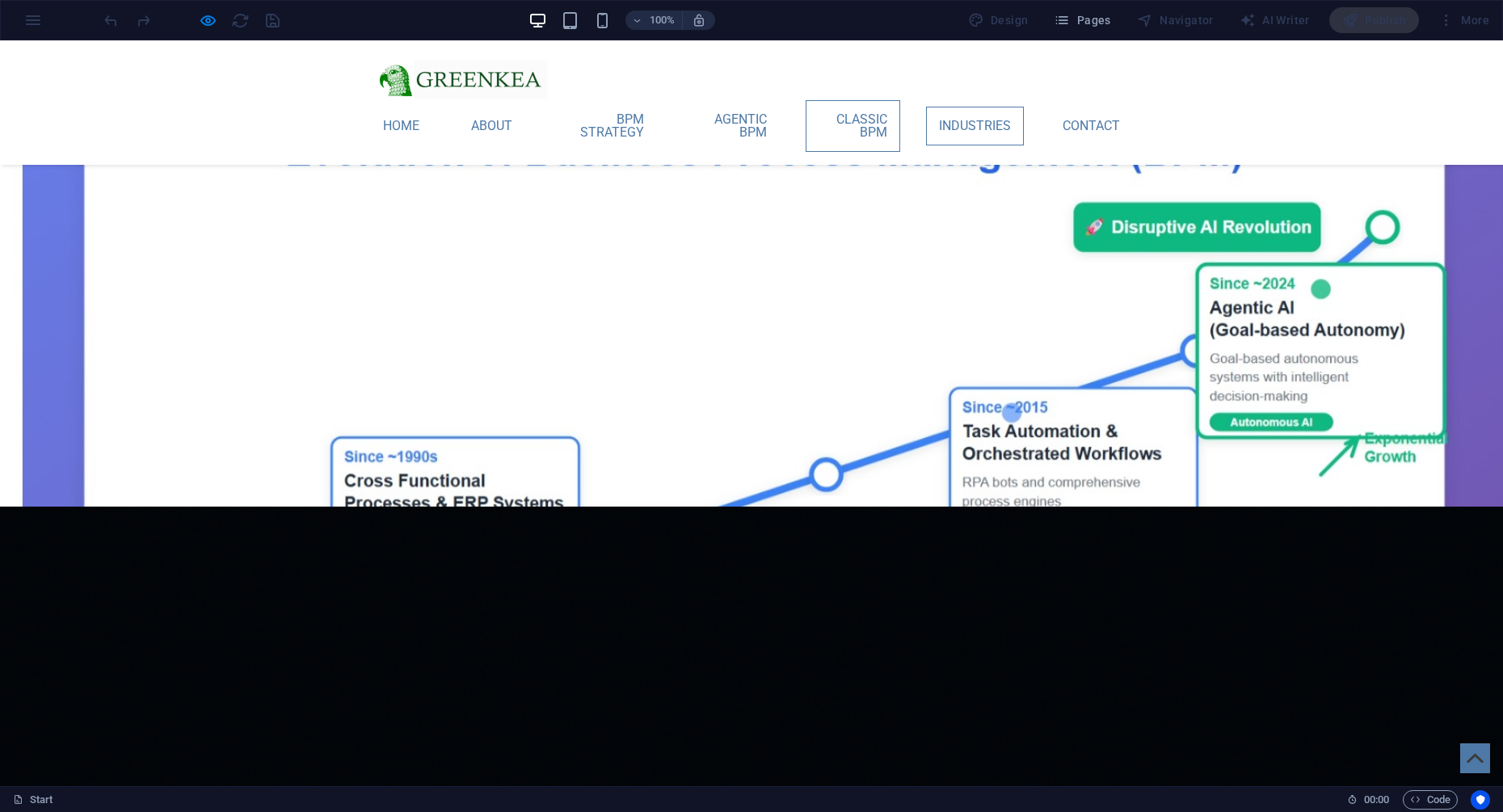 drag, startPoint x: 1008, startPoint y: 116, endPoint x: 1020, endPoint y: 123, distance: 13.892444 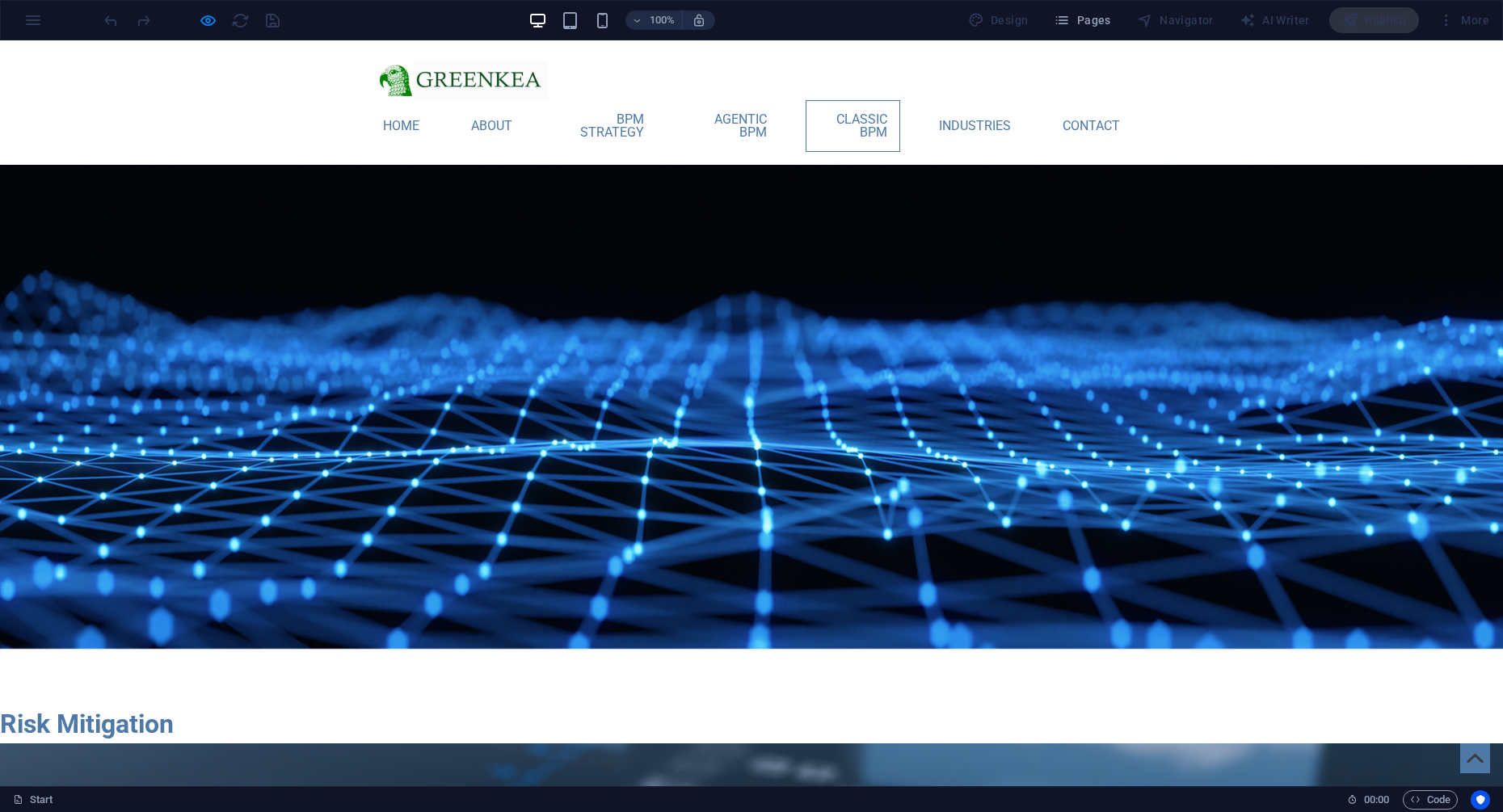 scroll, scrollTop: 5720, scrollLeft: 0, axis: vertical 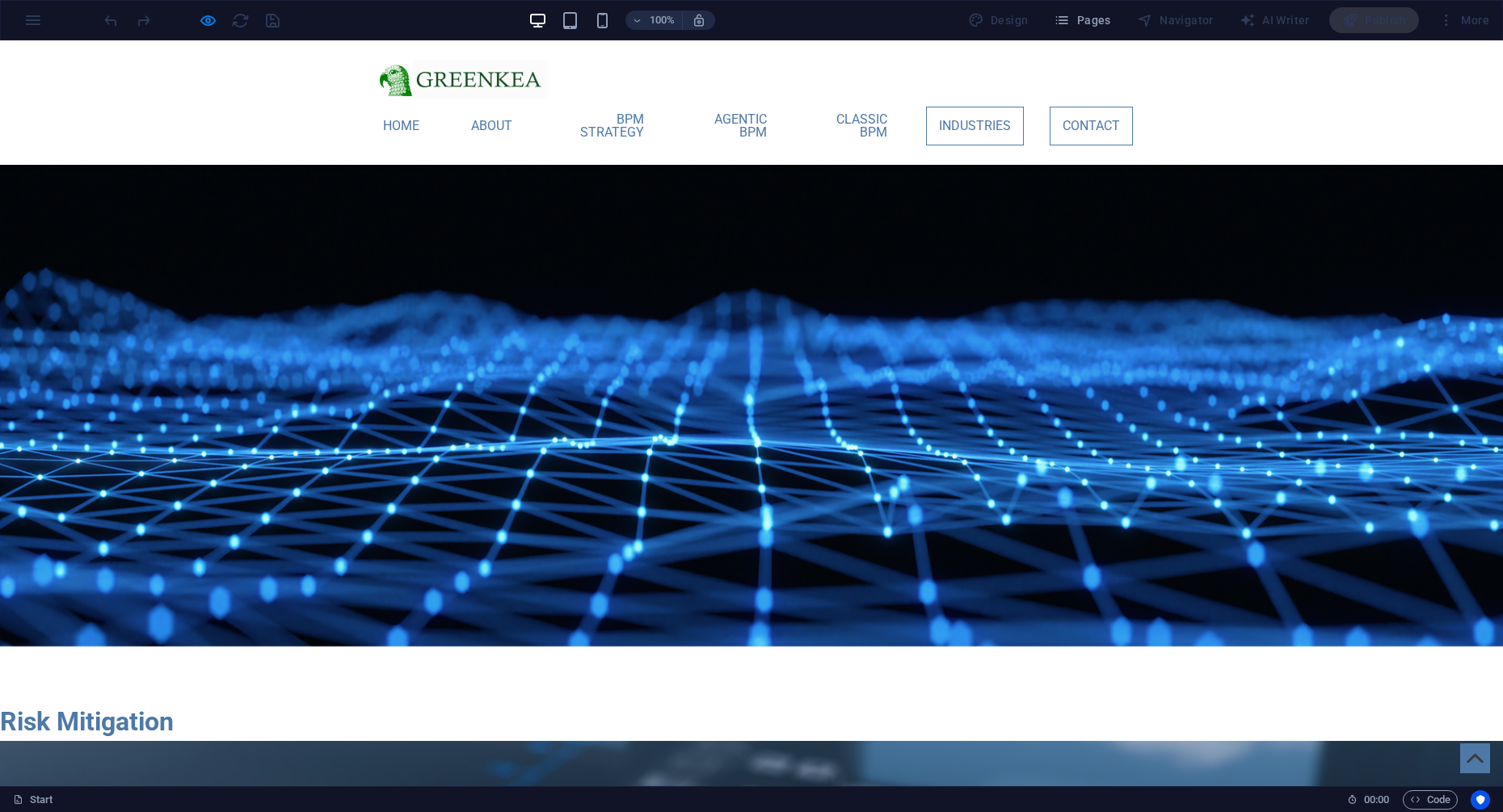 click on "Contact" at bounding box center [1091, 126] 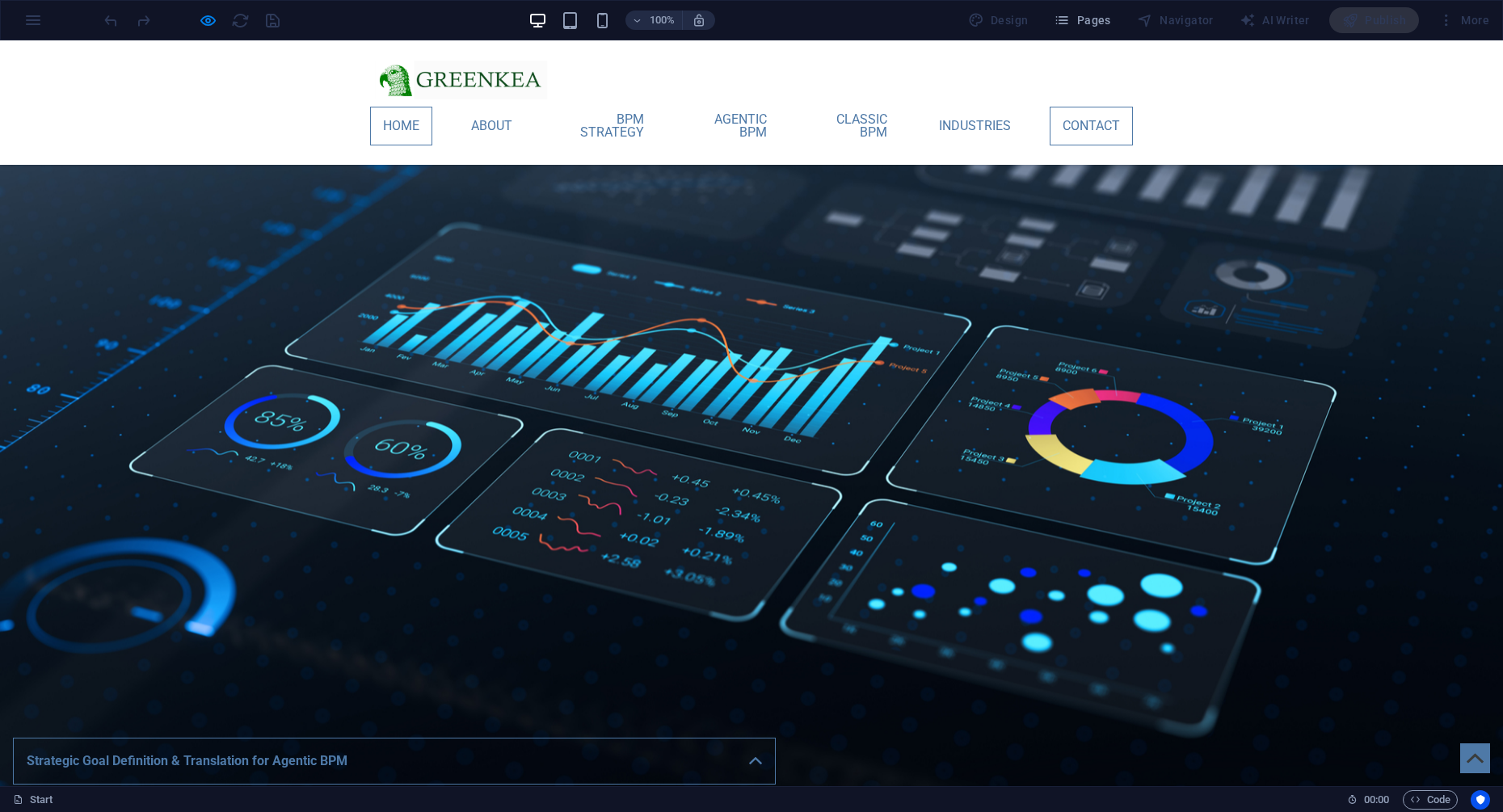 click on "Home" at bounding box center [401, 126] 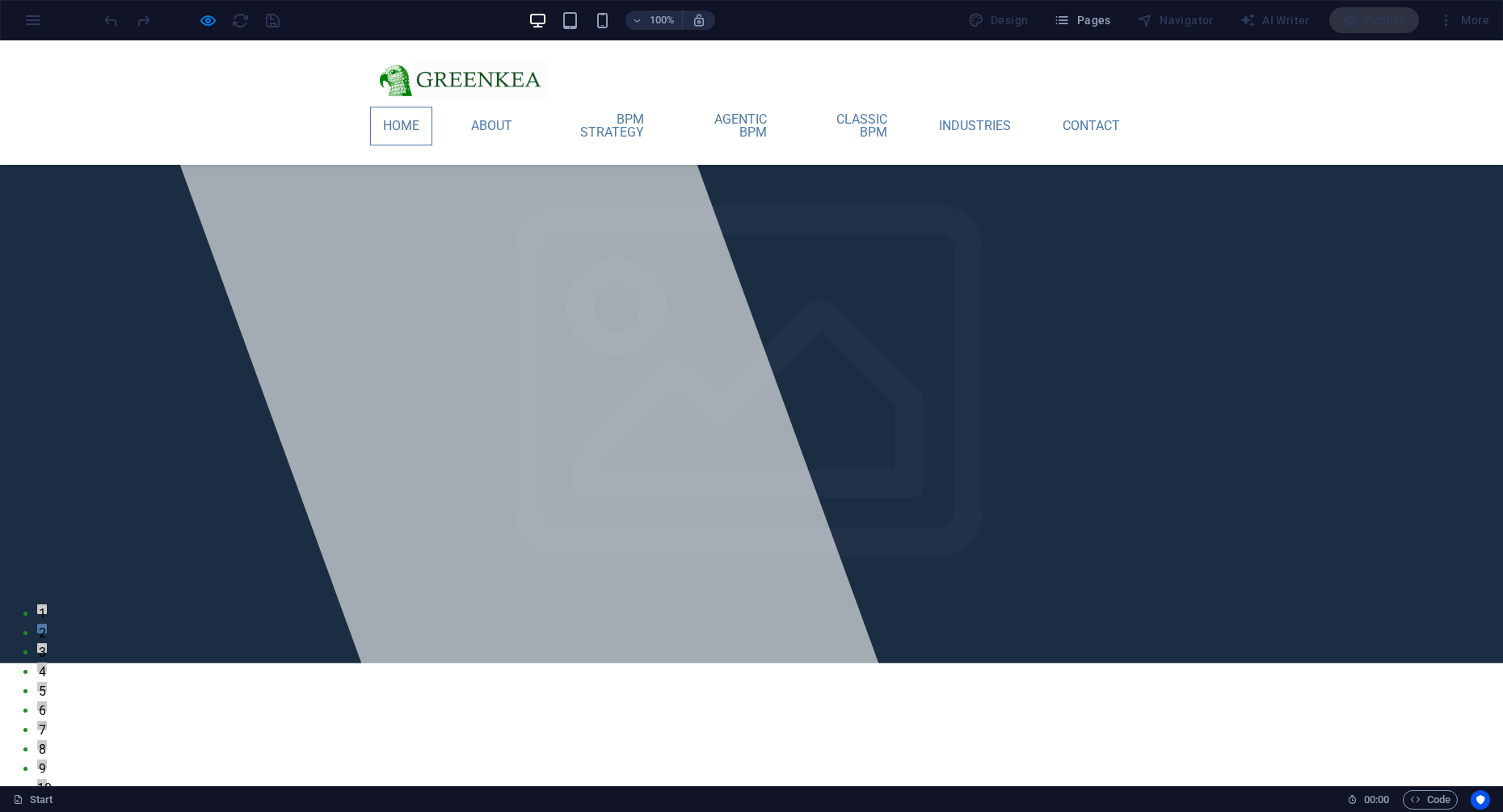 scroll, scrollTop: 0, scrollLeft: 0, axis: both 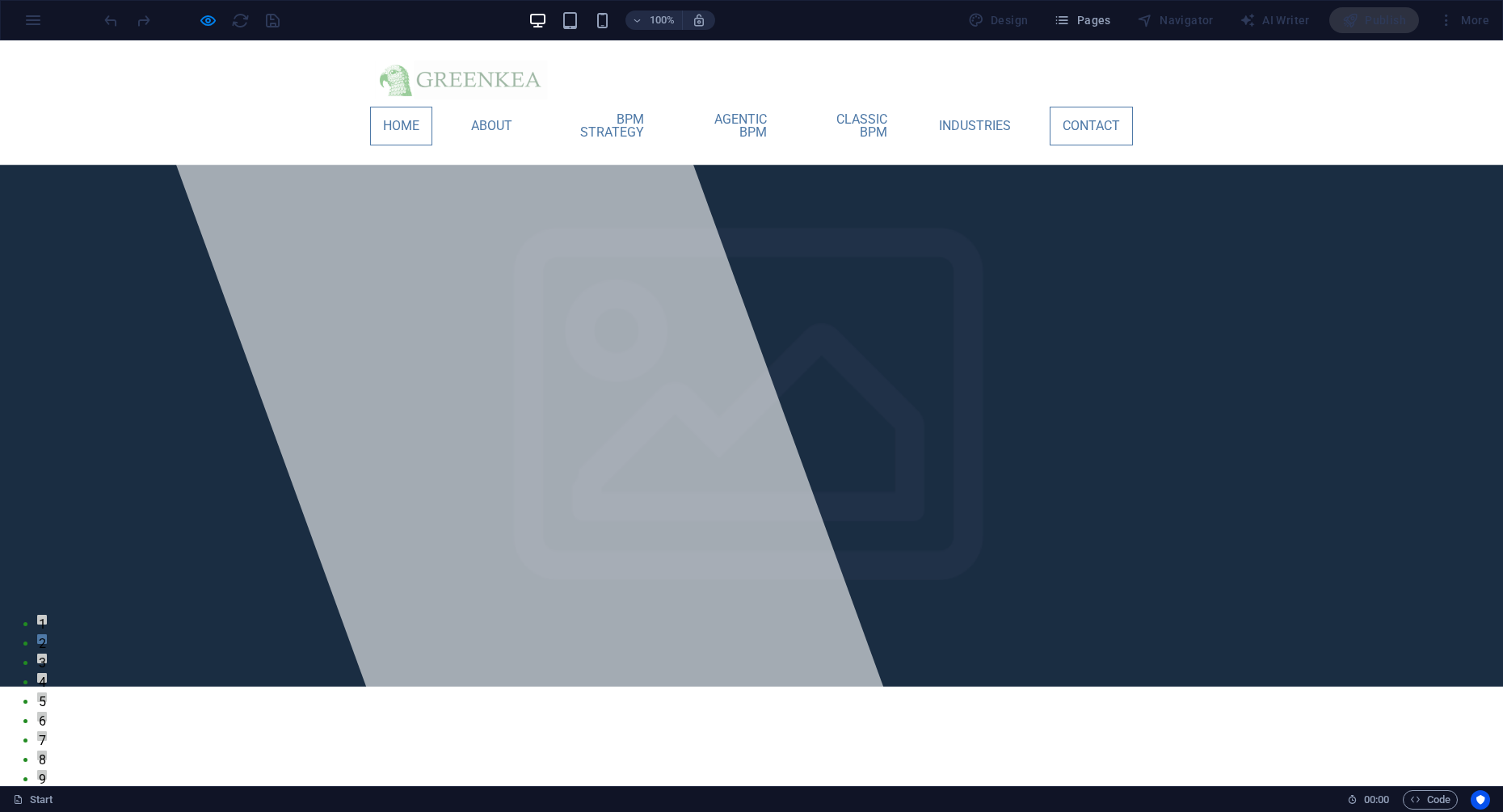 click on "Contact" at bounding box center (1091, 126) 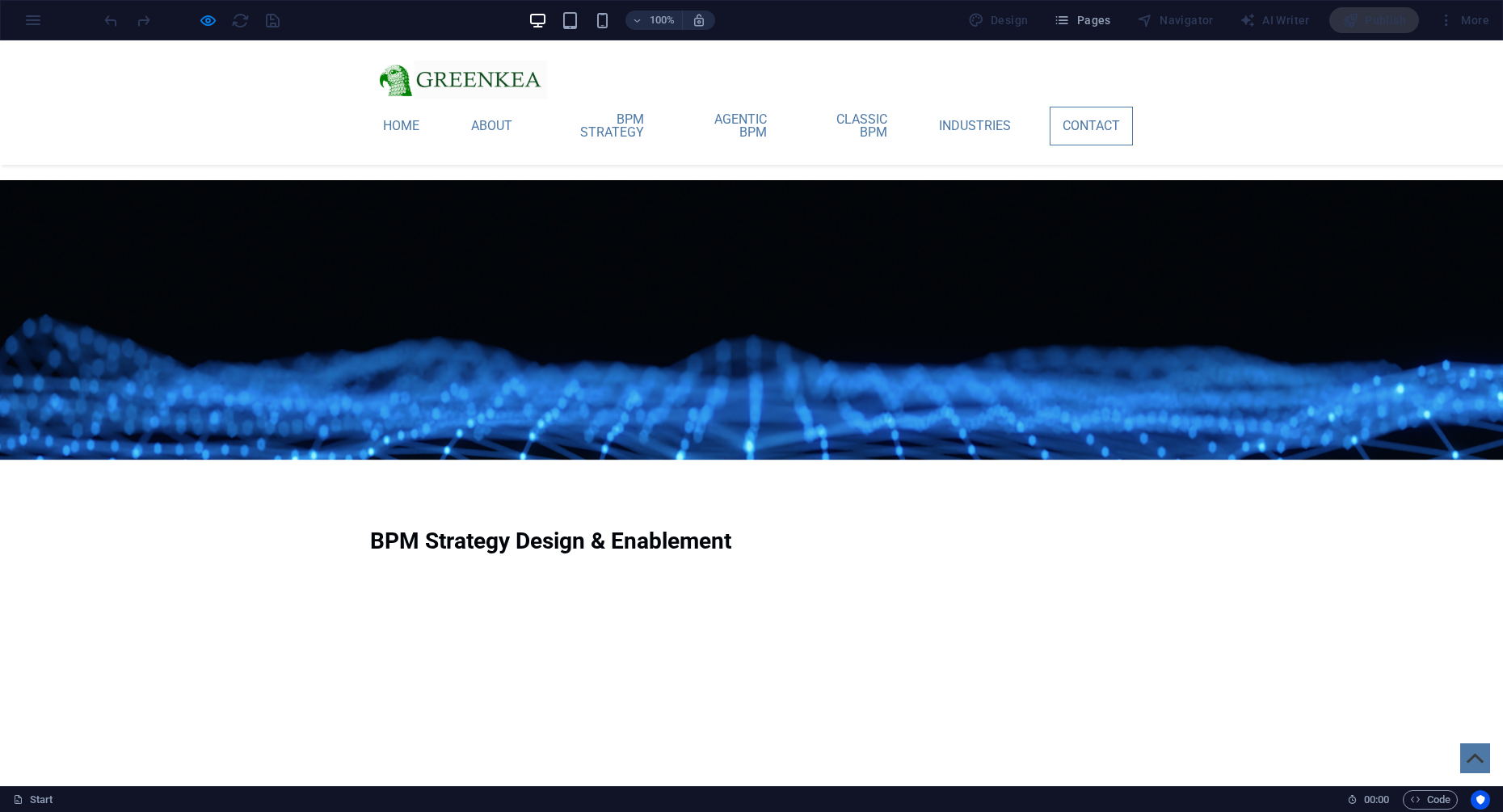scroll, scrollTop: 6408, scrollLeft: 0, axis: vertical 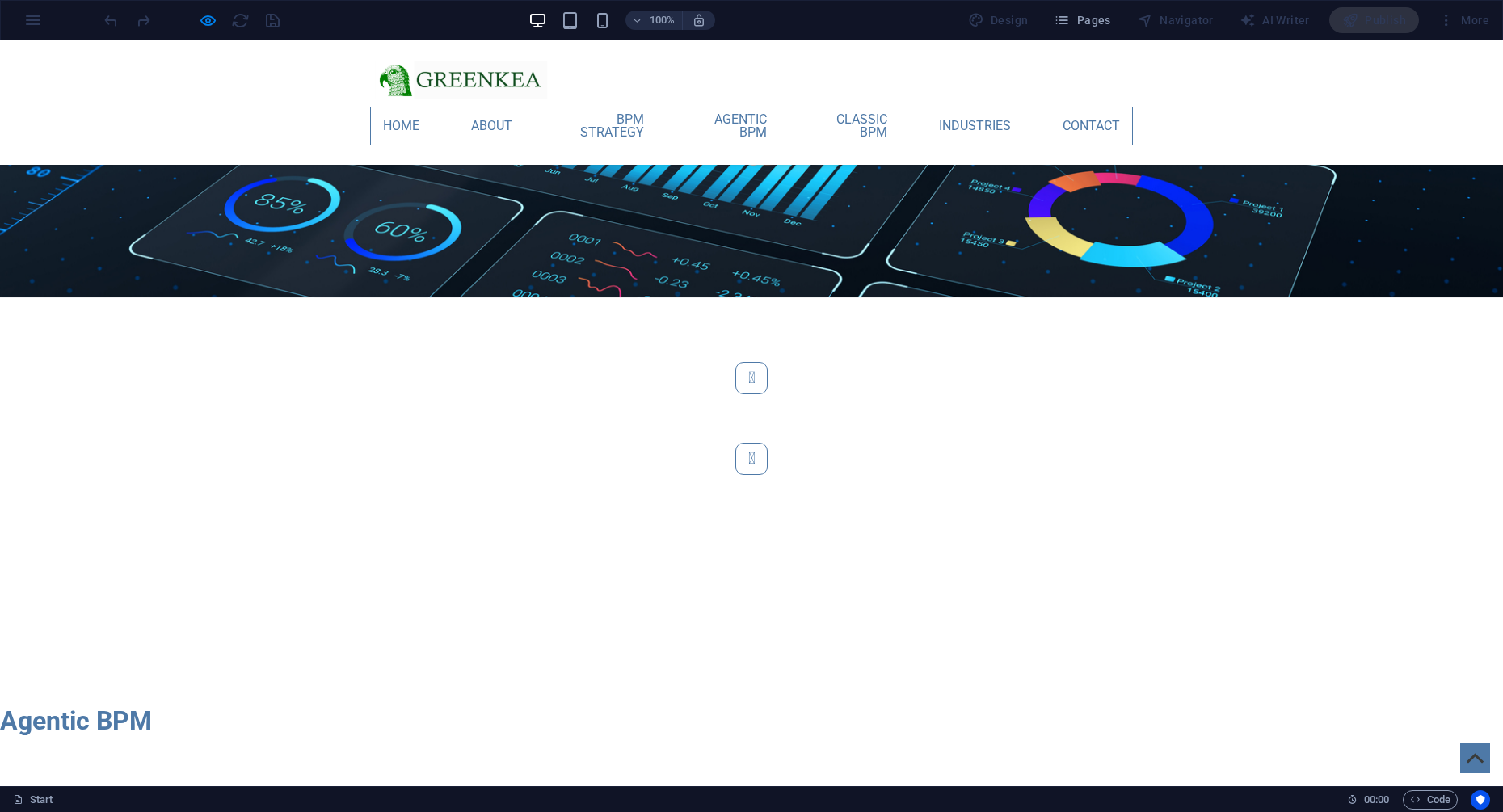 click on "Home" at bounding box center (401, 126) 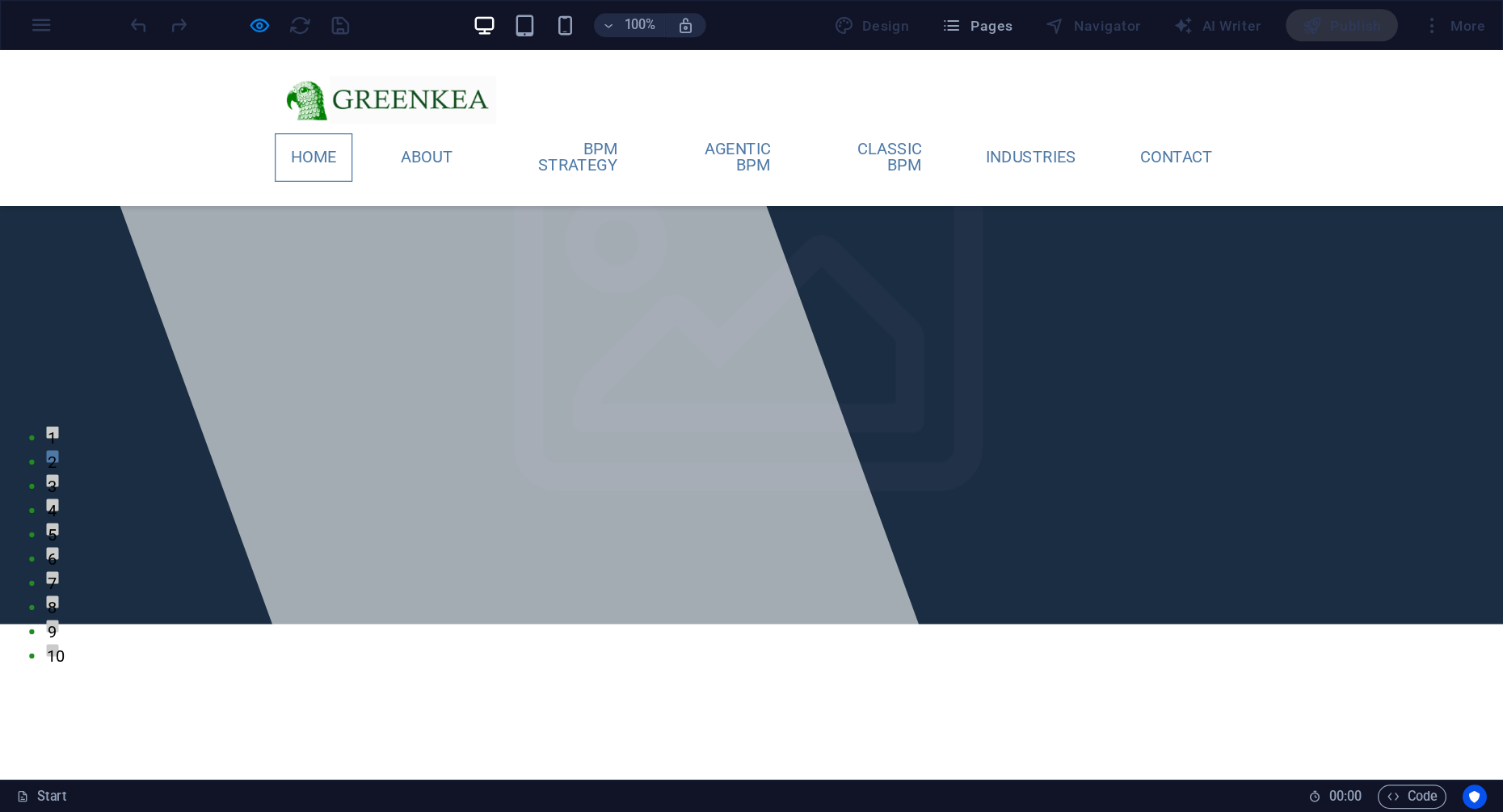 scroll, scrollTop: 111, scrollLeft: 0, axis: vertical 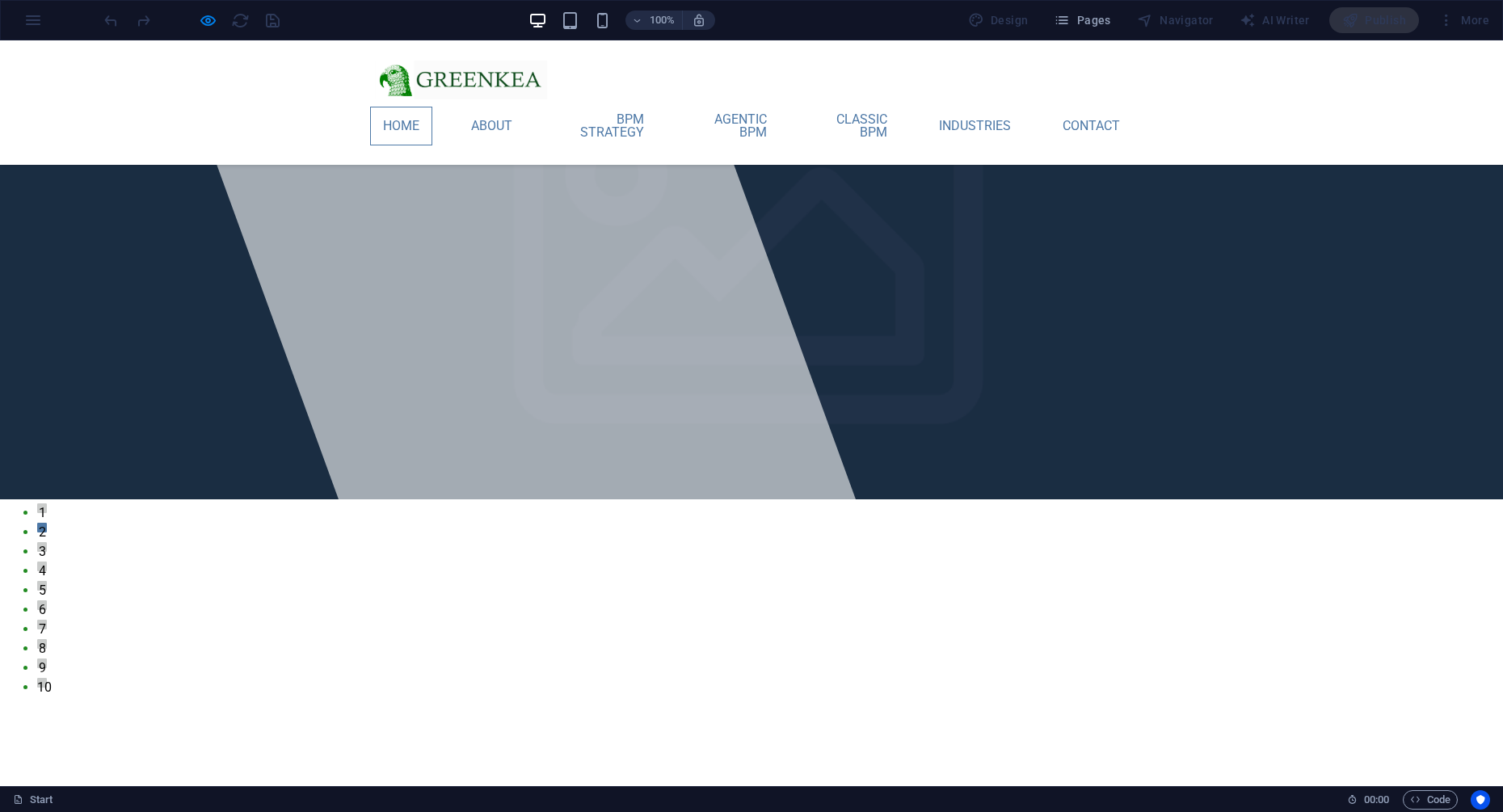 drag, startPoint x: 813, startPoint y: 444, endPoint x: 800, endPoint y: 442, distance: 13.152946 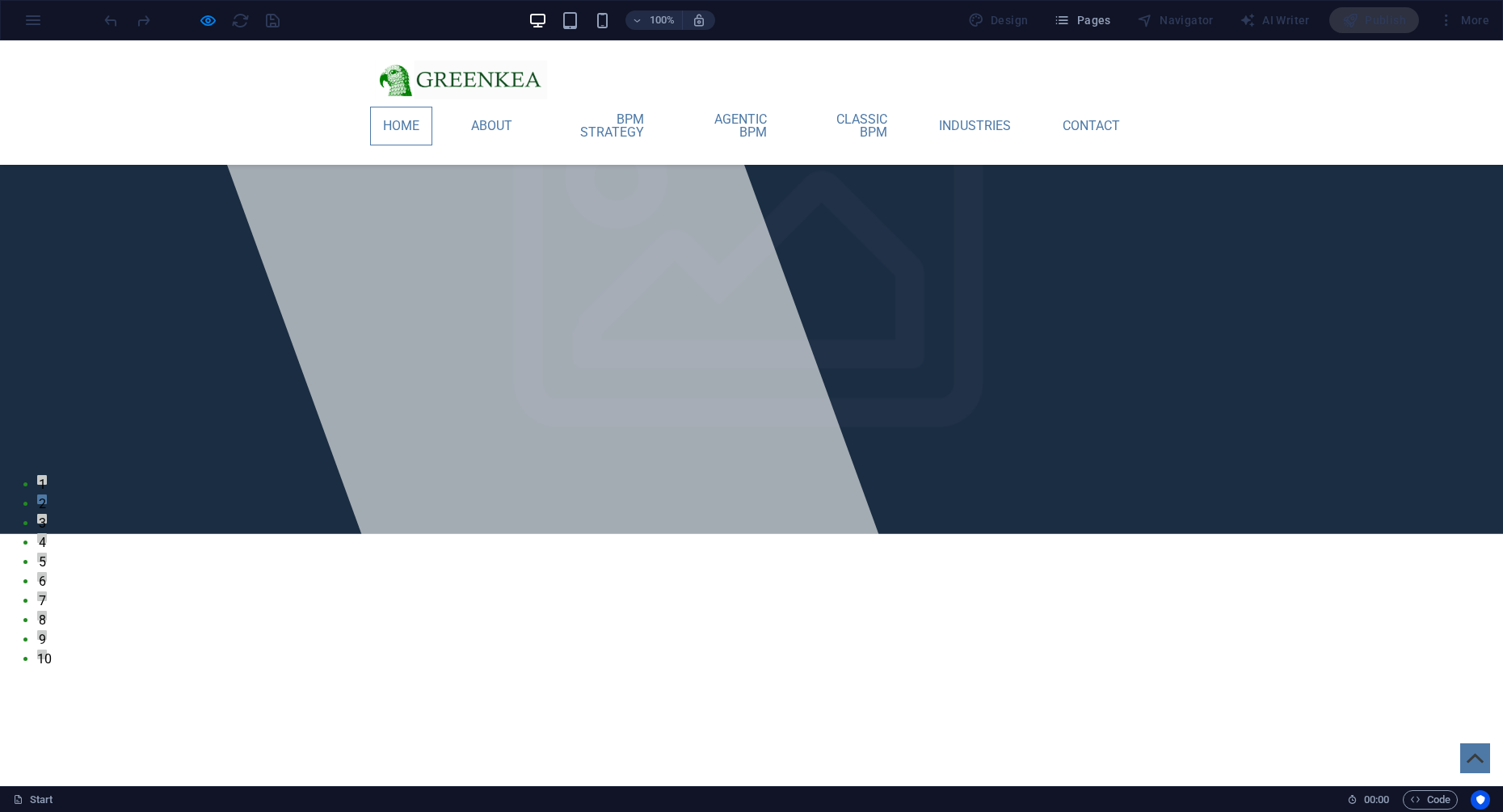 scroll, scrollTop: 0, scrollLeft: 0, axis: both 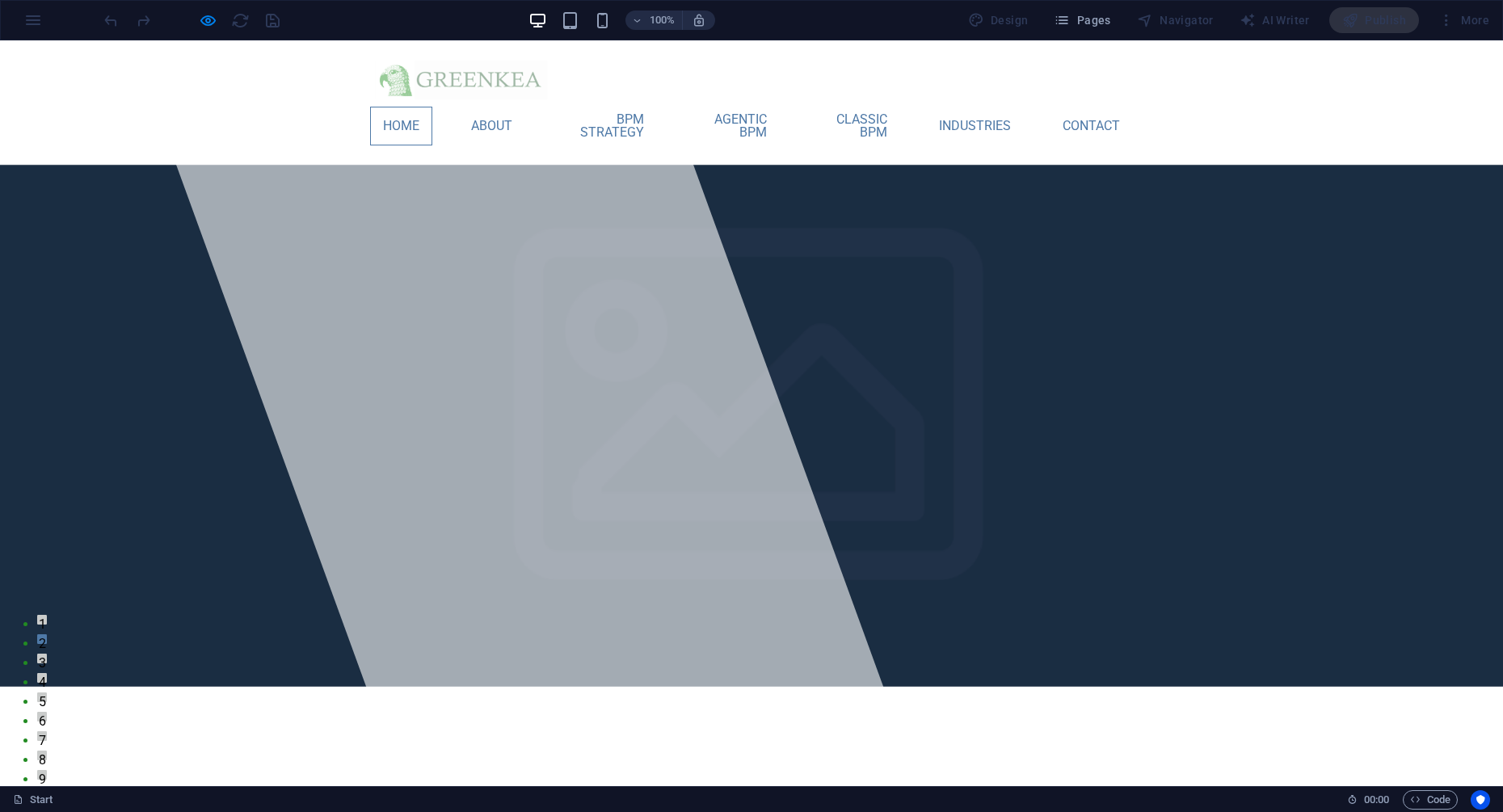 click at bounding box center (-3720, 642) 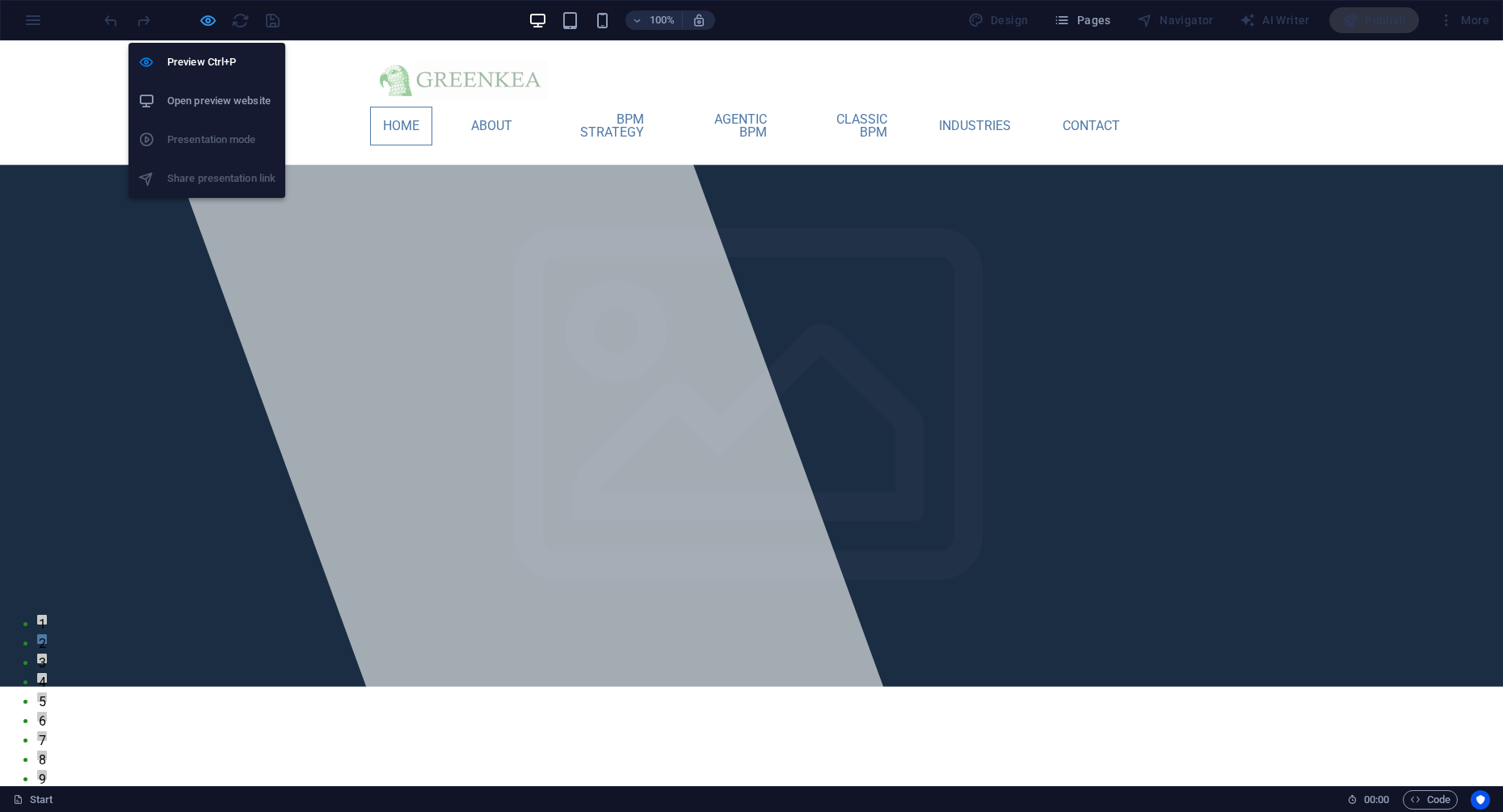 click at bounding box center (208, 20) 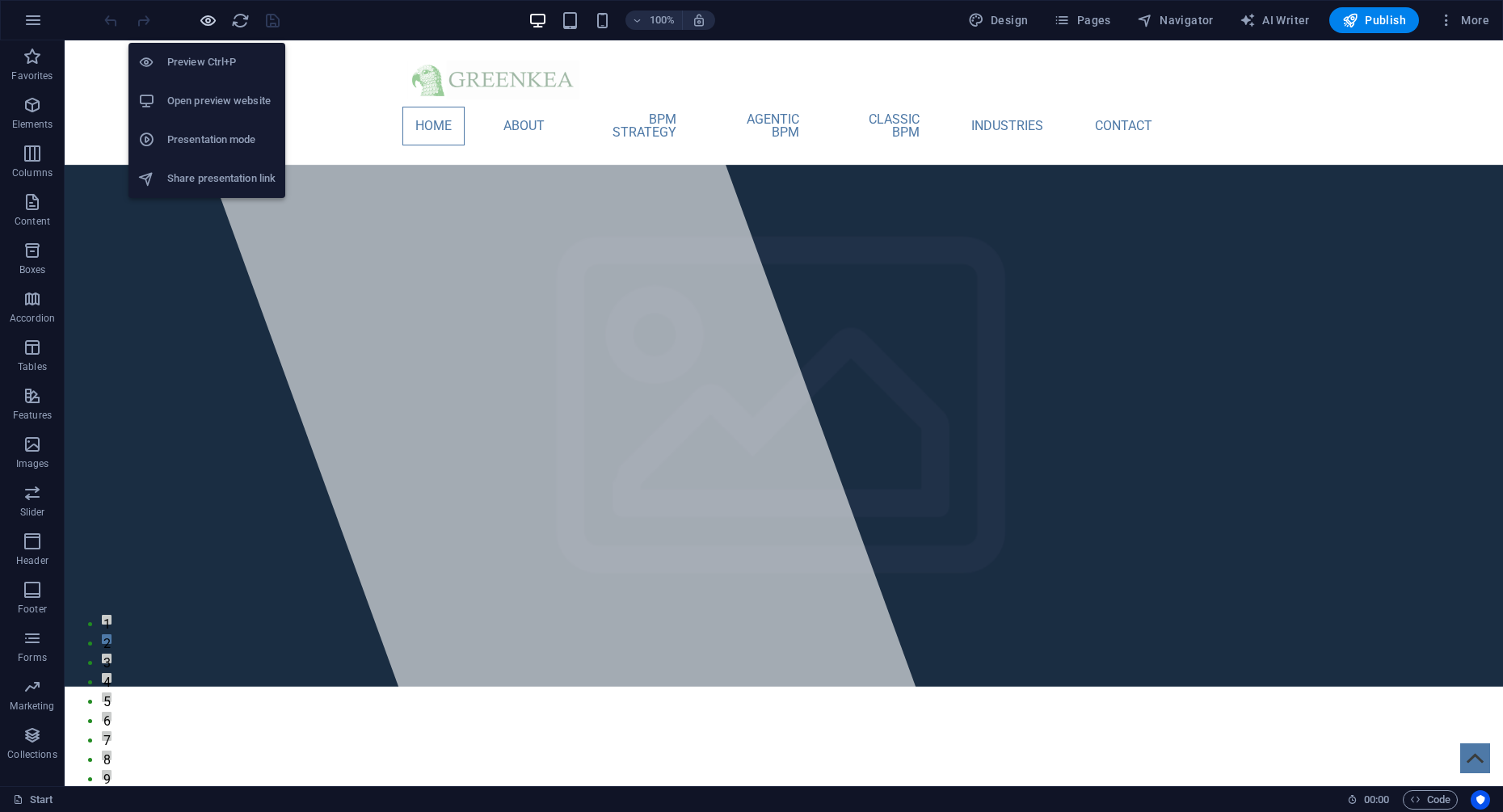 click at bounding box center [208, 20] 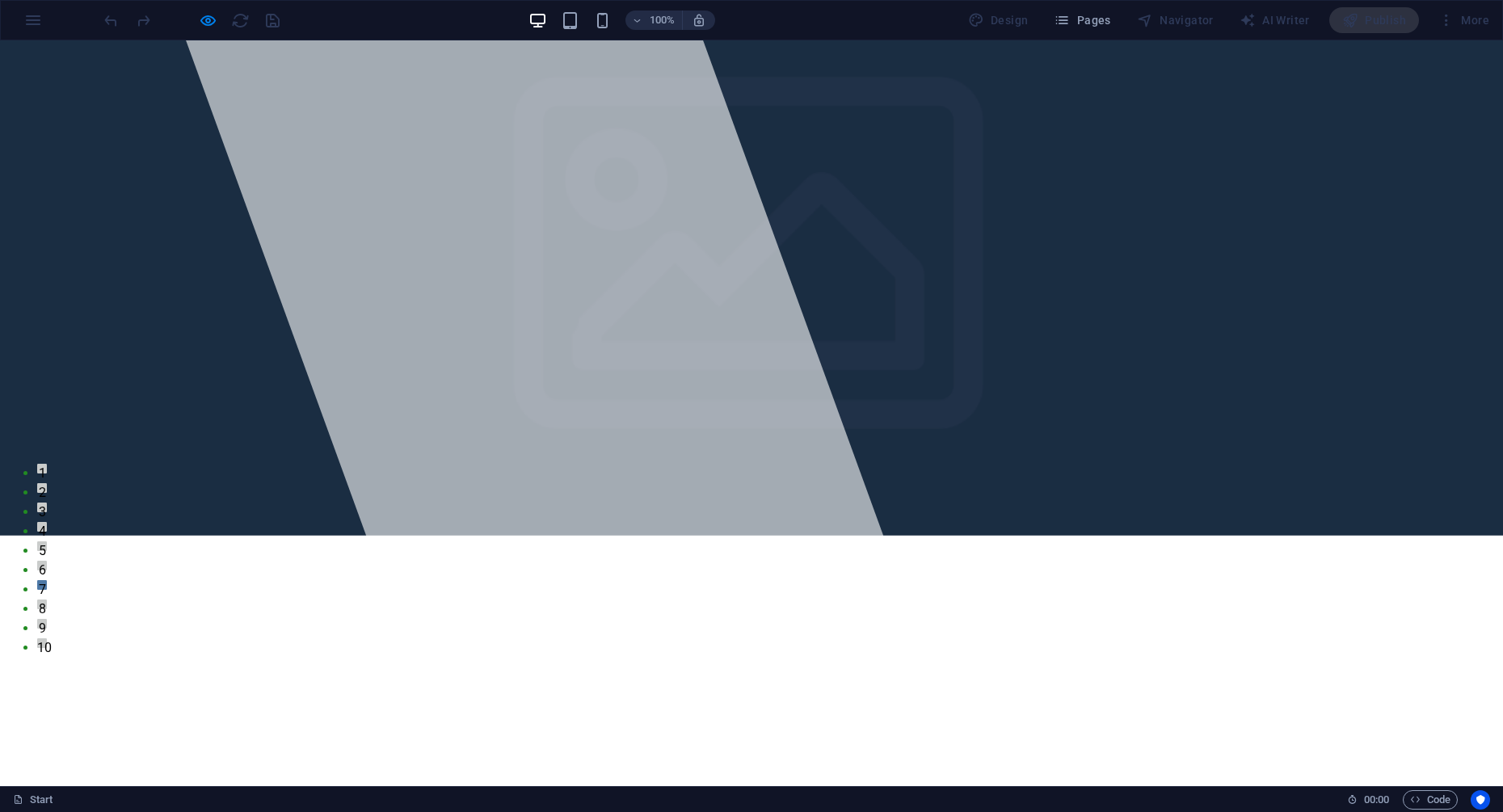 scroll, scrollTop: 0, scrollLeft: 0, axis: both 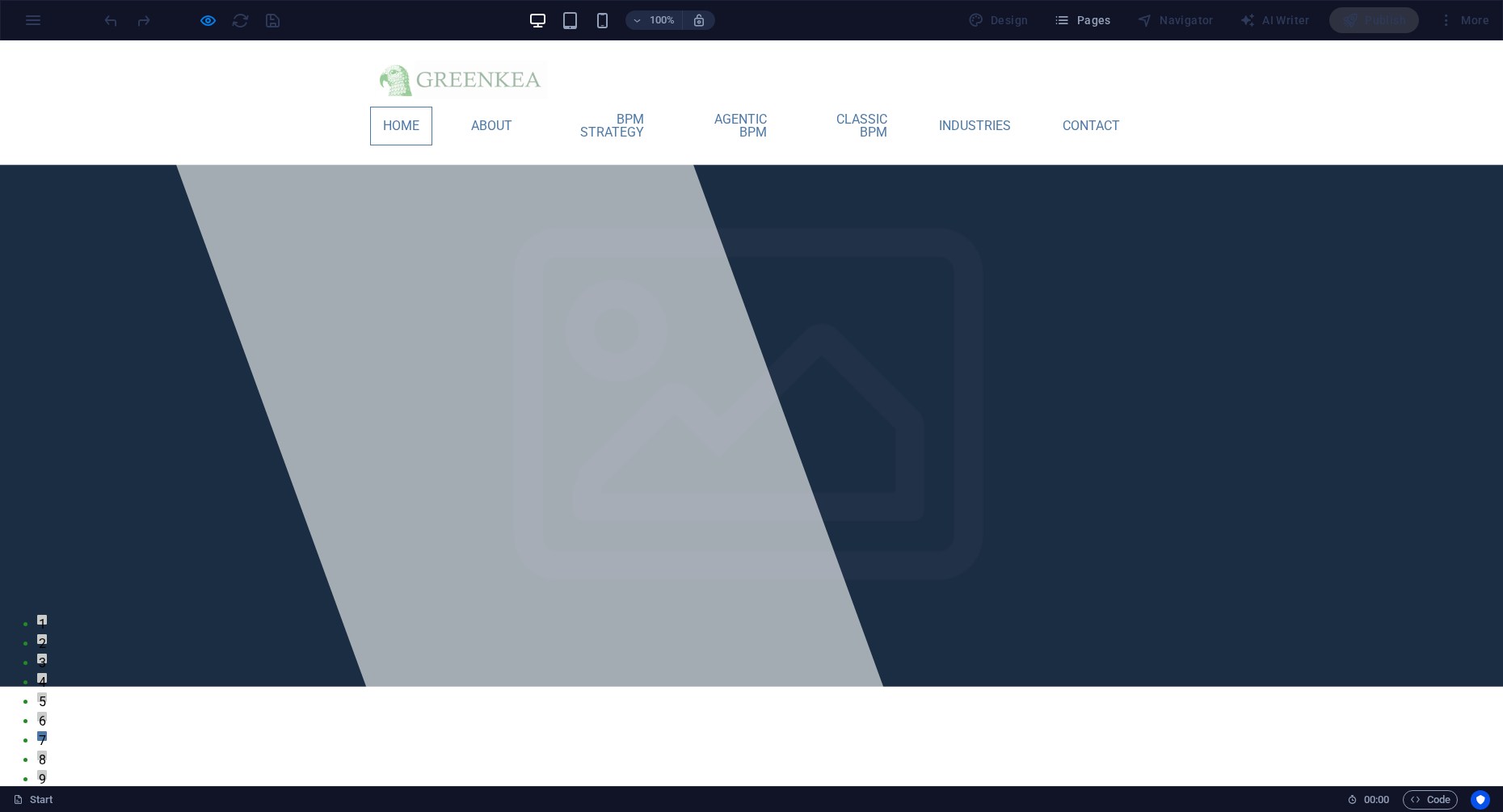 click on "Home" at bounding box center [401, 126] 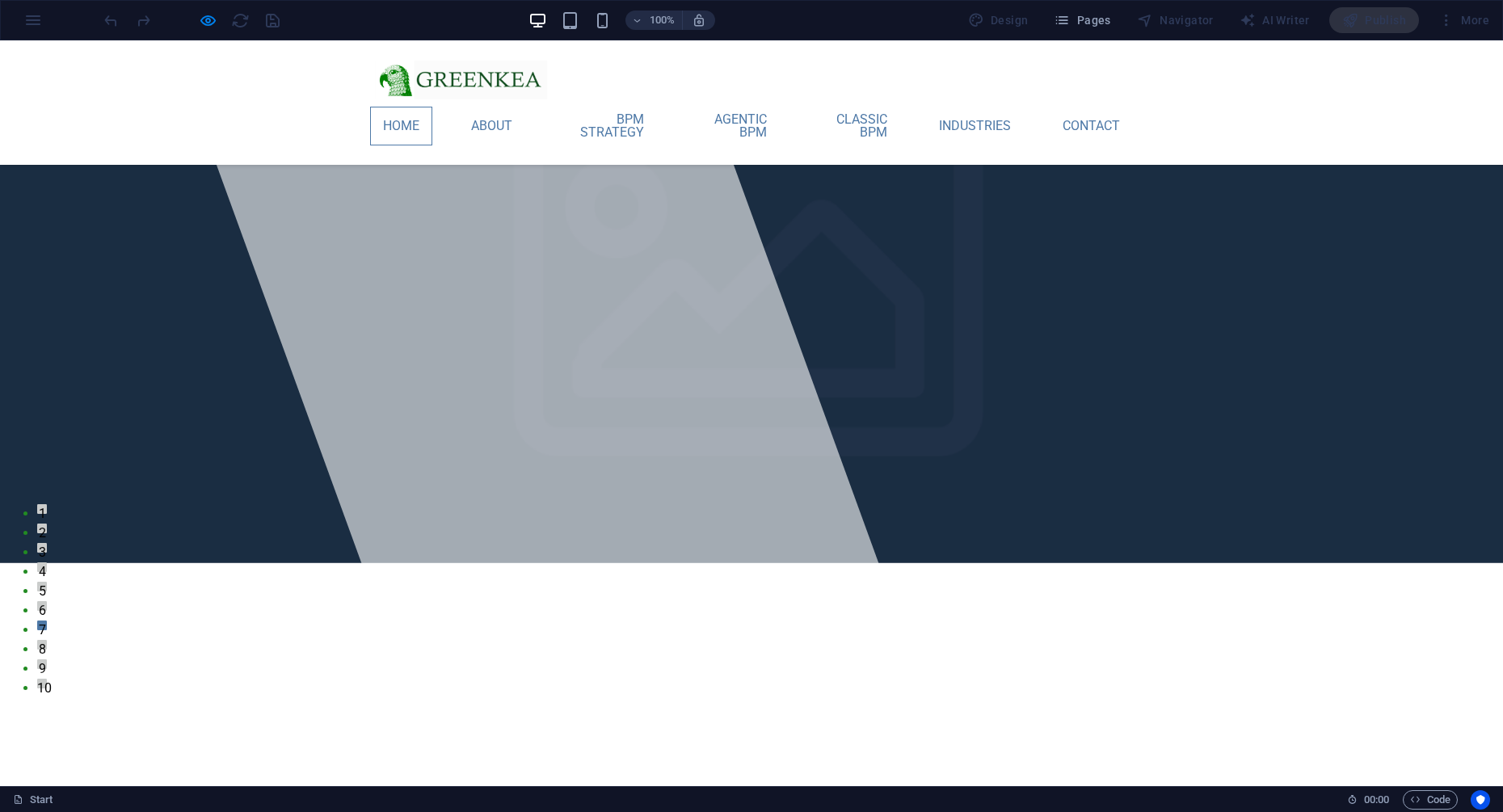 scroll, scrollTop: 111, scrollLeft: 0, axis: vertical 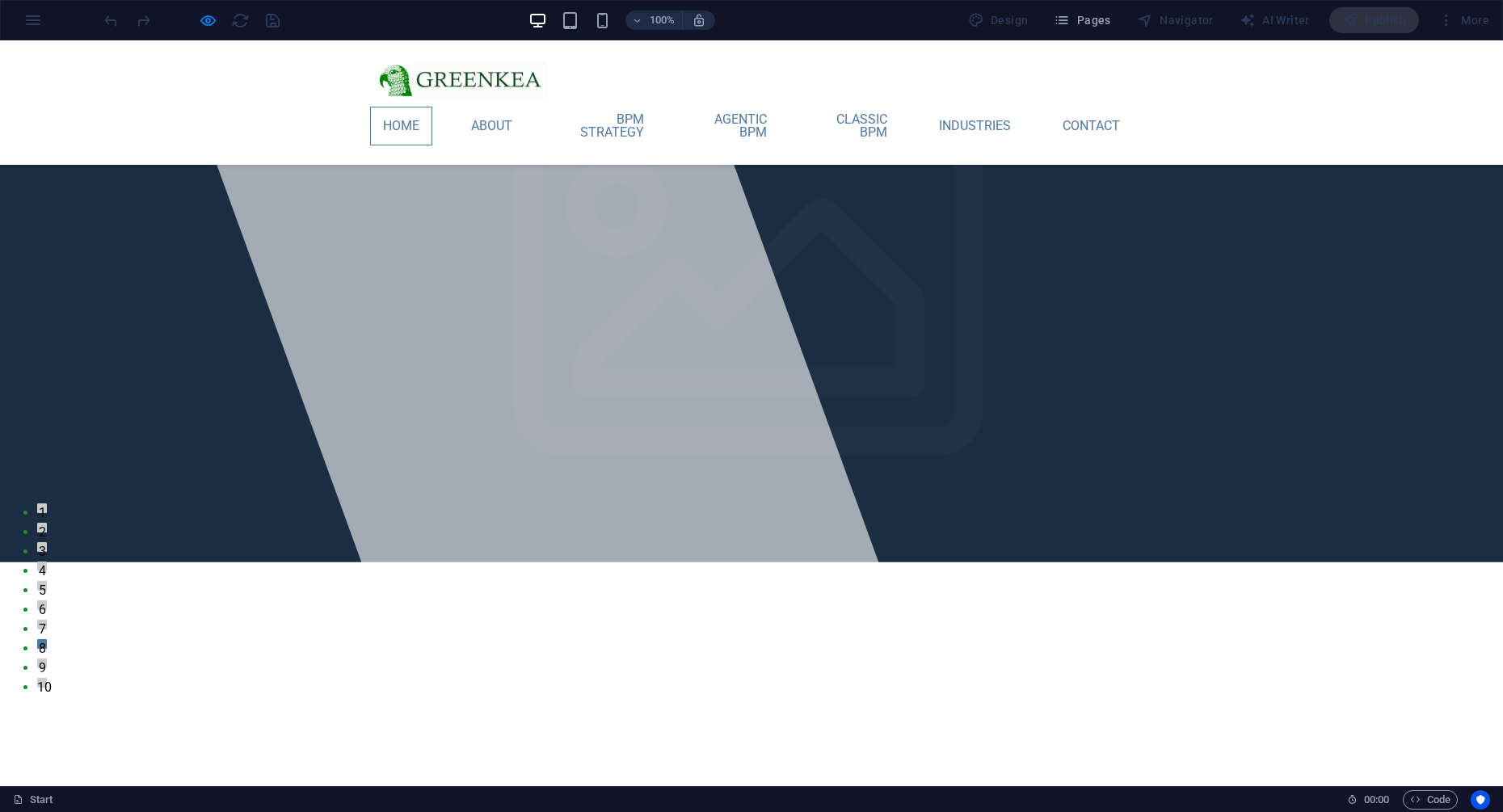 click on "Home" at bounding box center (401, 126) 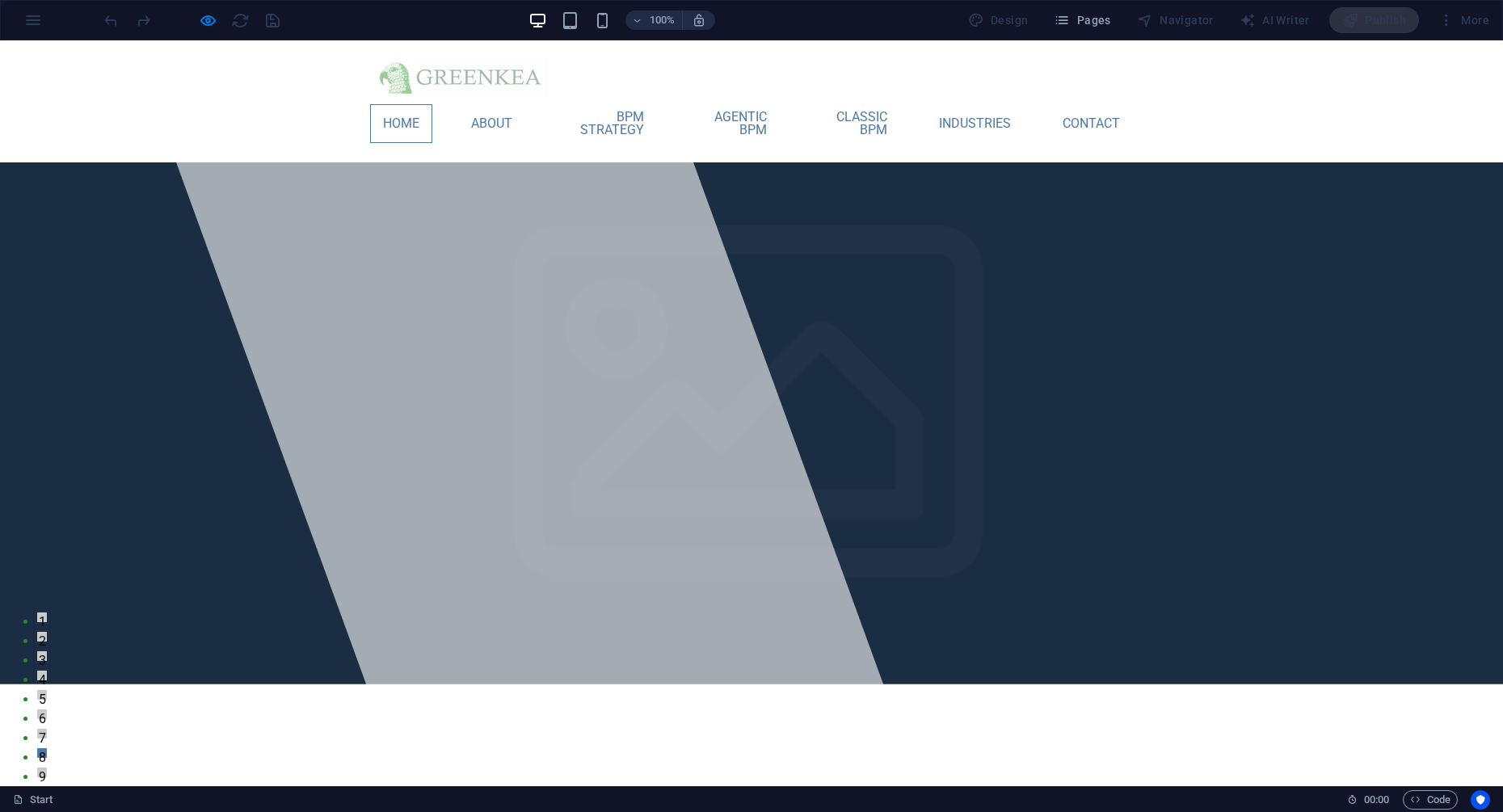 scroll, scrollTop: 111, scrollLeft: 0, axis: vertical 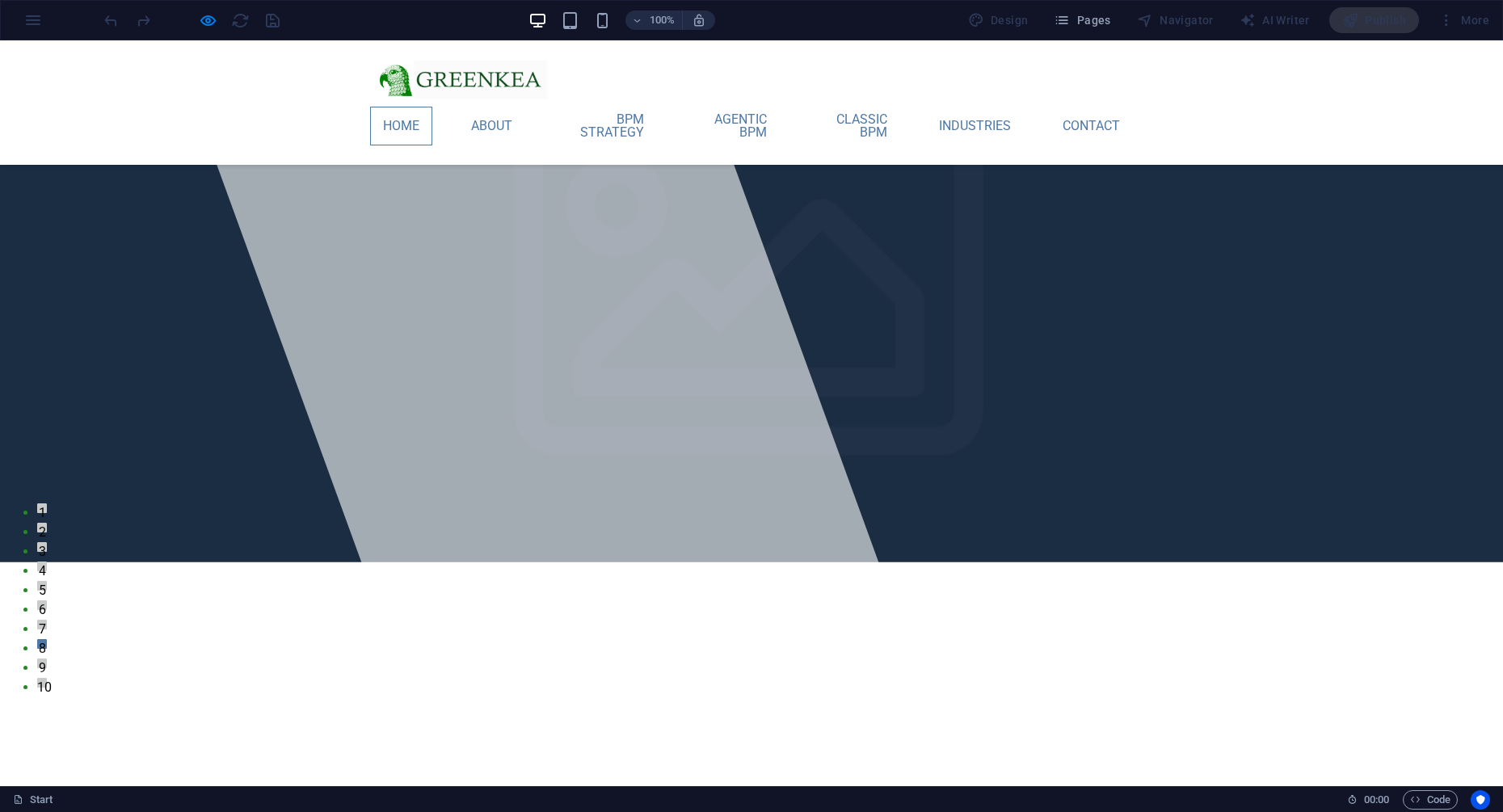 click on "Home" at bounding box center [401, 126] 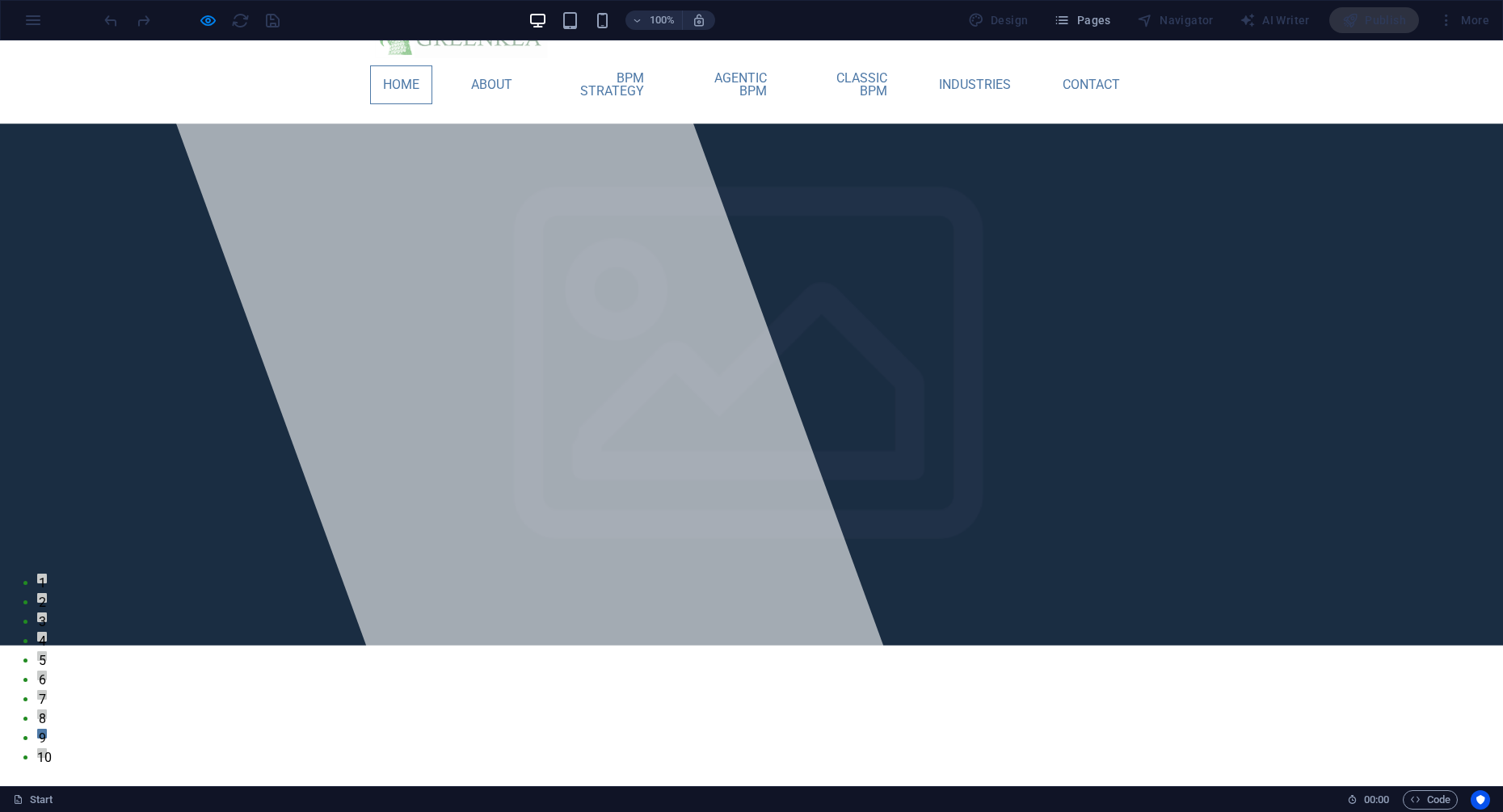 scroll, scrollTop: 0, scrollLeft: 0, axis: both 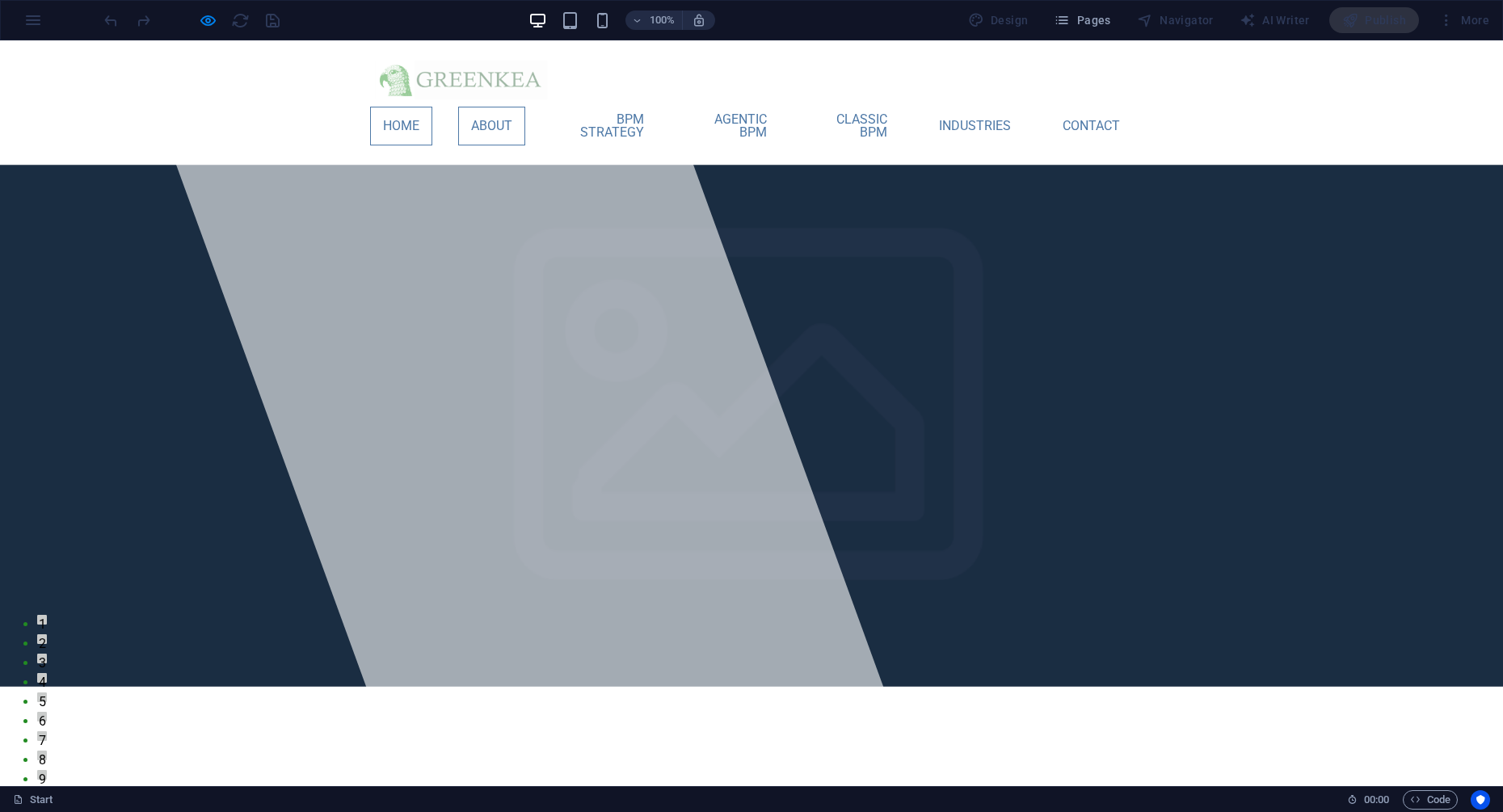click on "About" at bounding box center (491, 126) 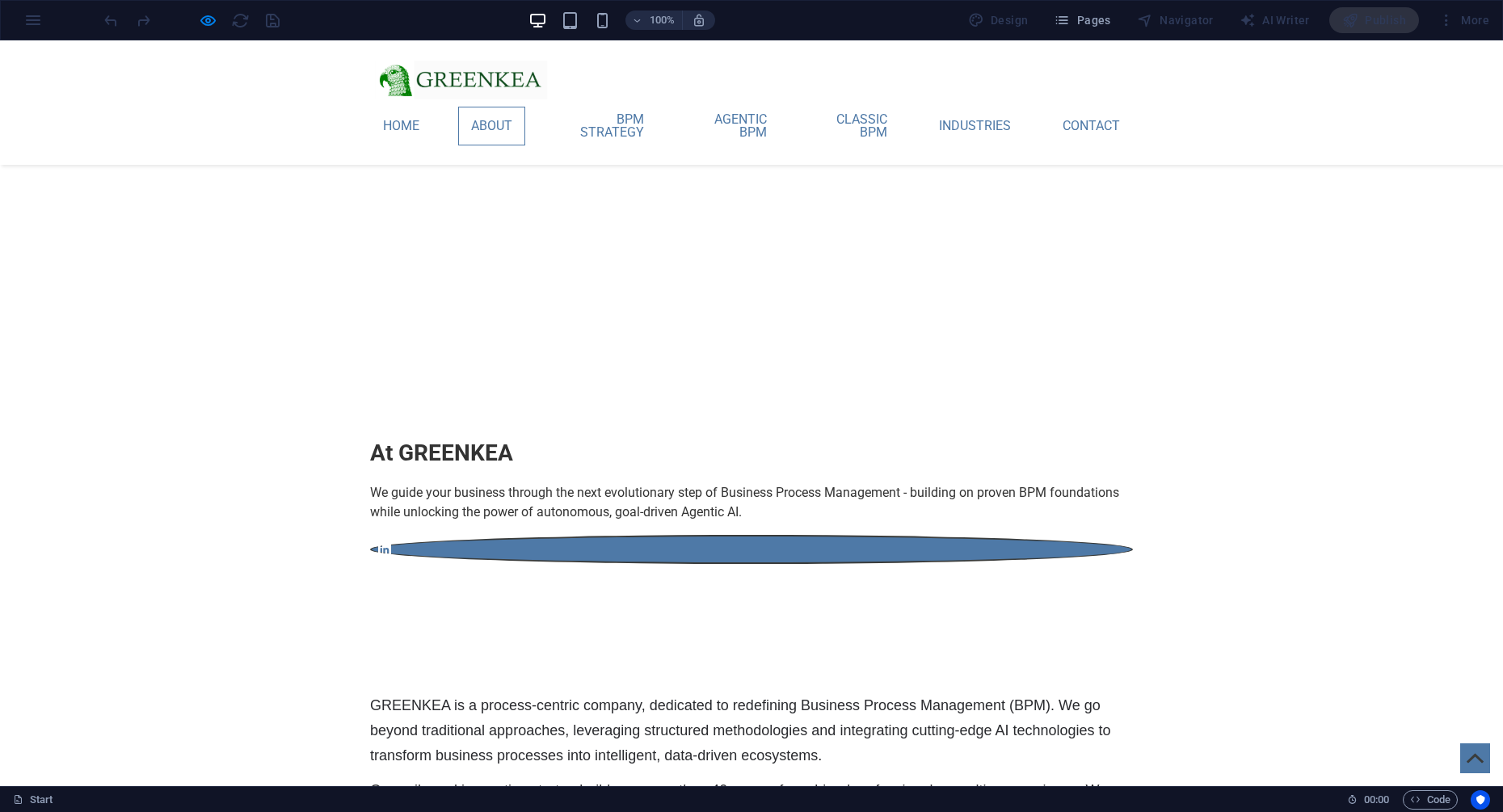 scroll, scrollTop: 699, scrollLeft: 0, axis: vertical 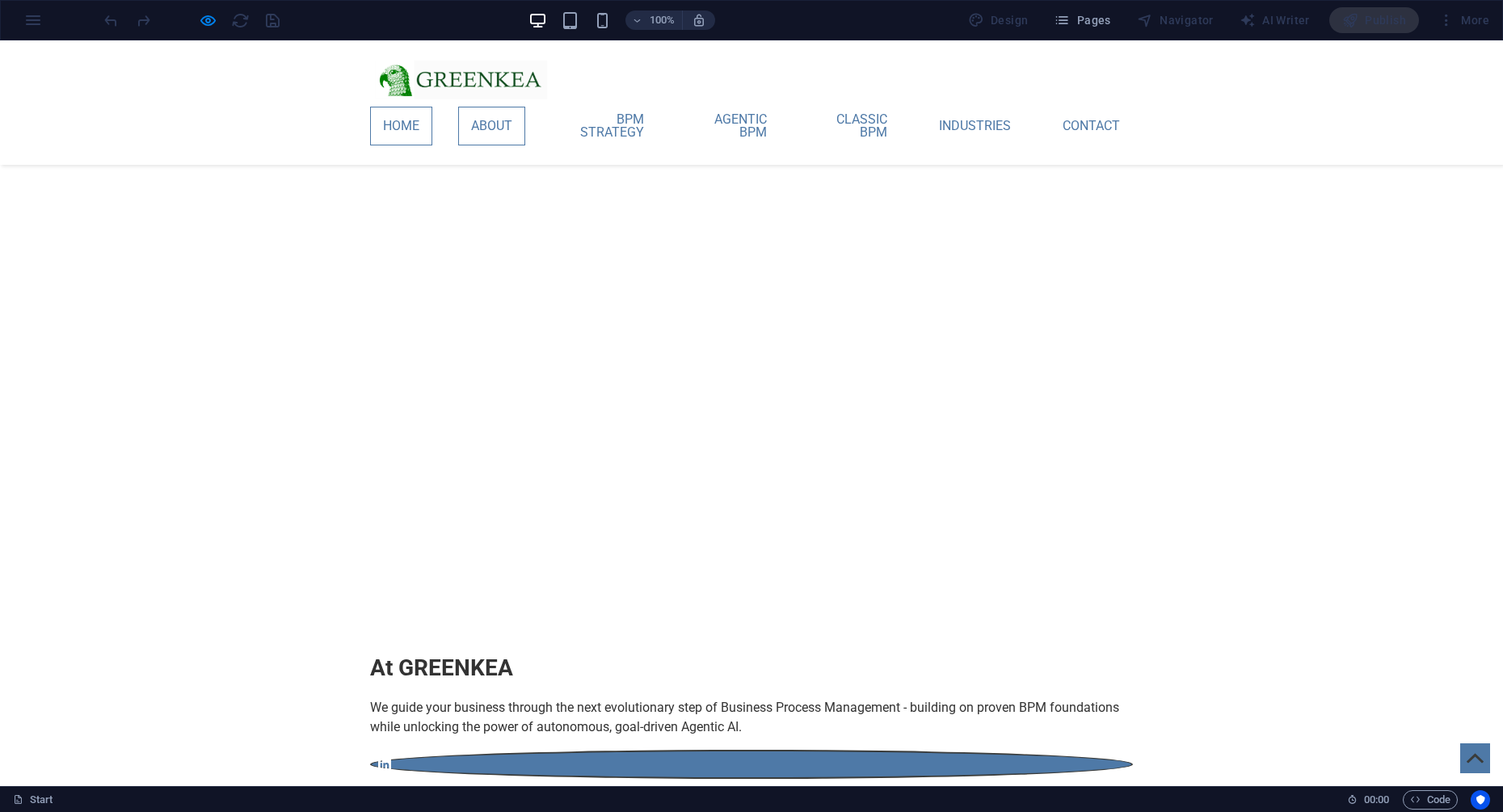 click on "Home" at bounding box center (401, 126) 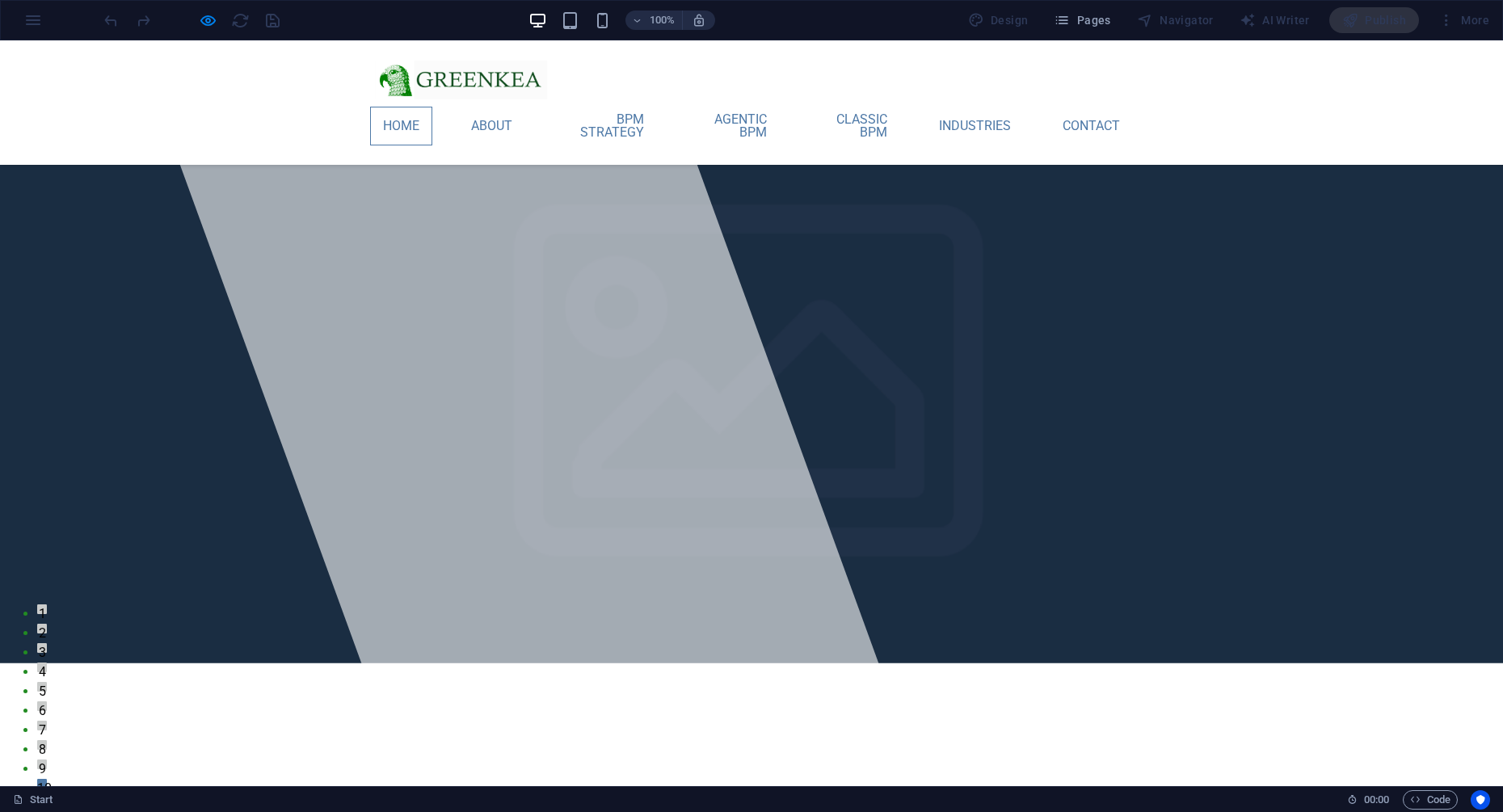 scroll, scrollTop: 111, scrollLeft: 0, axis: vertical 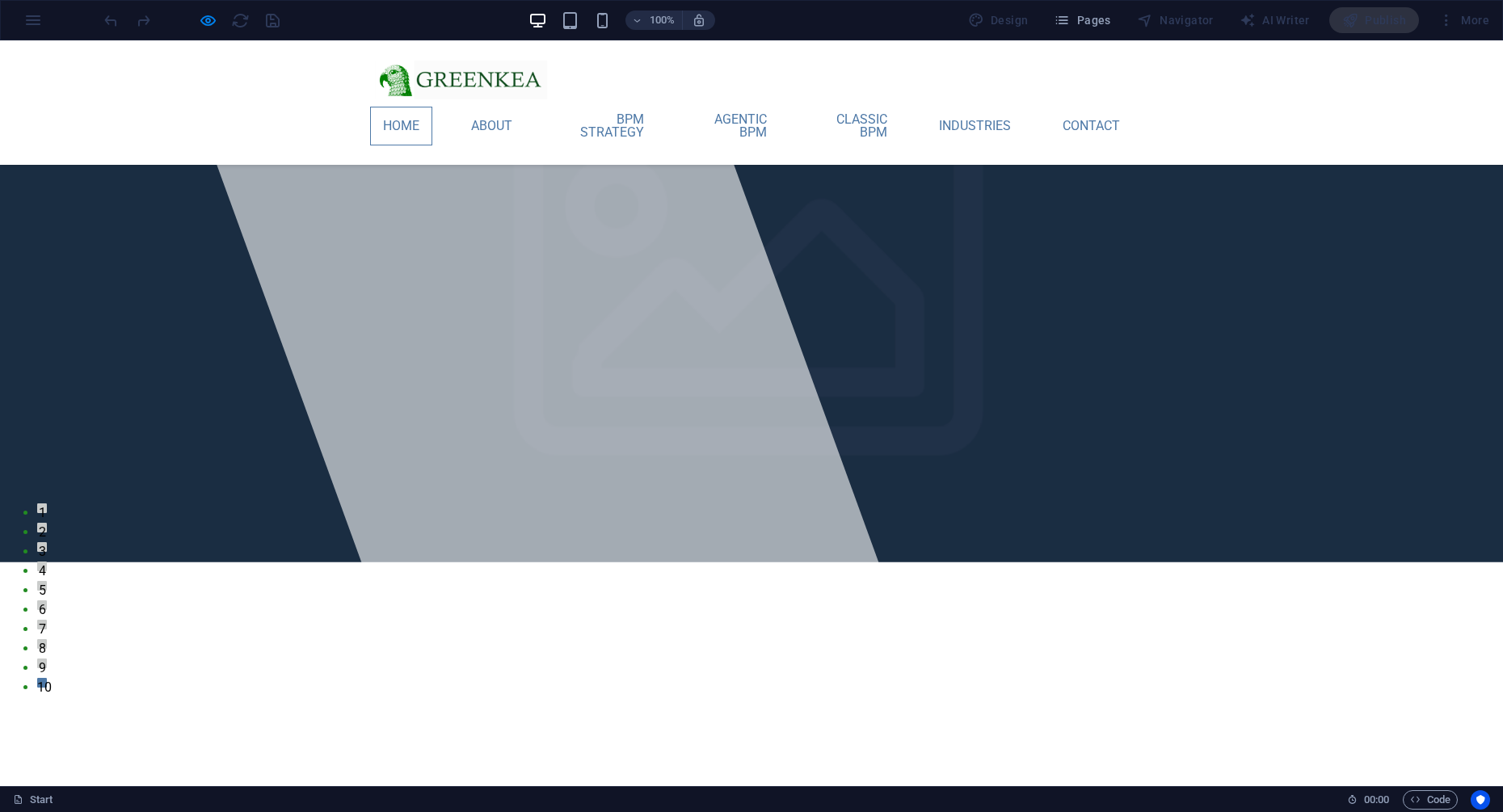 click on "We guide your business through the next evolutionary step of Business Process Management - building on proven BPM foundations while unlocking the power of autonomous, goal-driven Agentic AI." at bounding box center (752, 1238) 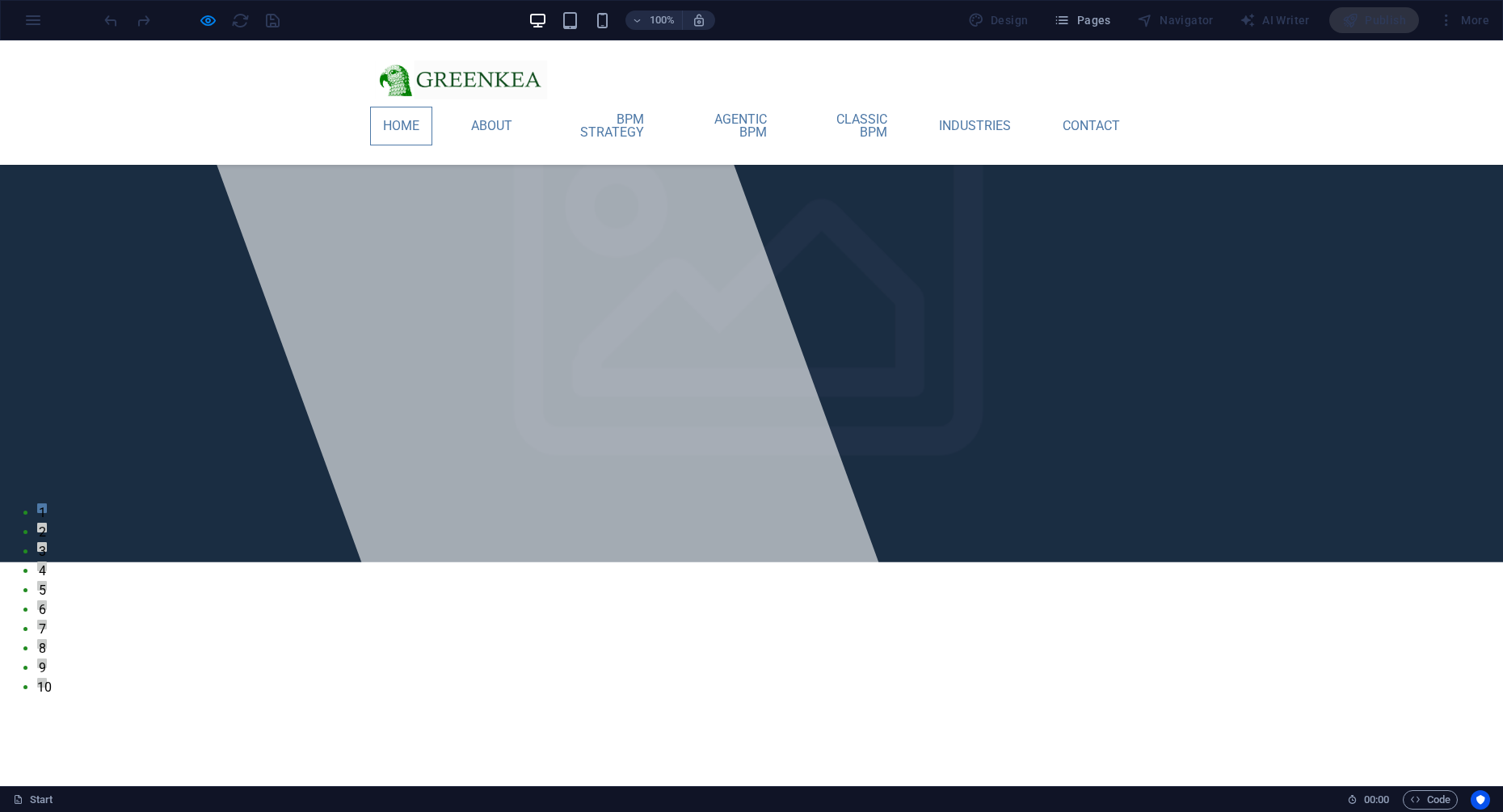 click at bounding box center [752, 1264] 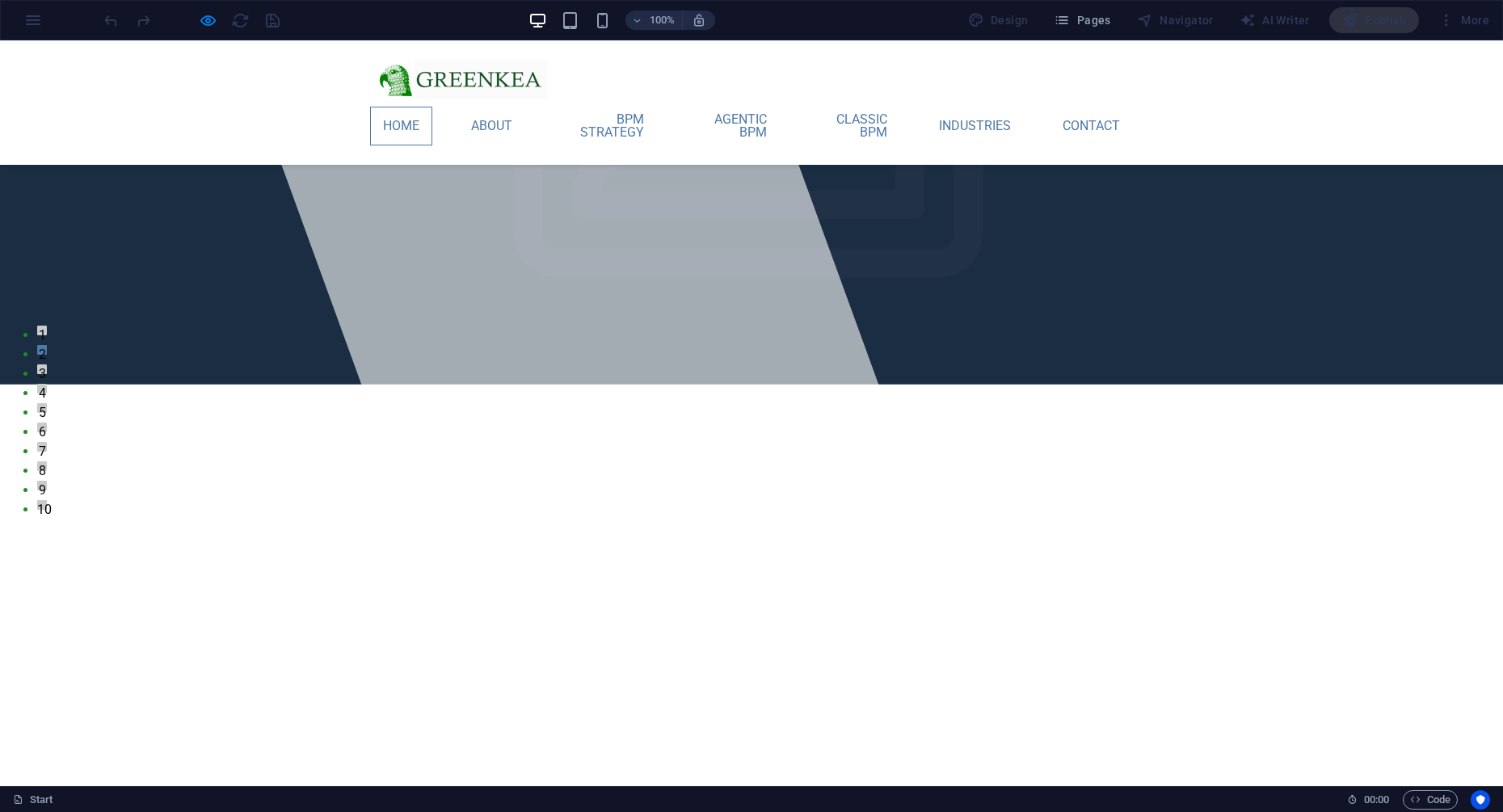 scroll, scrollTop: 151, scrollLeft: 0, axis: vertical 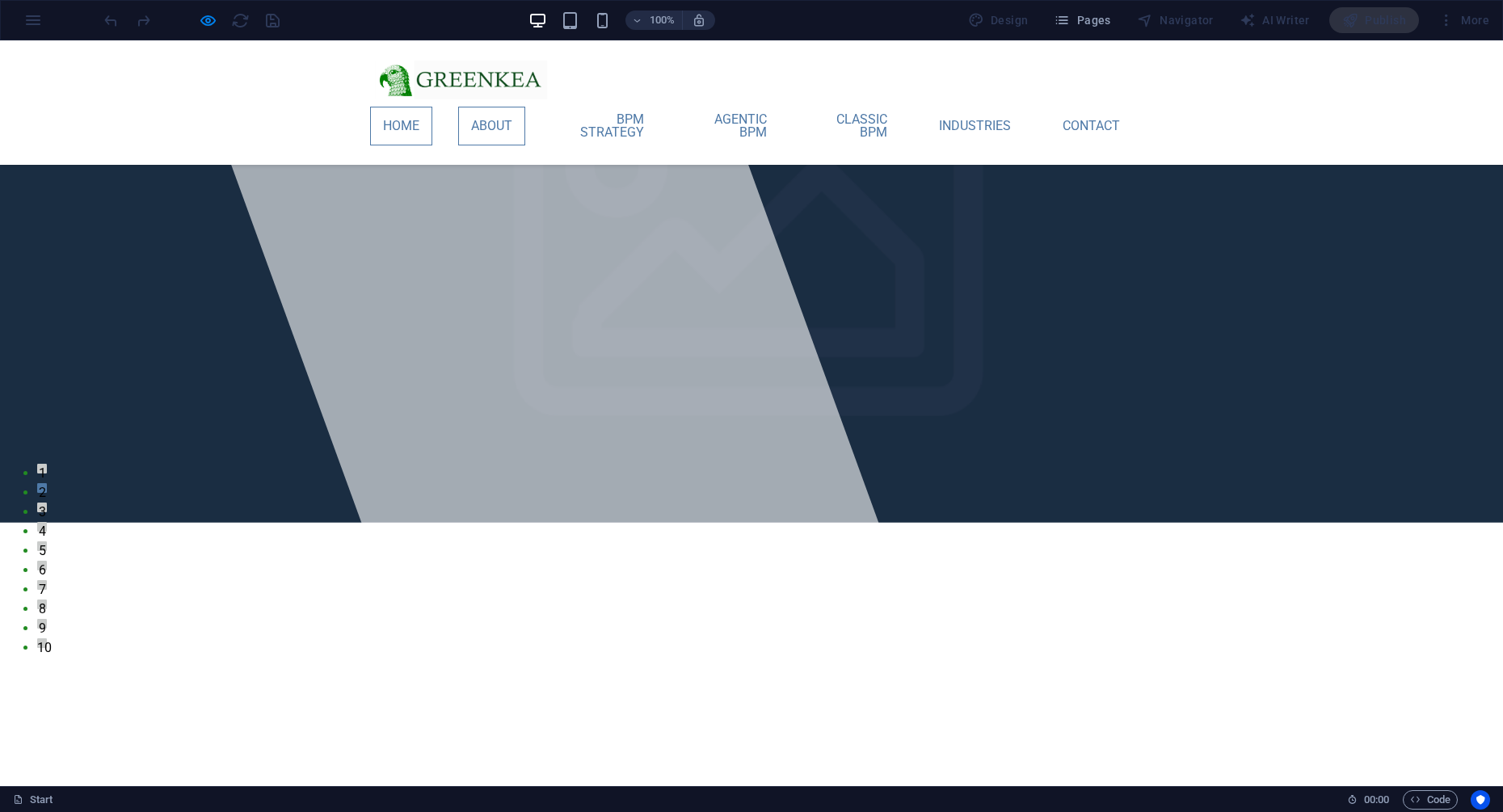 click on "About" at bounding box center (491, 126) 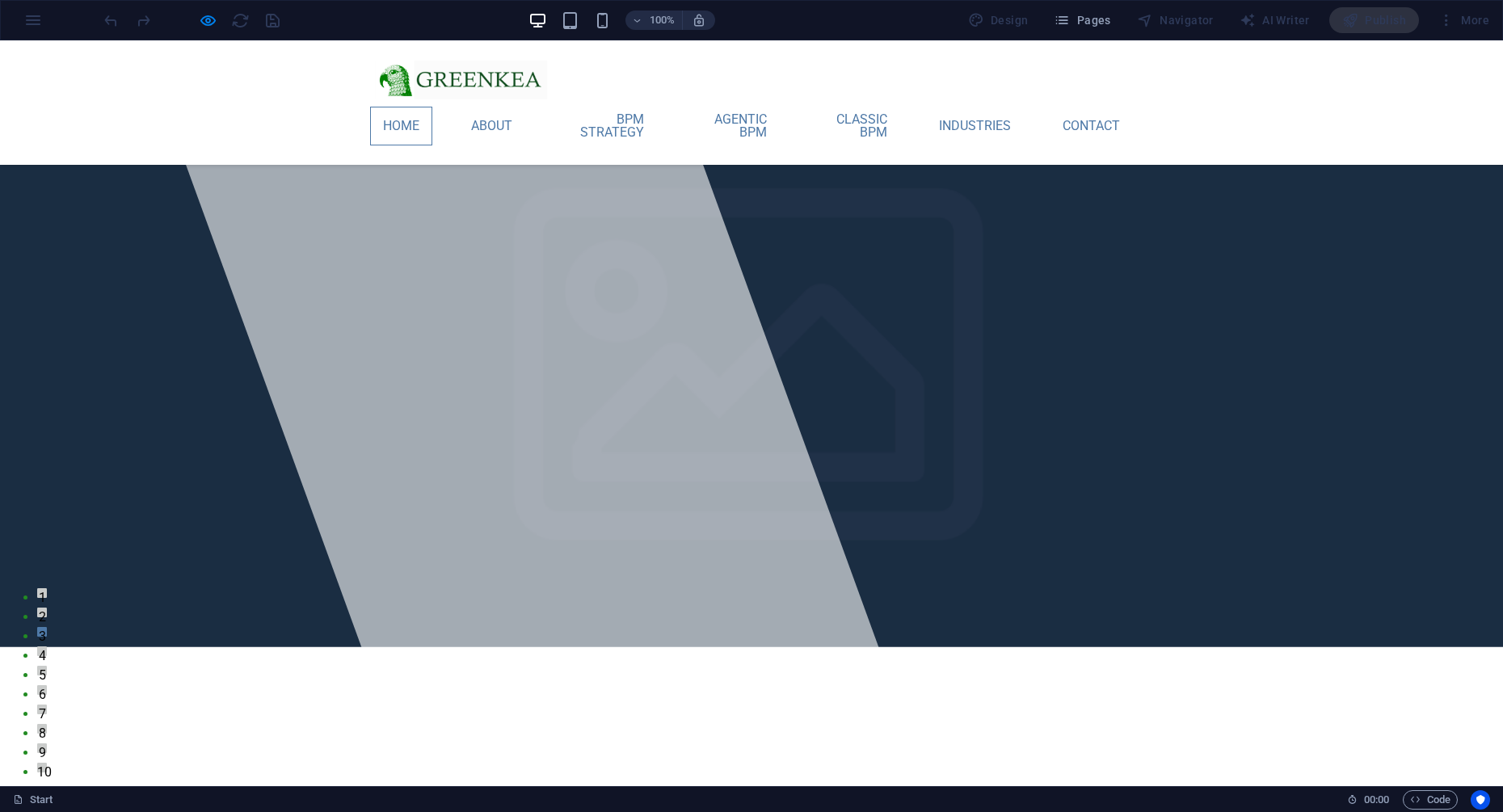 scroll, scrollTop: 0, scrollLeft: 0, axis: both 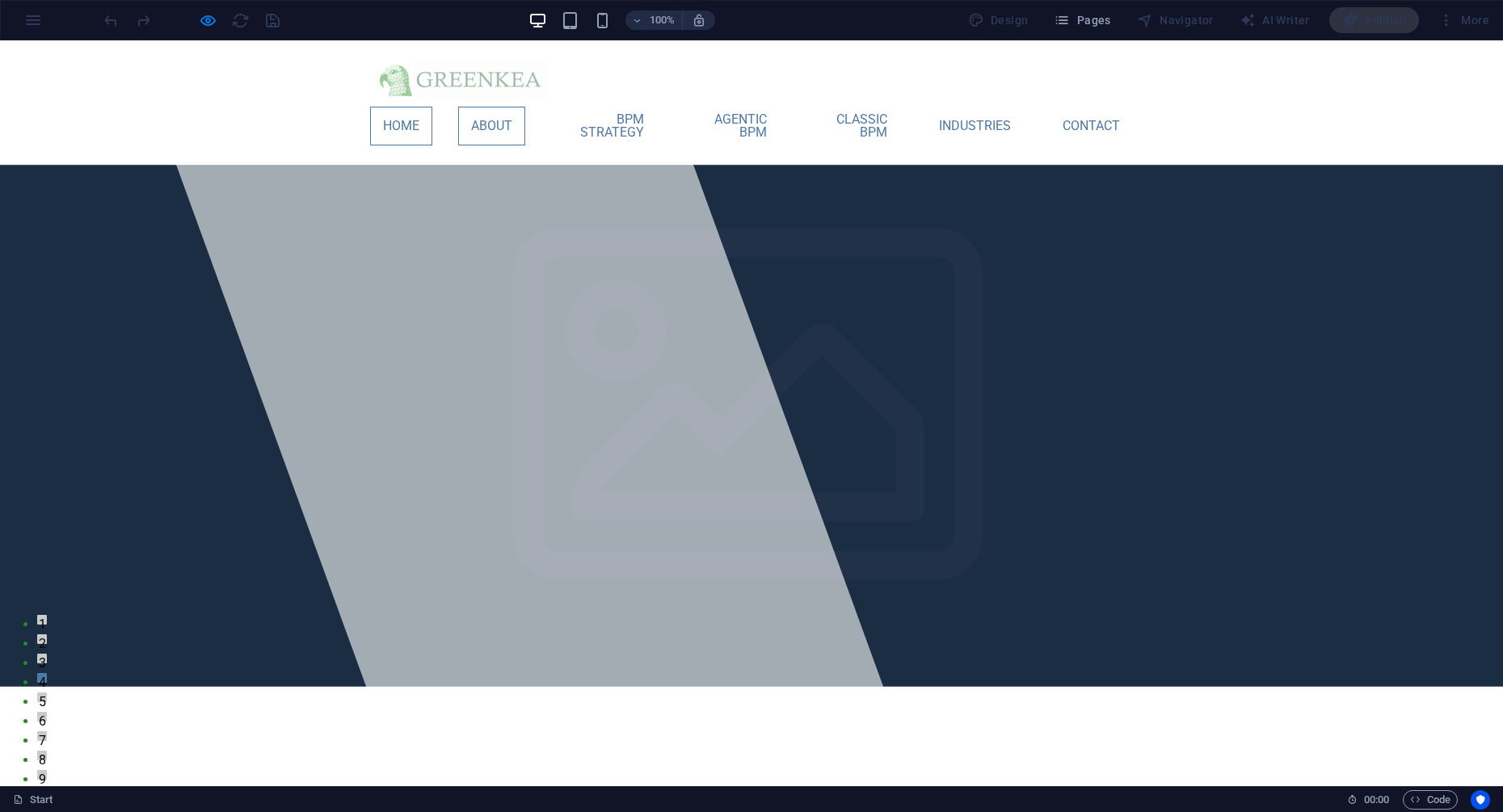 click on "About" at bounding box center (491, 126) 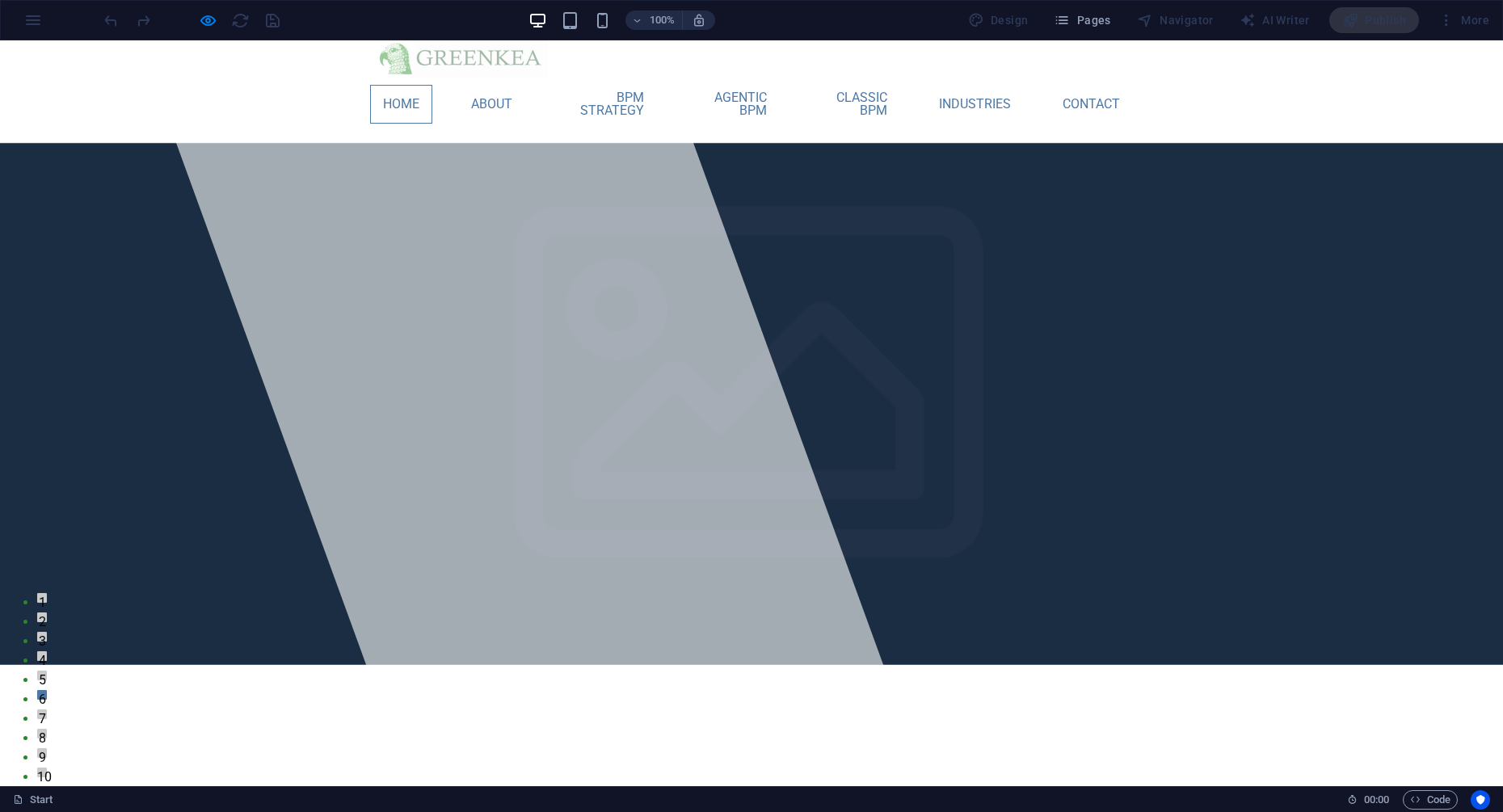 scroll, scrollTop: 0, scrollLeft: 0, axis: both 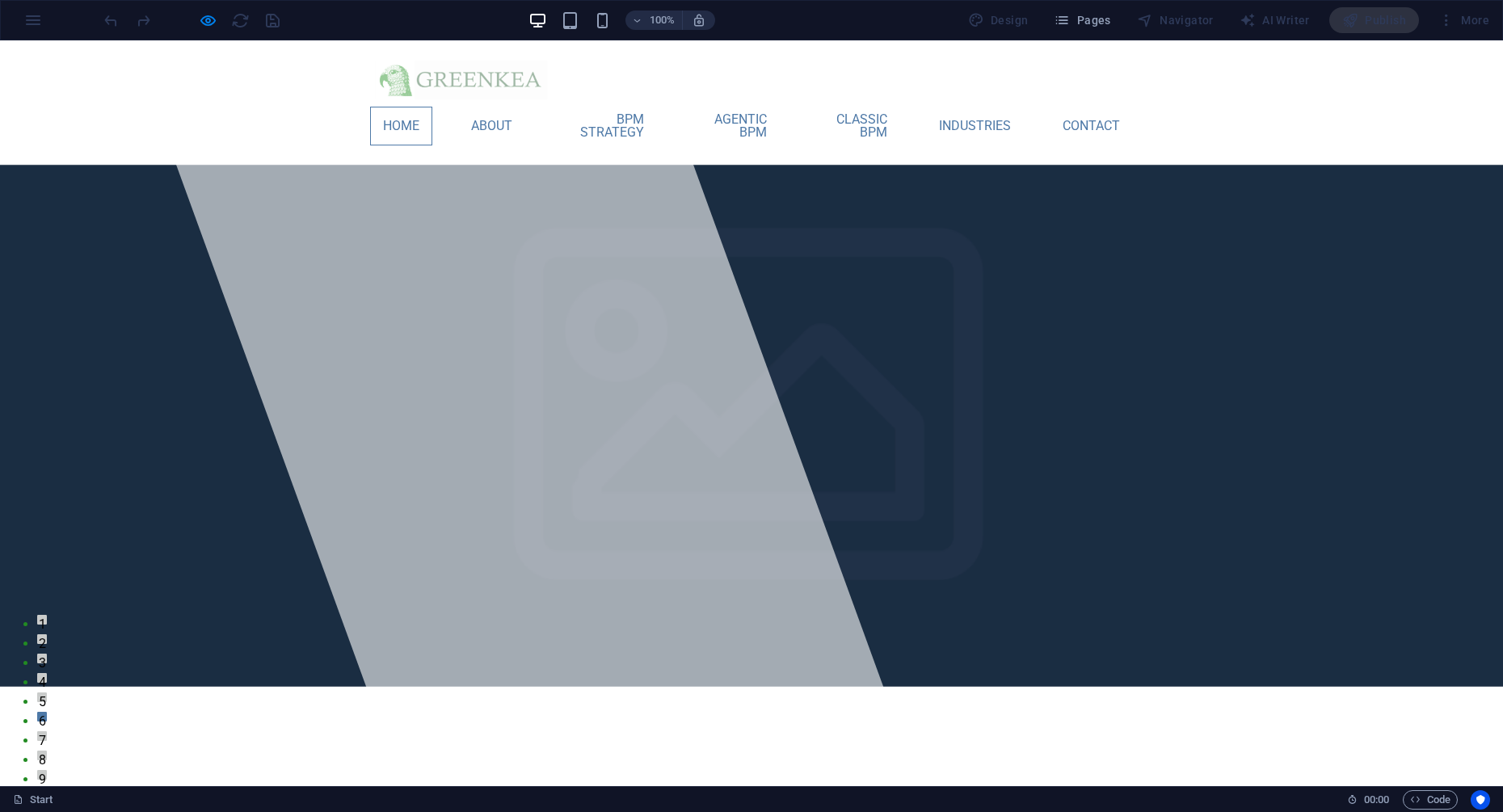 click on "Home About BPM STRATEGY AGENTIC BPM CLASSIC BPM Industries Contact" at bounding box center (752, 103) 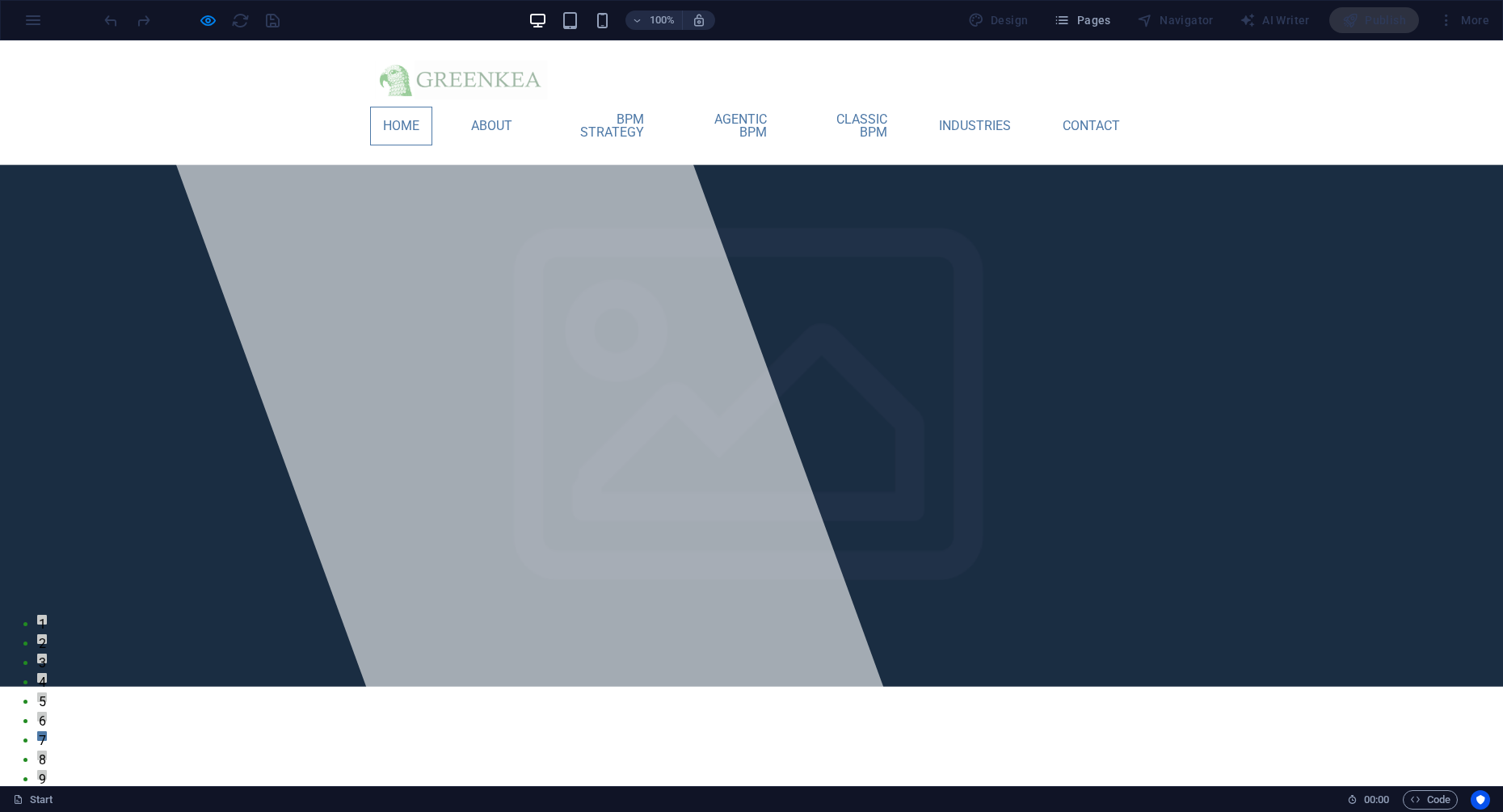 click on "Home" at bounding box center [401, 126] 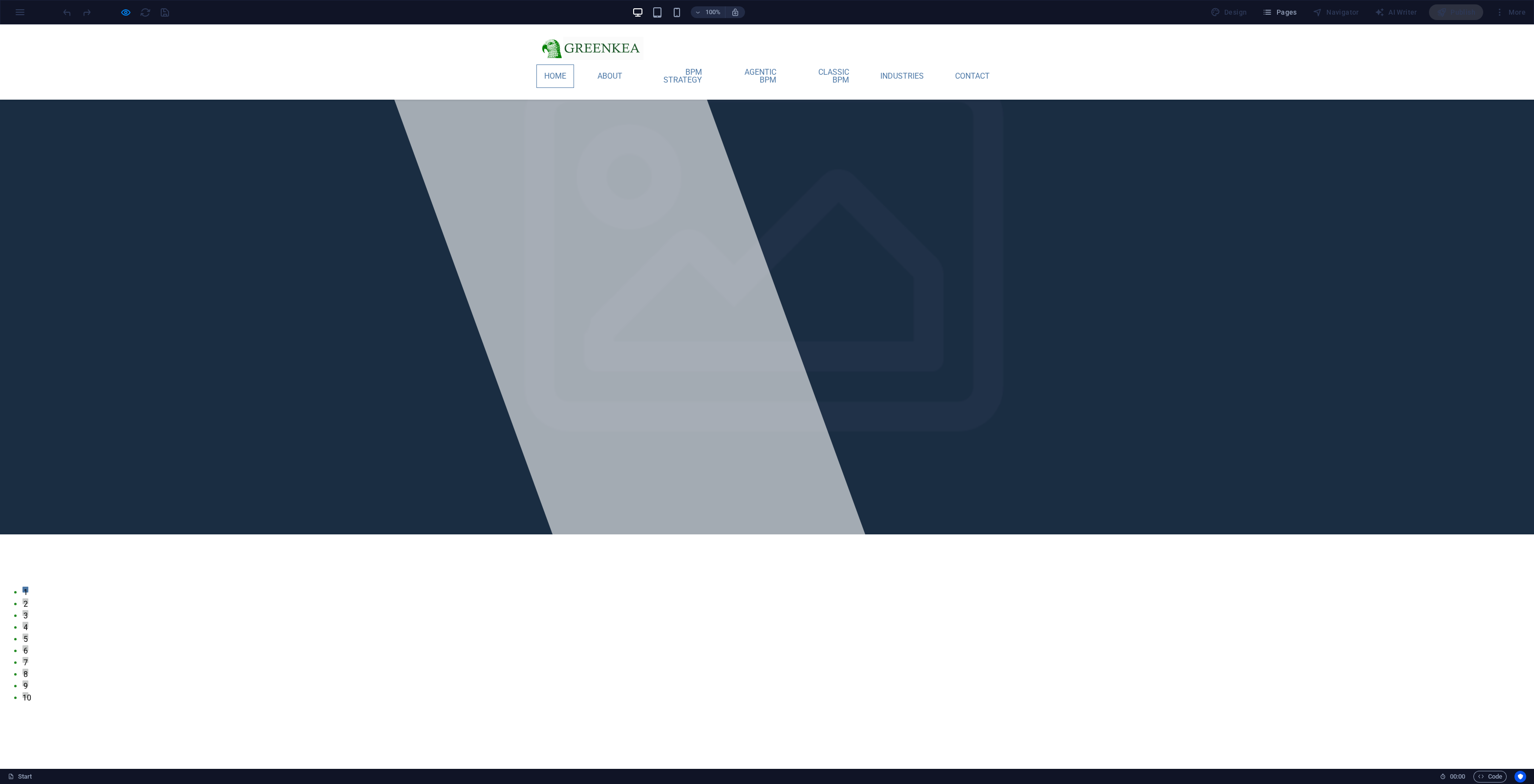 scroll, scrollTop: 0, scrollLeft: 0, axis: both 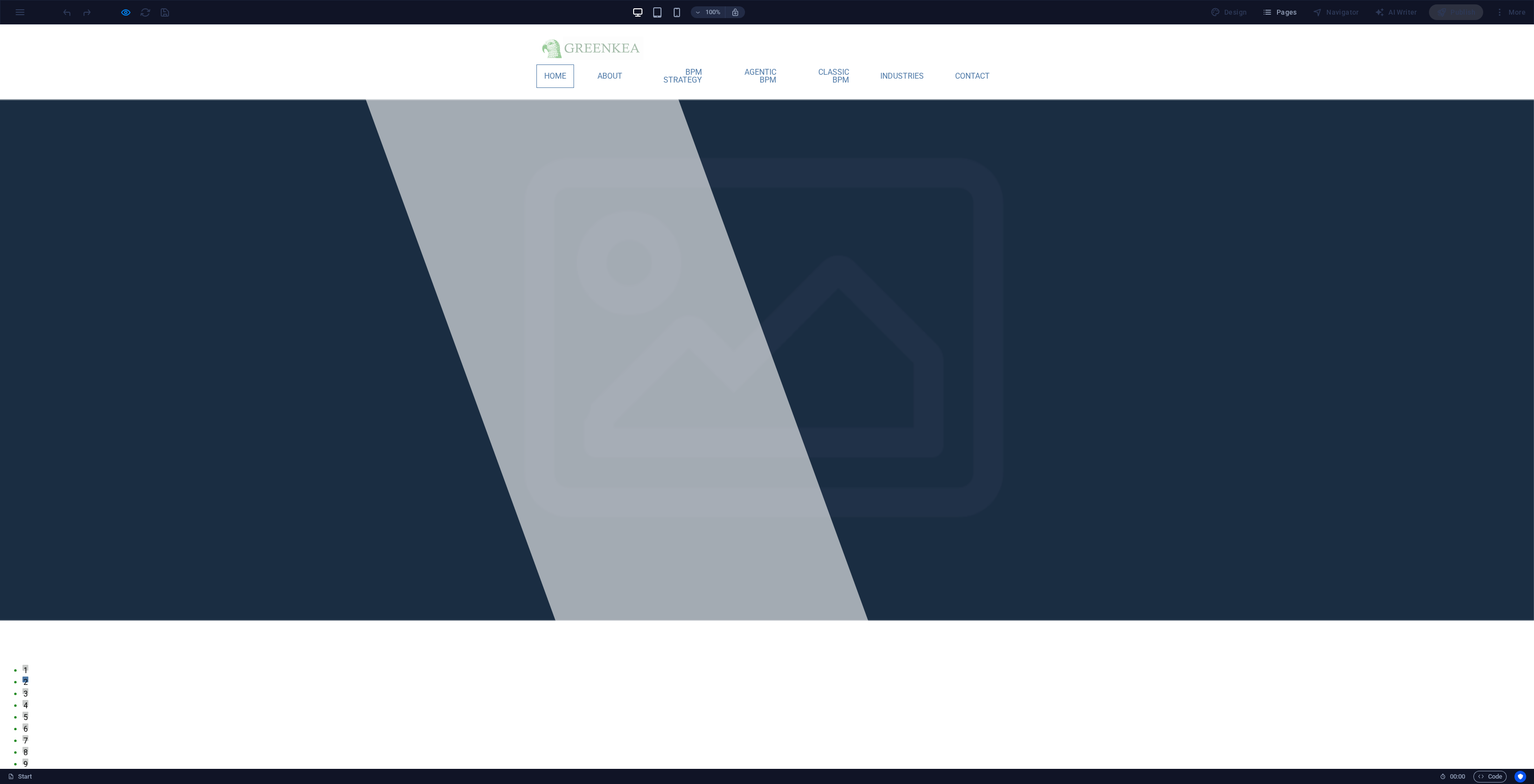click on "Home" at bounding box center (555, 76) 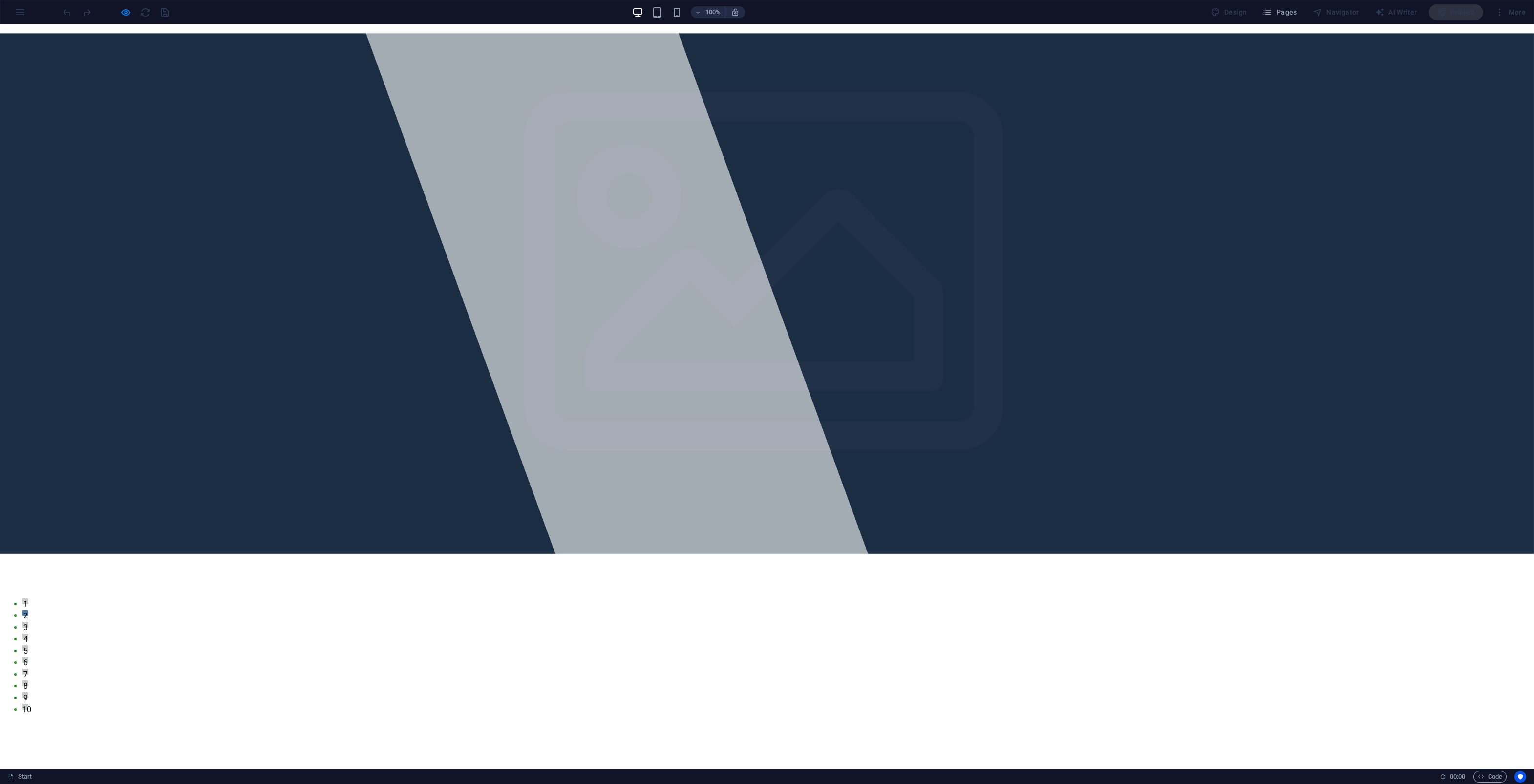 scroll, scrollTop: 67, scrollLeft: 0, axis: vertical 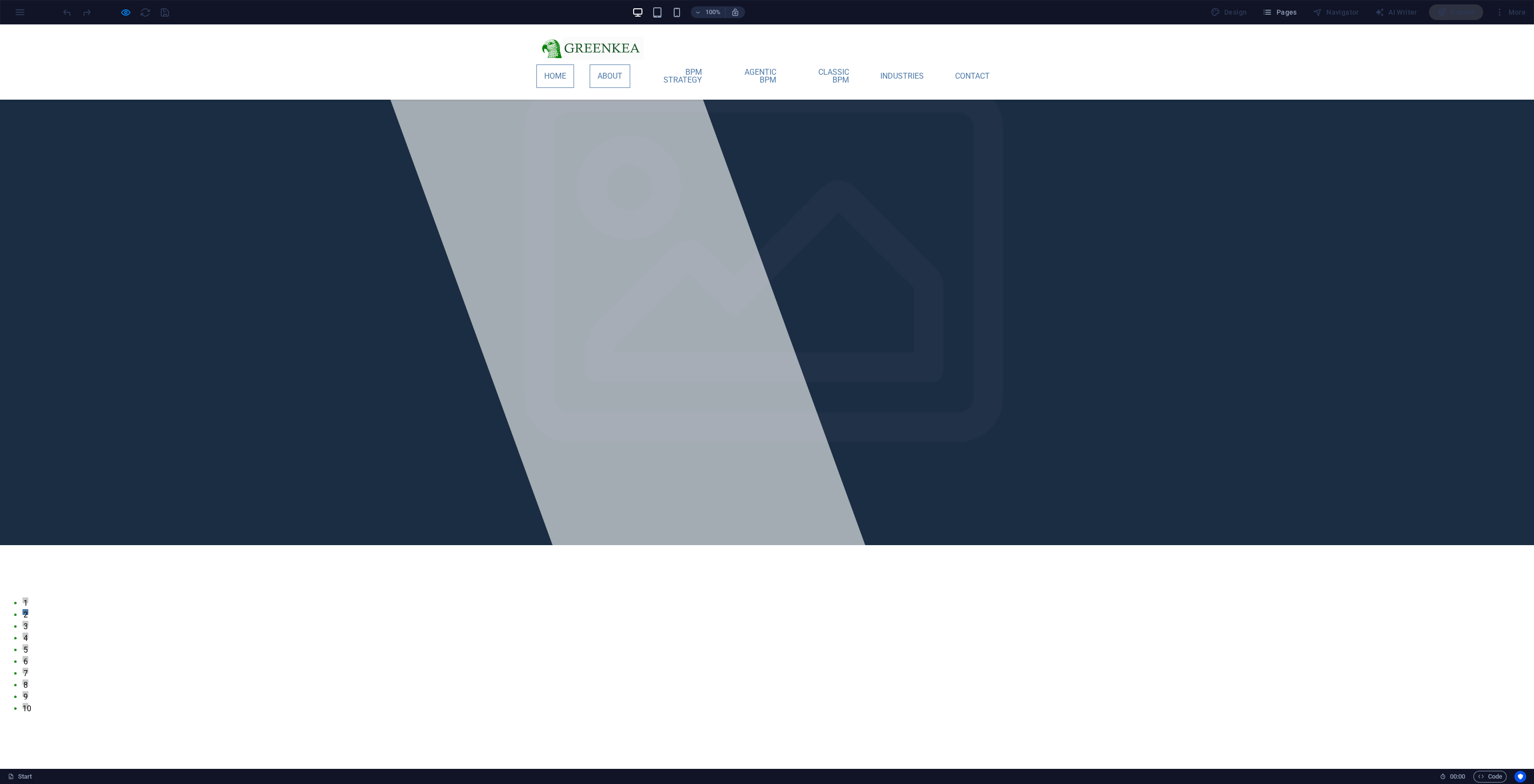 click on "About" at bounding box center [610, 76] 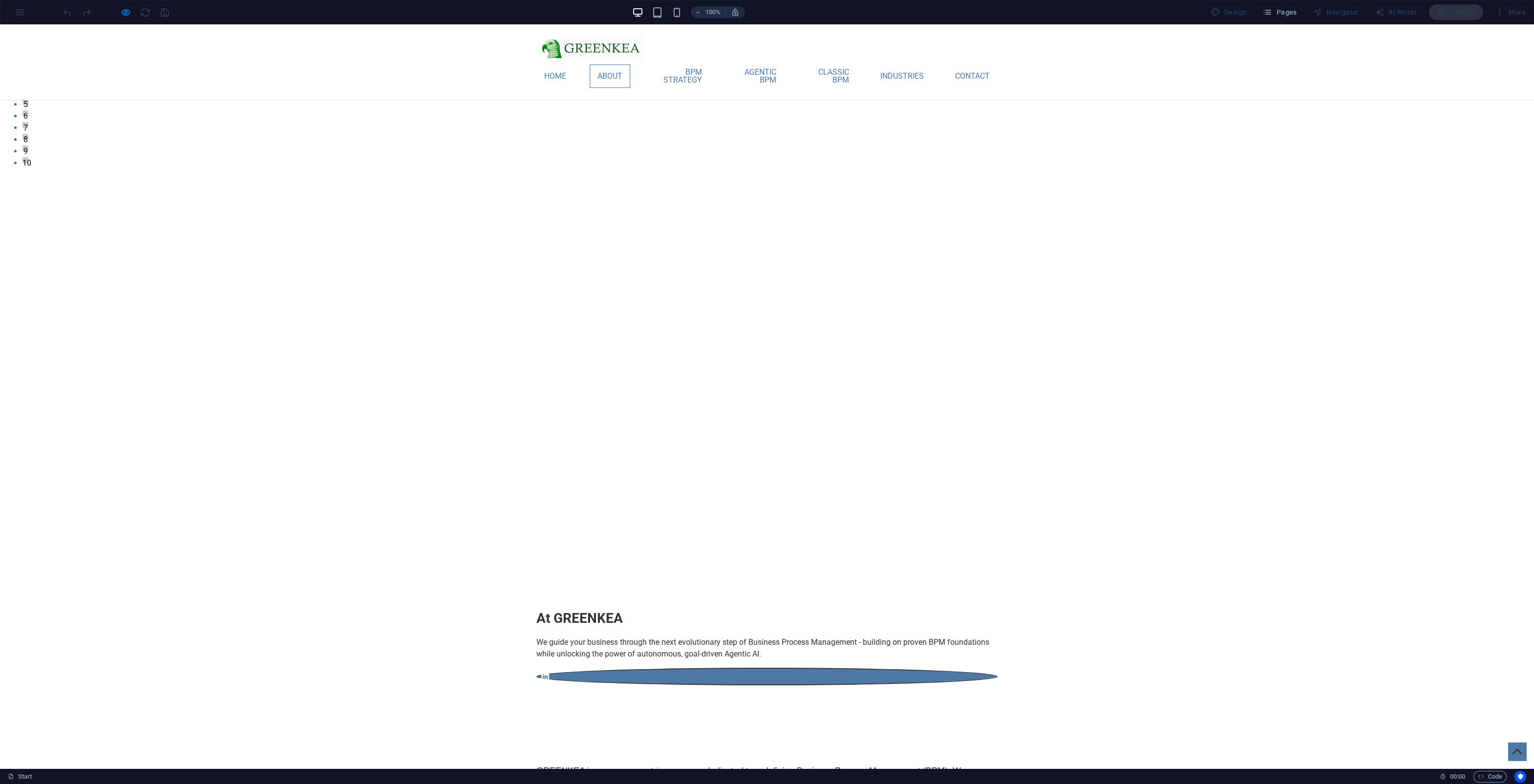 scroll, scrollTop: 628, scrollLeft: 0, axis: vertical 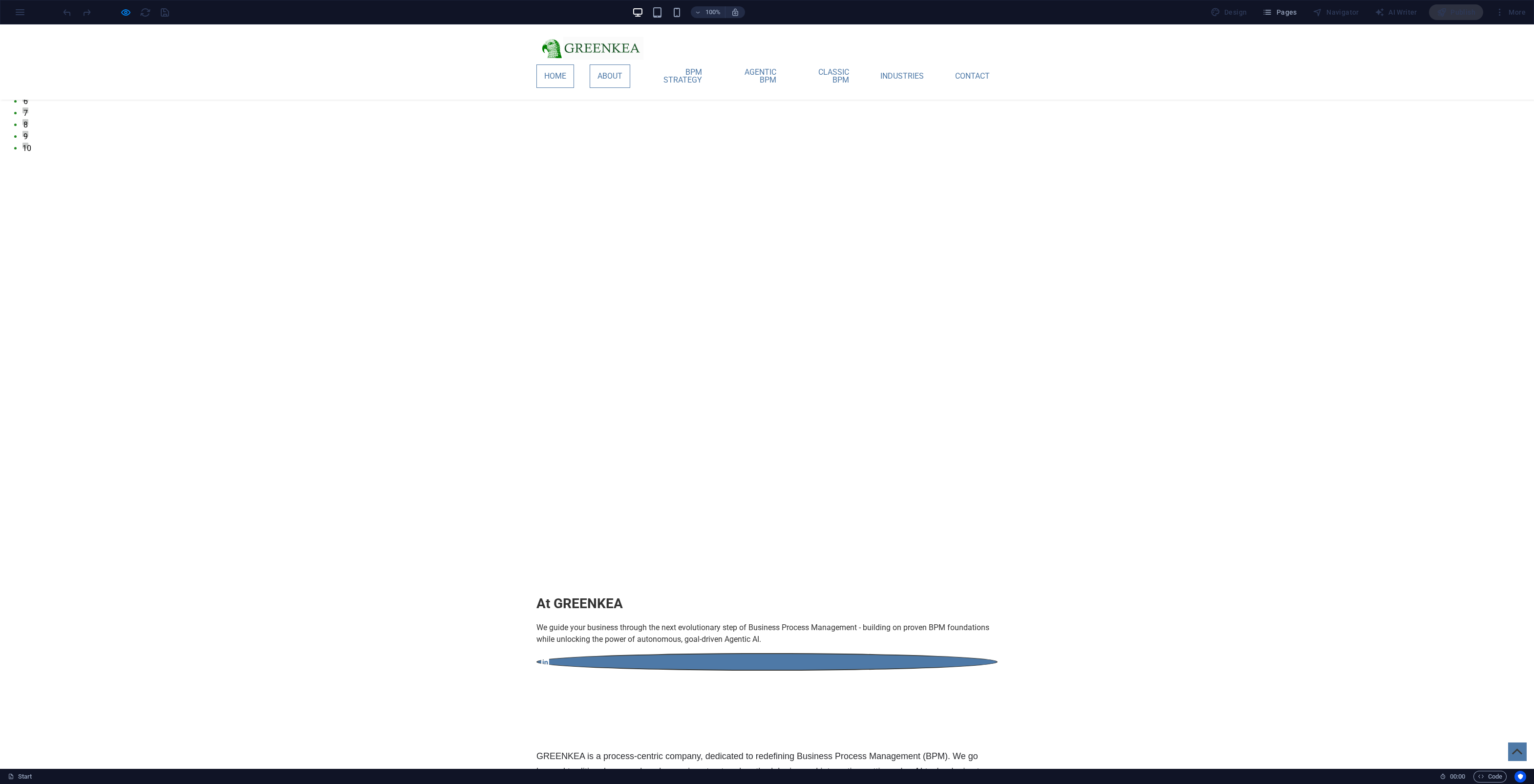 click on "Home" at bounding box center [555, 76] 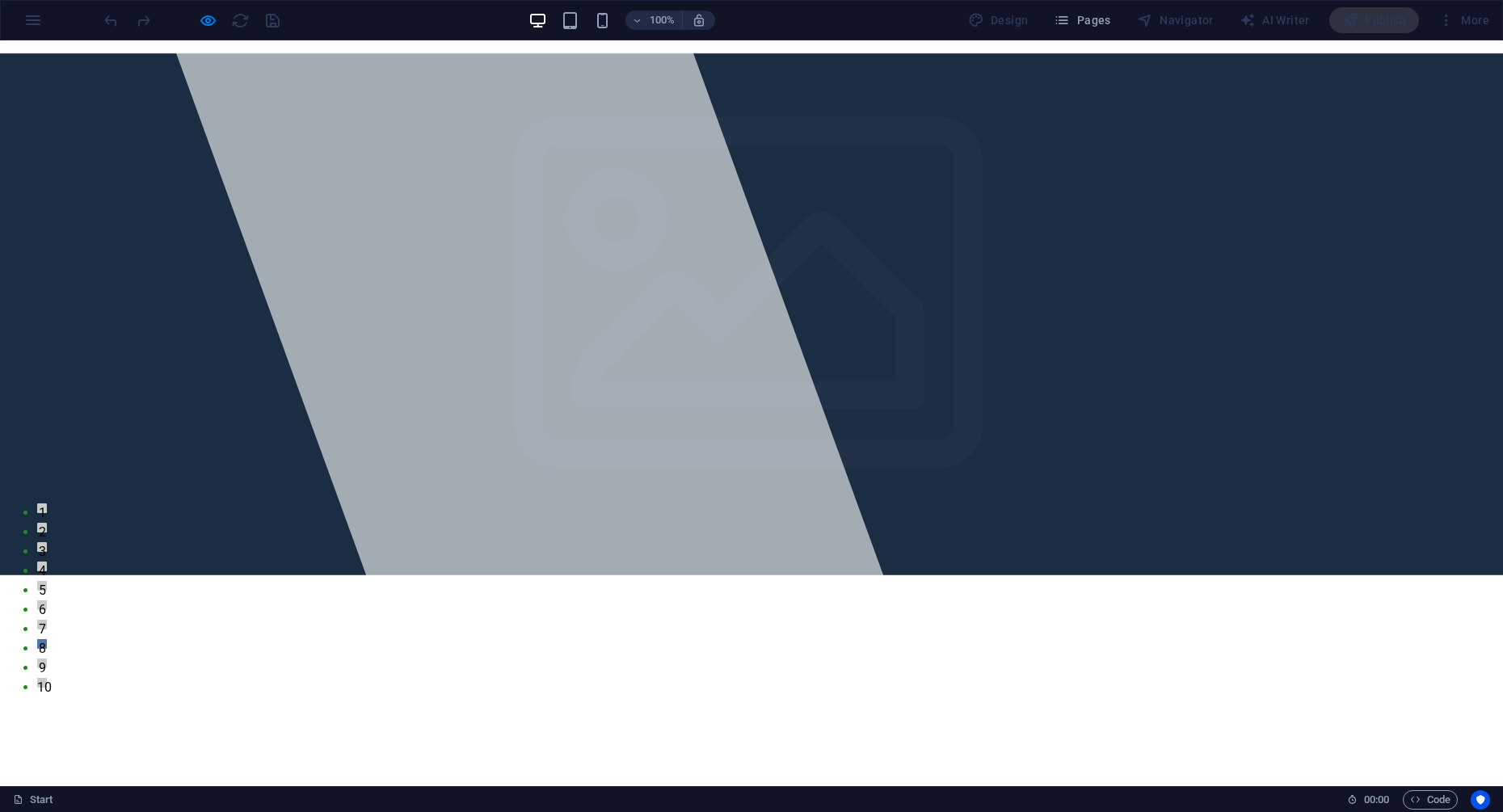 scroll, scrollTop: 0, scrollLeft: 0, axis: both 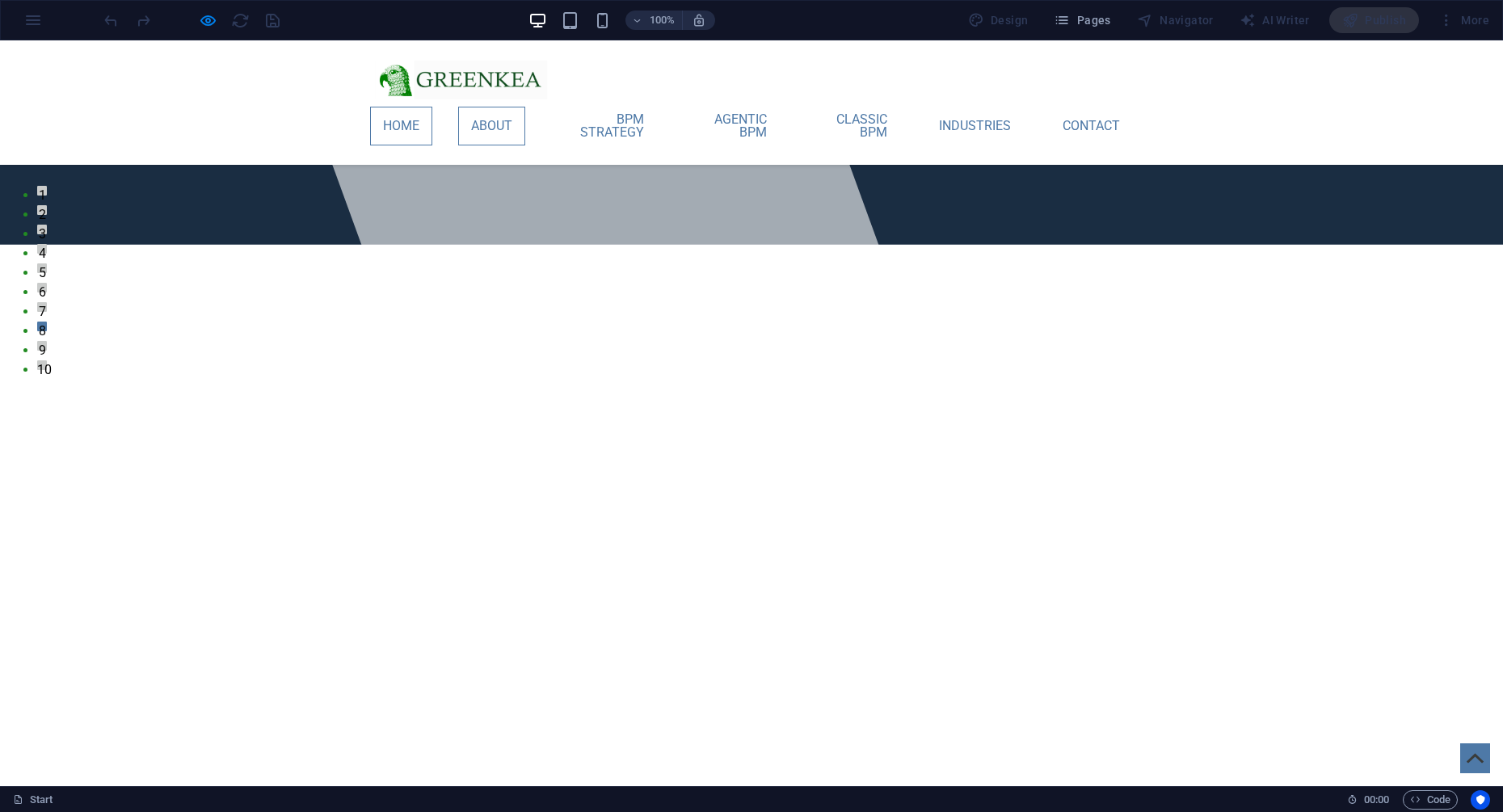 click on "About" at bounding box center [491, 126] 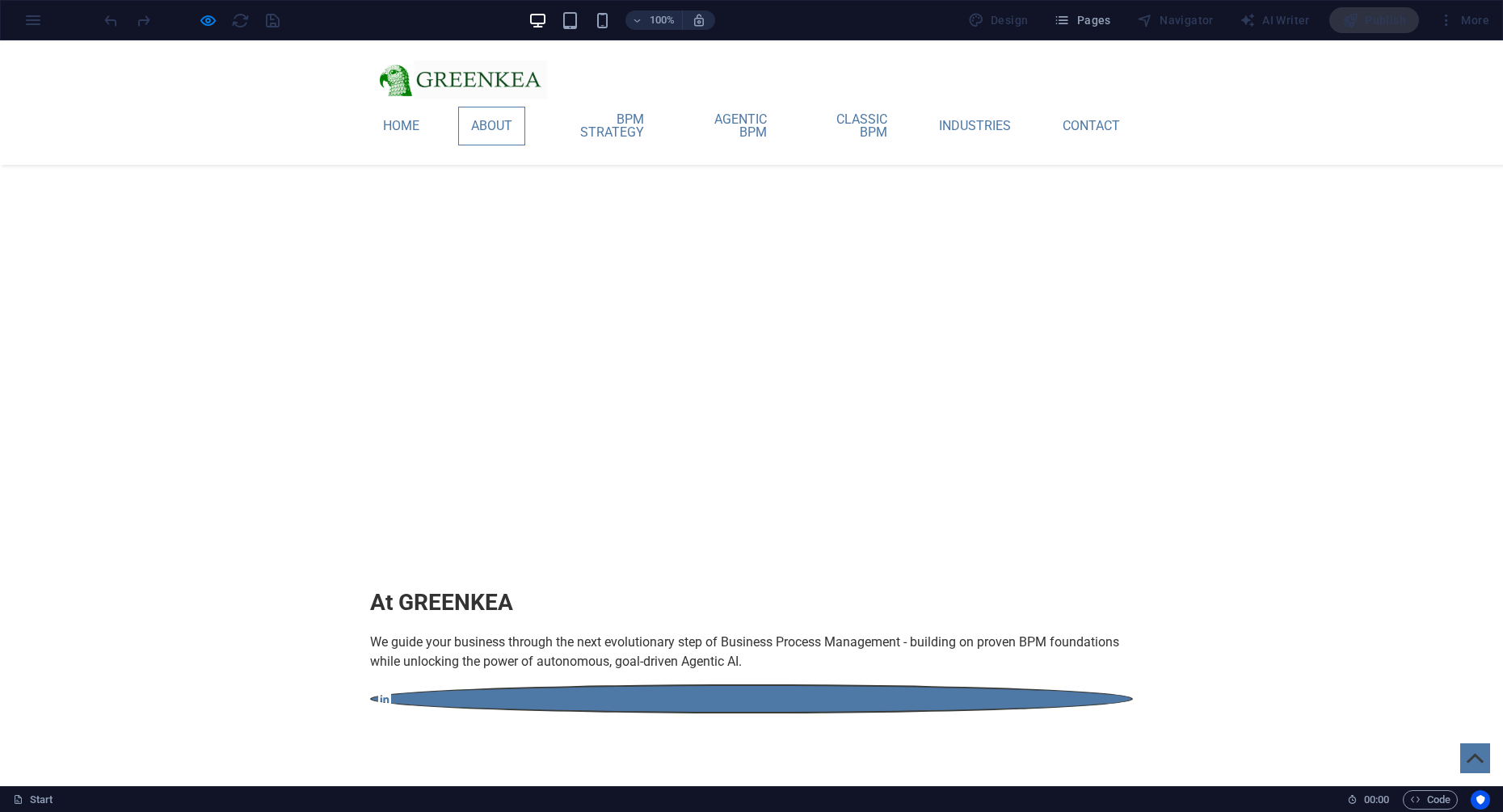 scroll, scrollTop: 699, scrollLeft: 0, axis: vertical 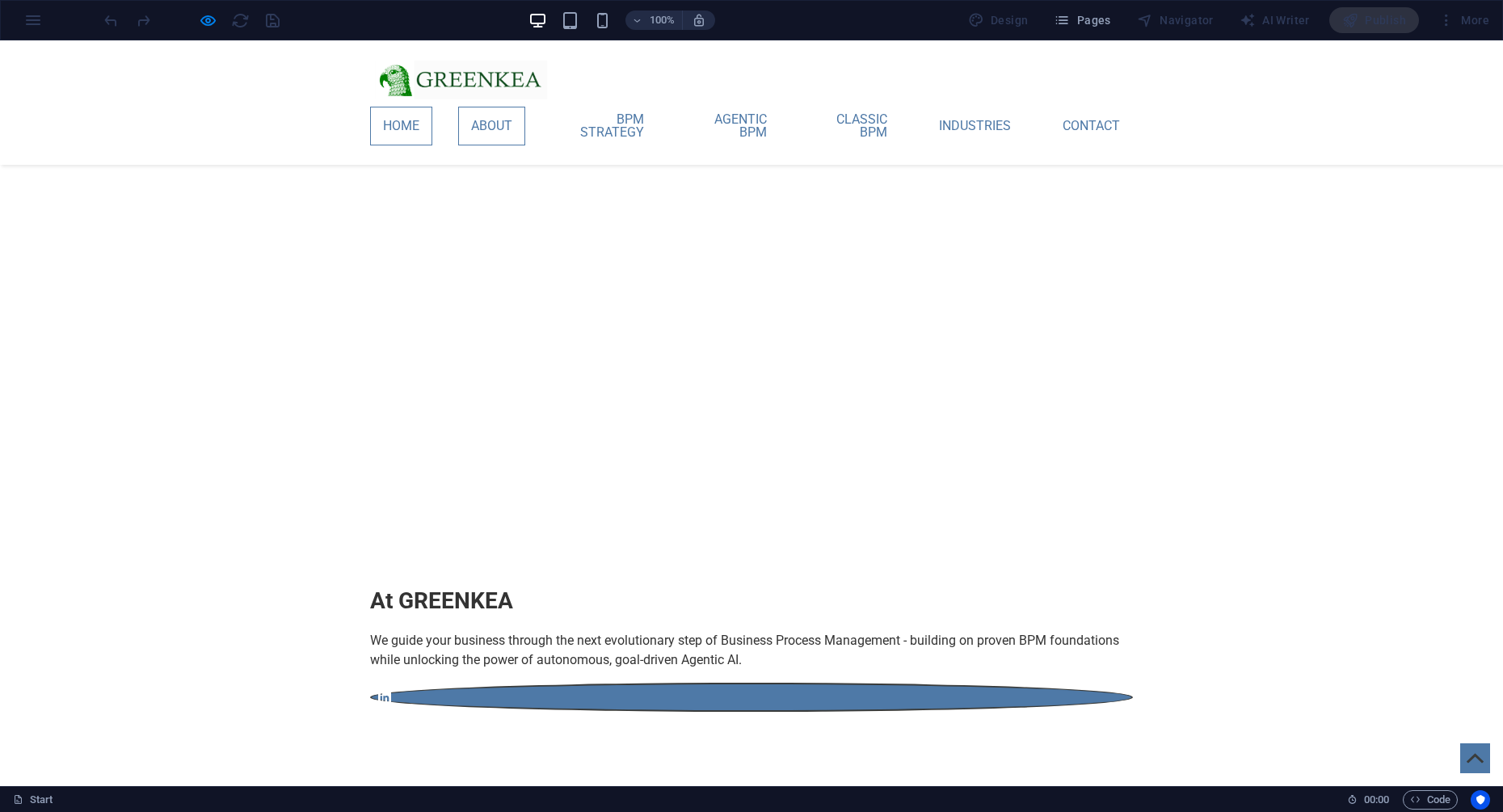 click on "Home" at bounding box center (401, 126) 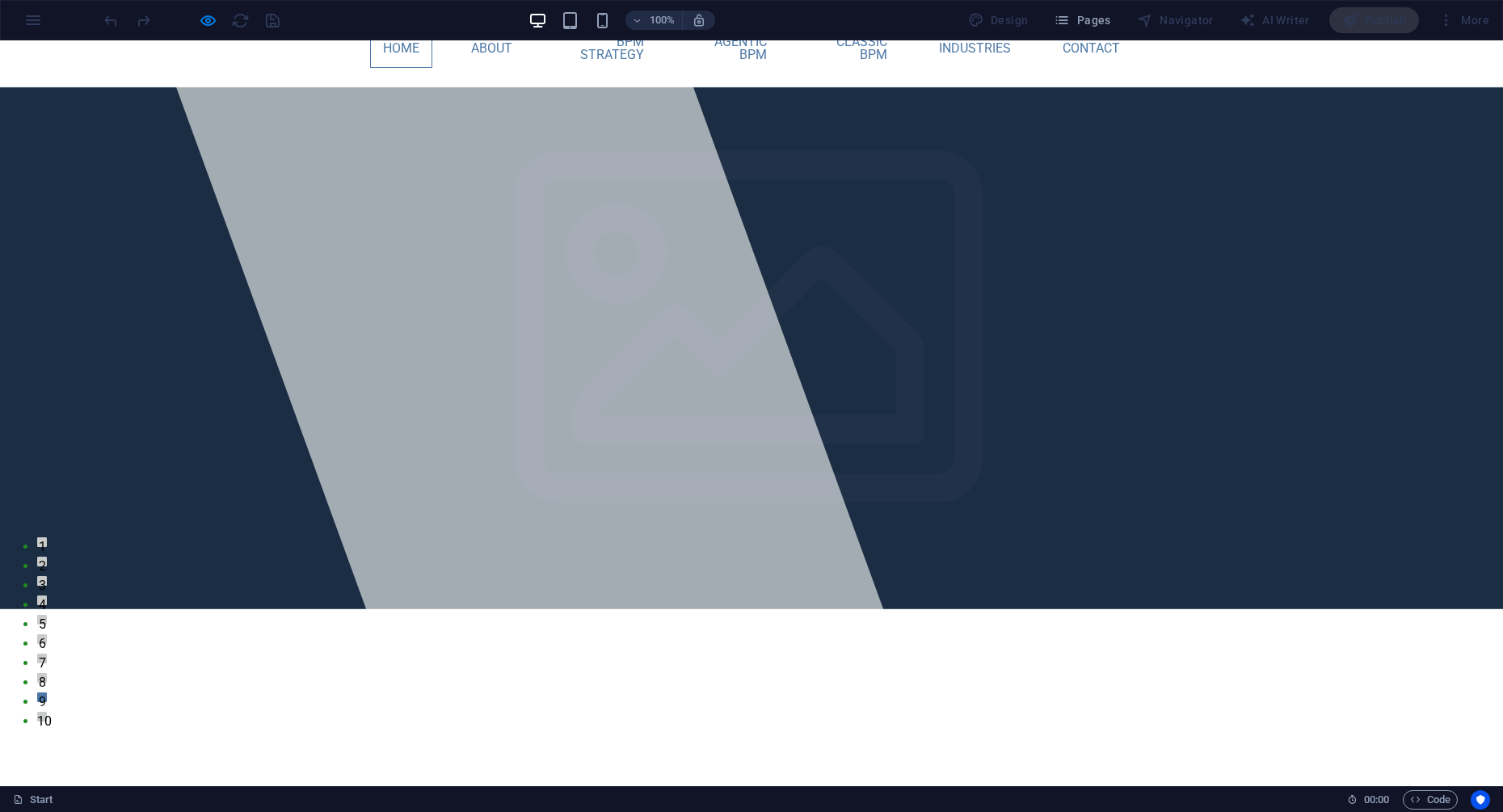 scroll, scrollTop: 0, scrollLeft: 0, axis: both 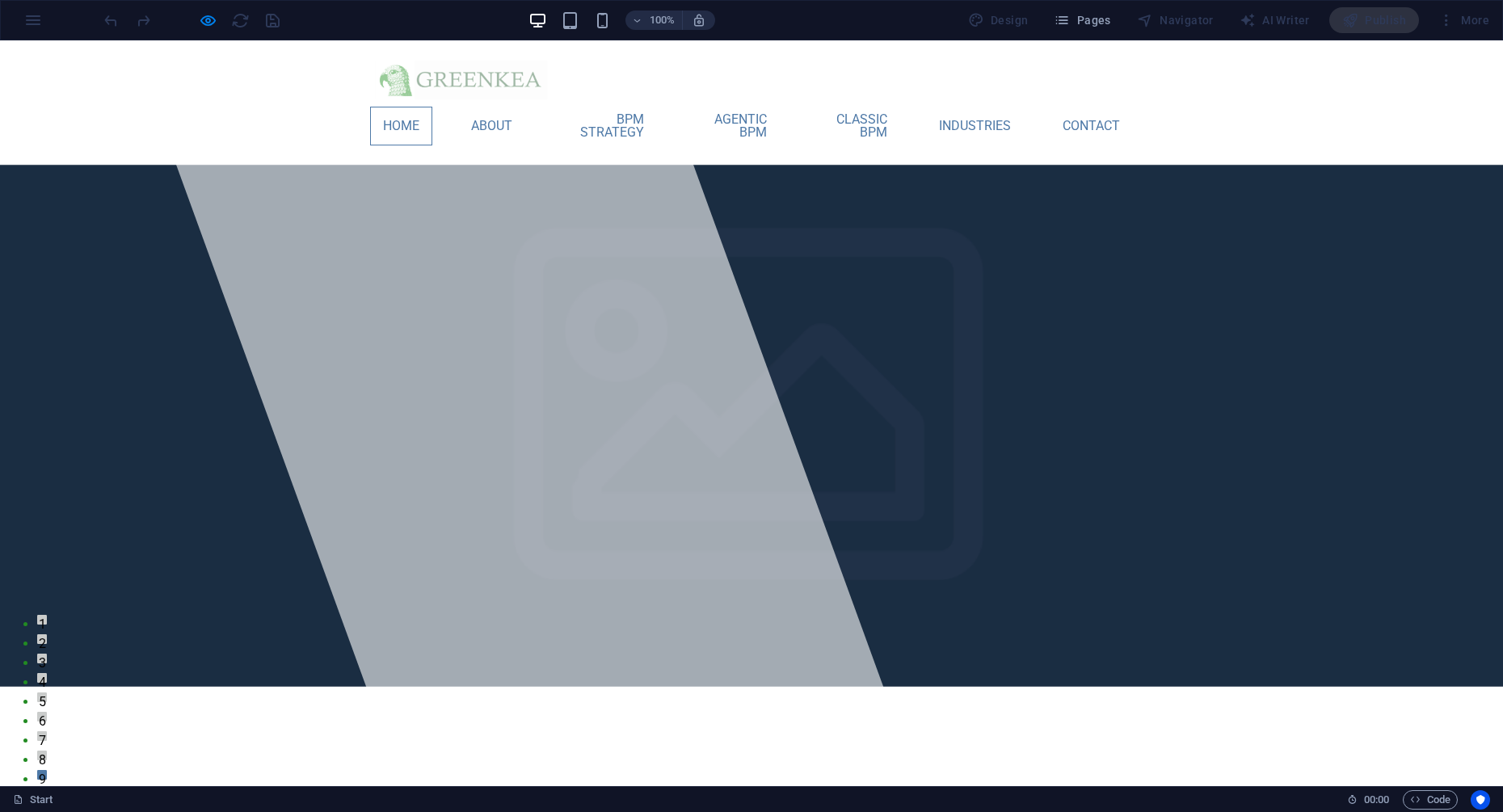 click on "Home" at bounding box center (401, 126) 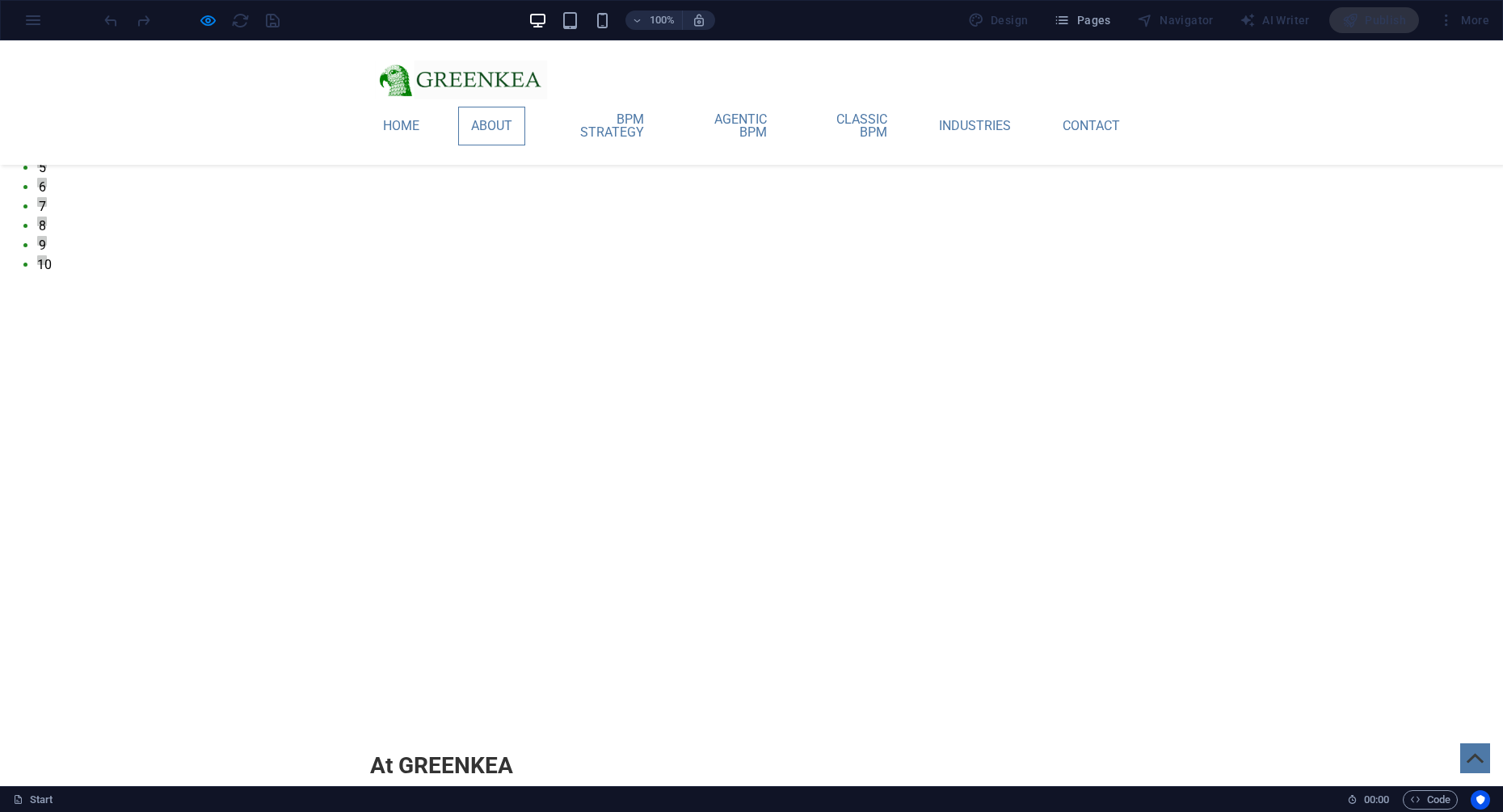 scroll, scrollTop: 656, scrollLeft: 0, axis: vertical 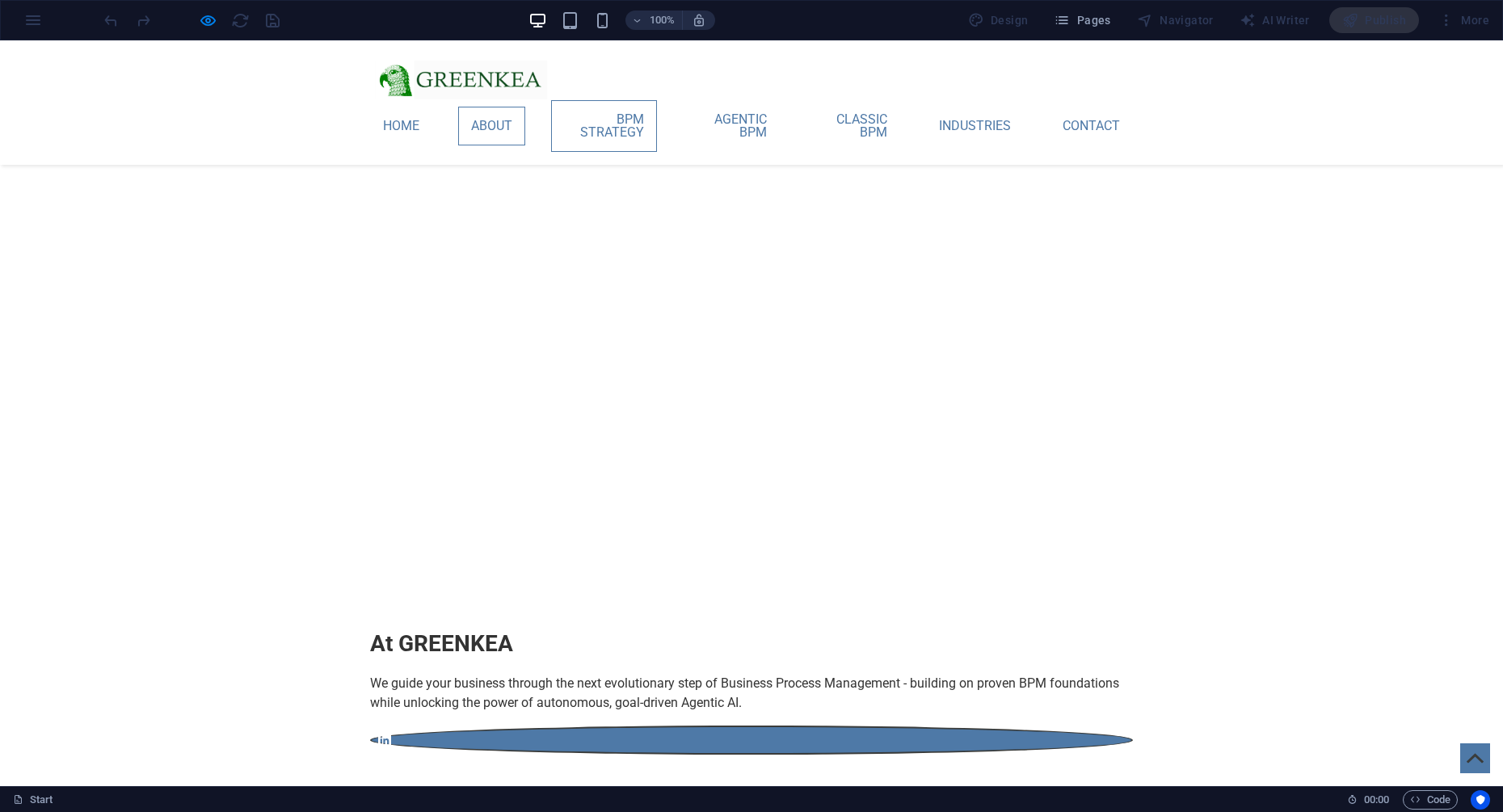 click on "BPM STRATEGY" at bounding box center (604, 126) 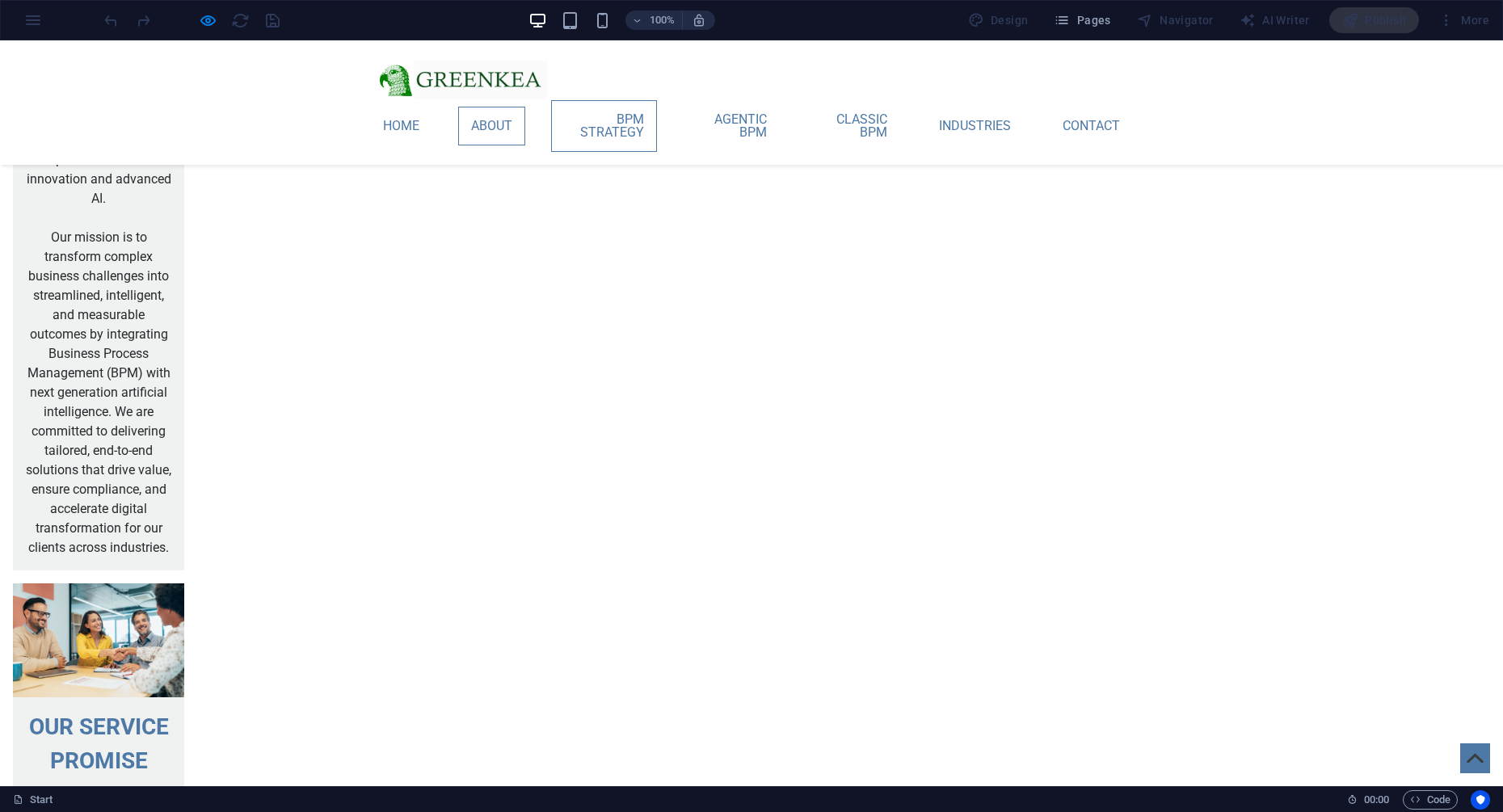 click on "About" at bounding box center (491, 126) 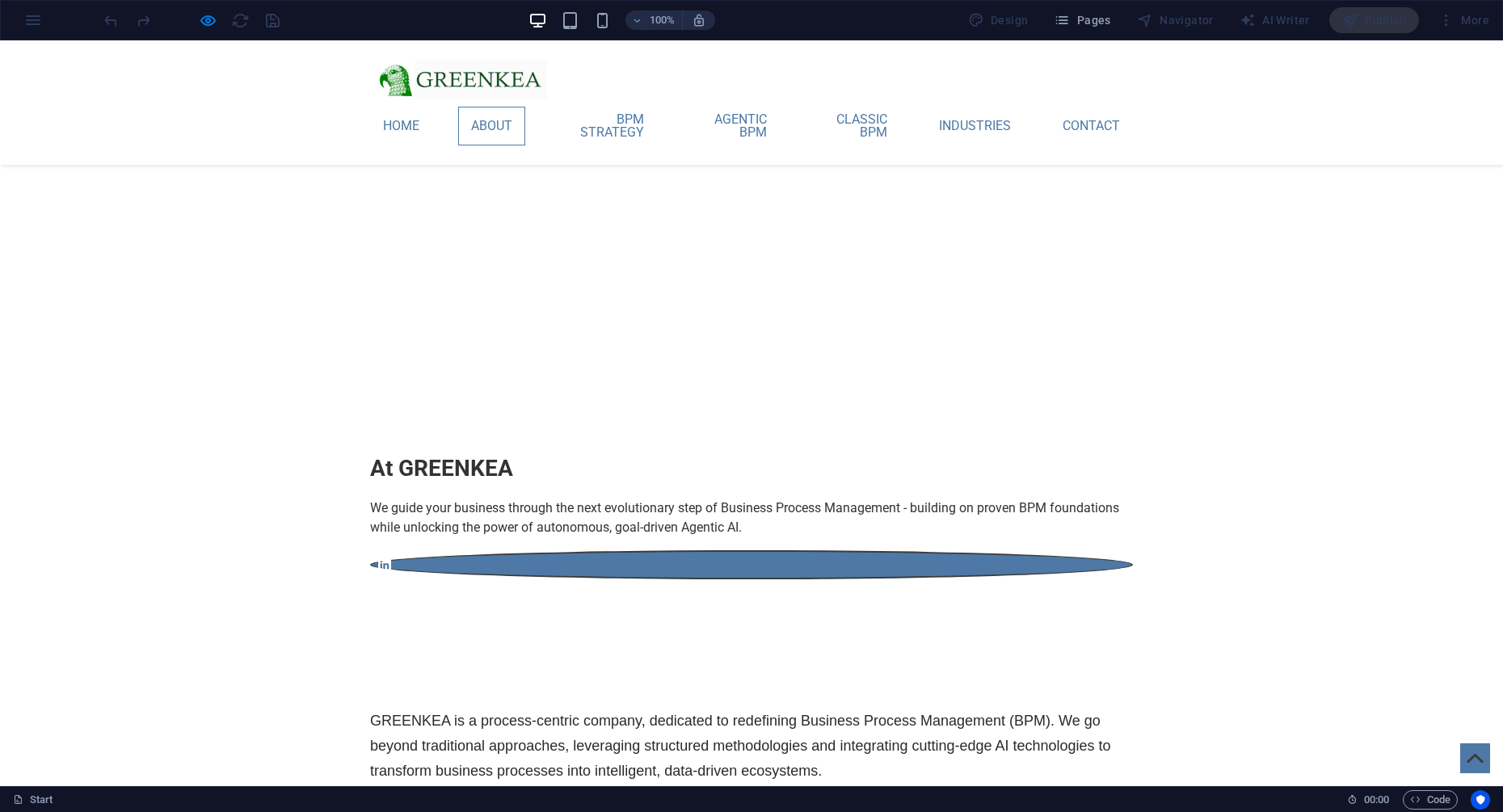 scroll, scrollTop: 699, scrollLeft: 0, axis: vertical 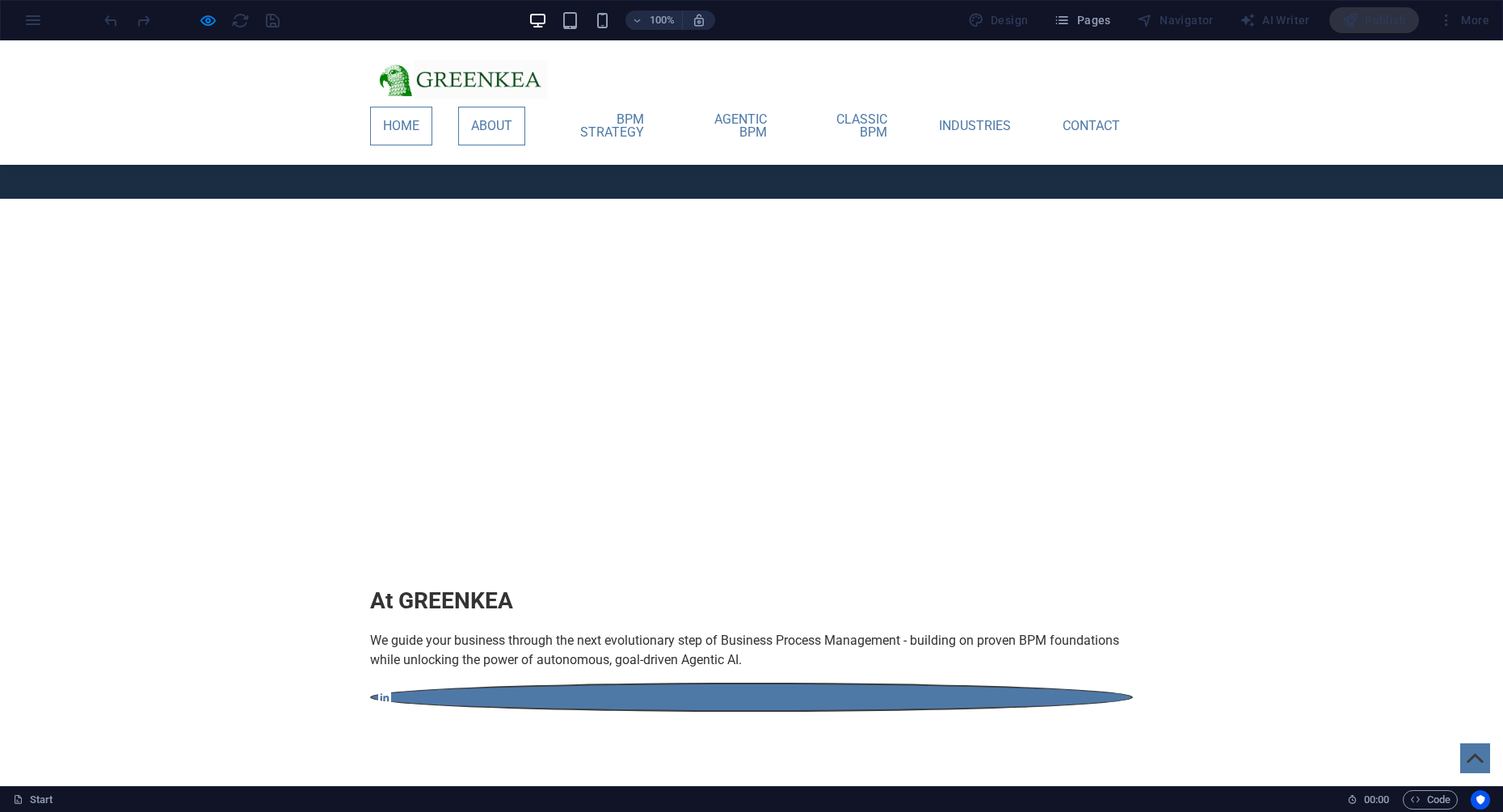 click on "Home" at bounding box center [401, 126] 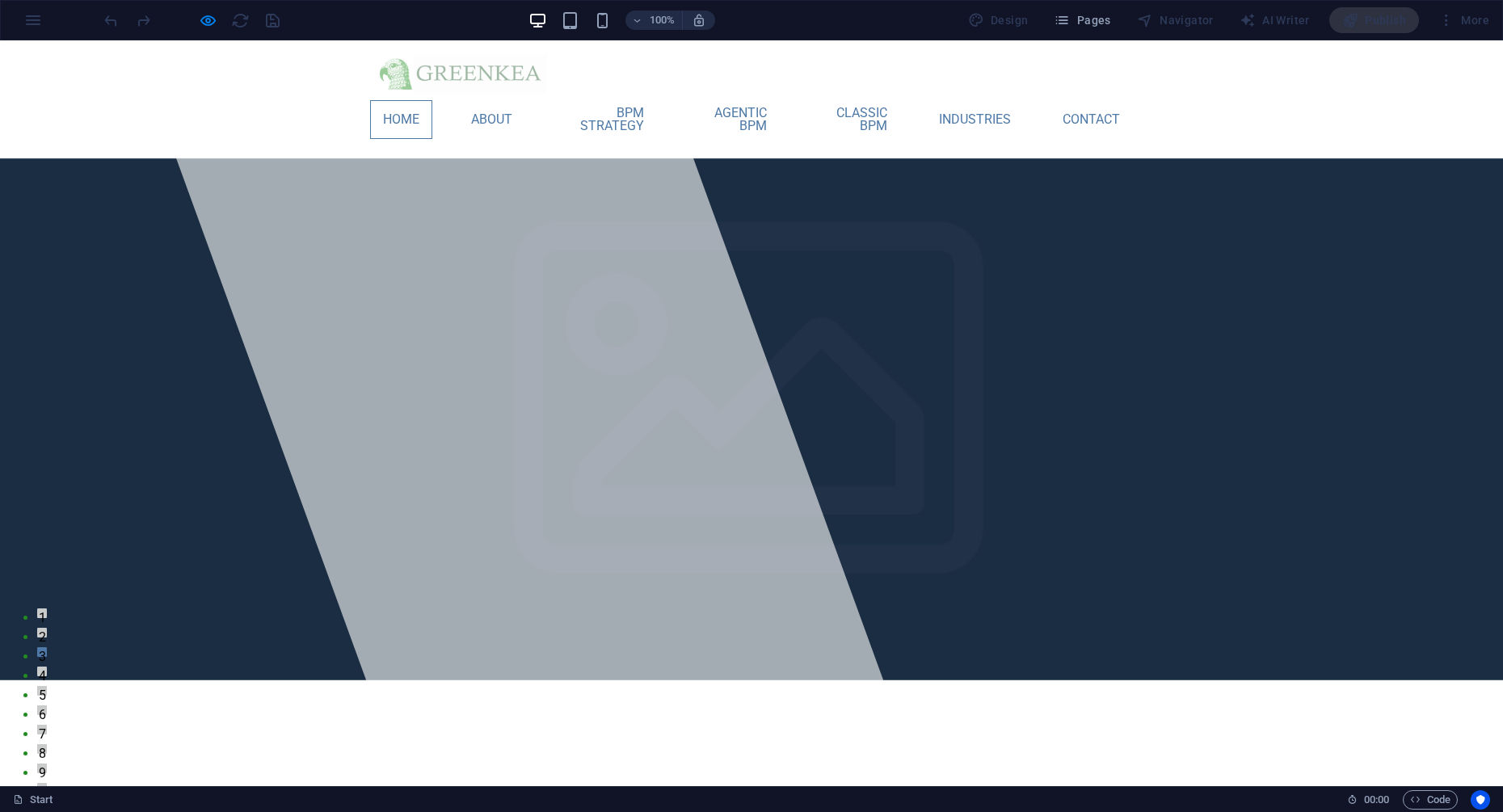 scroll, scrollTop: 111, scrollLeft: 0, axis: vertical 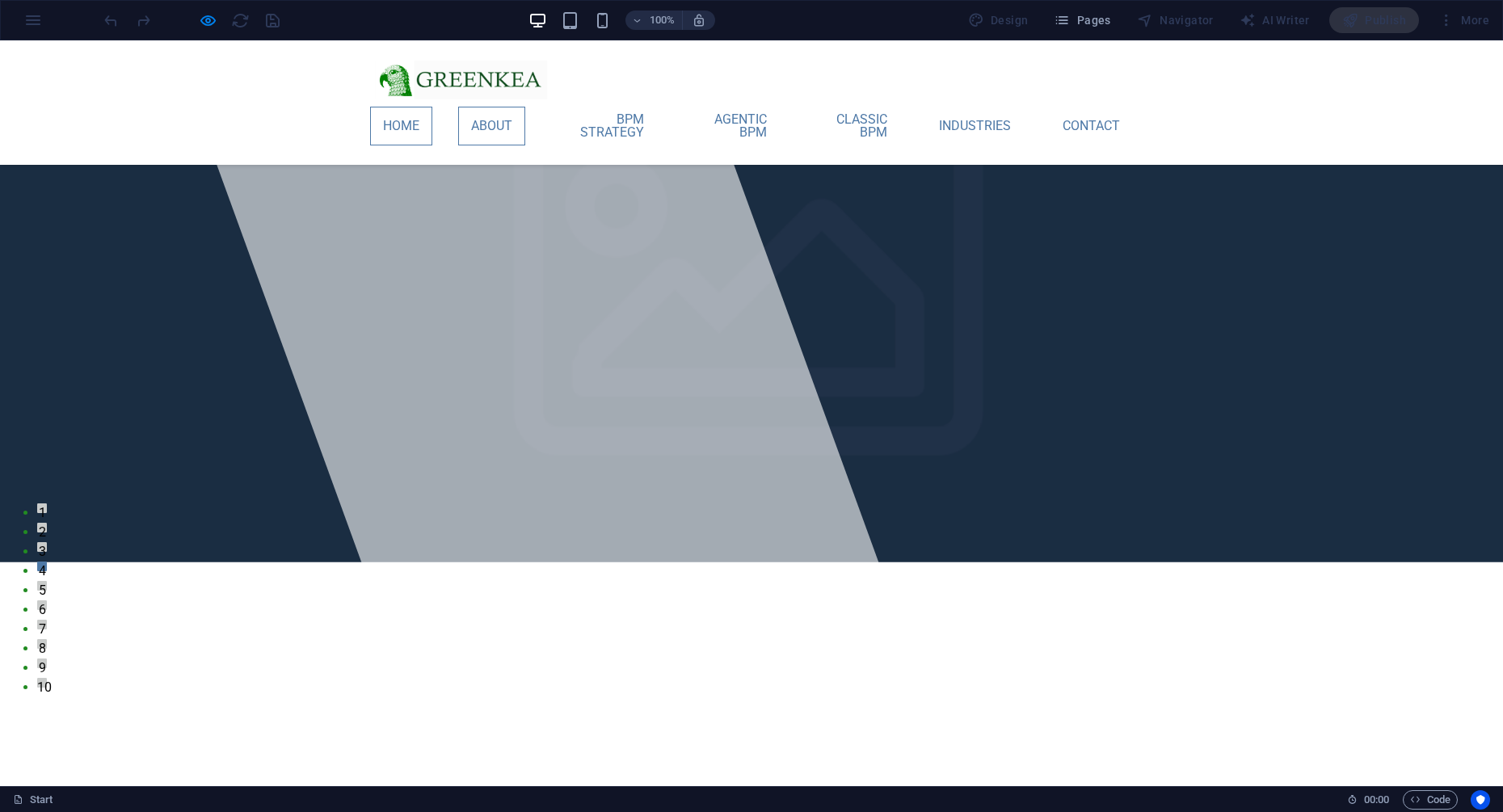 click on "About" at bounding box center [491, 126] 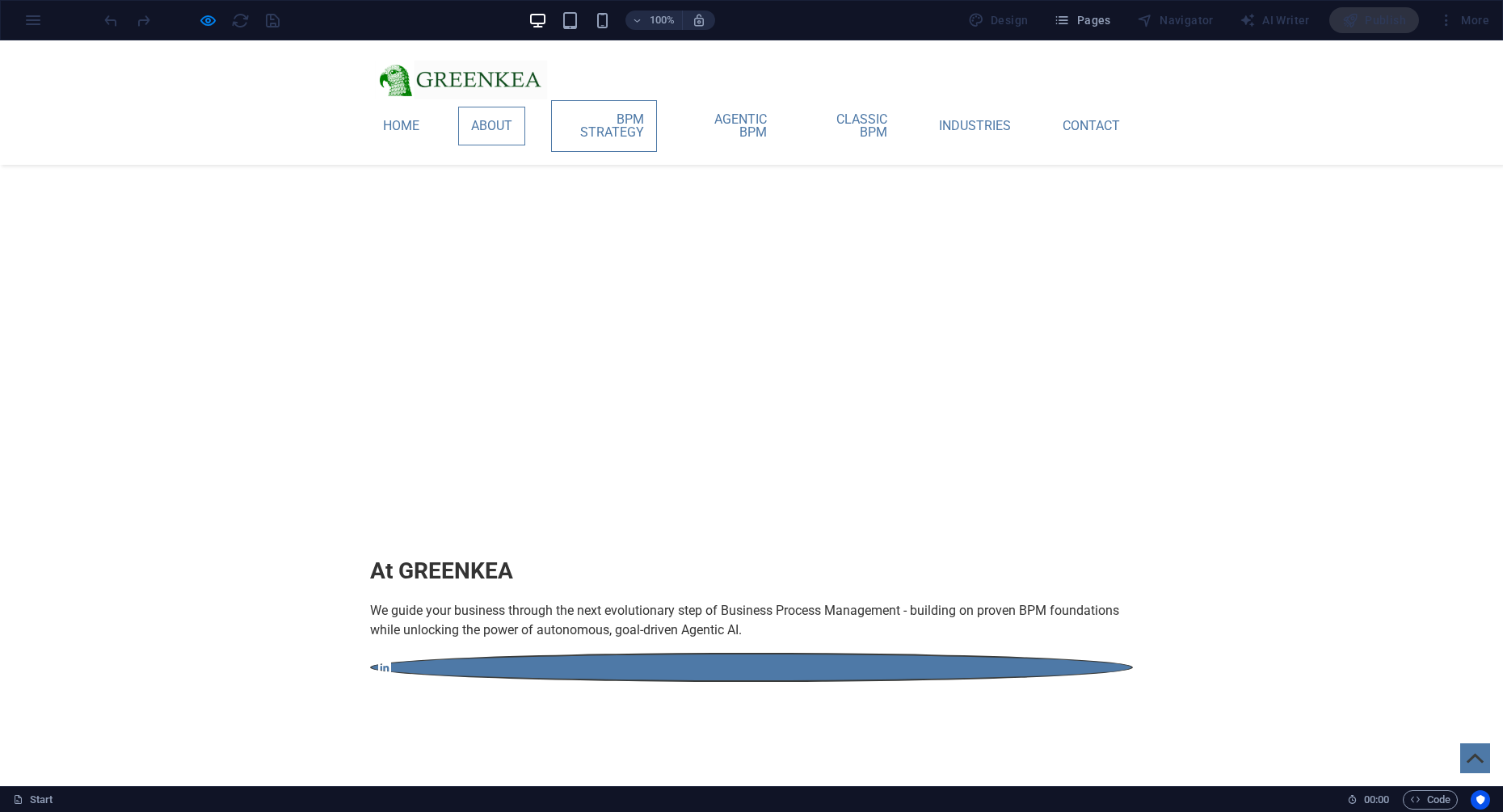scroll, scrollTop: 724, scrollLeft: 0, axis: vertical 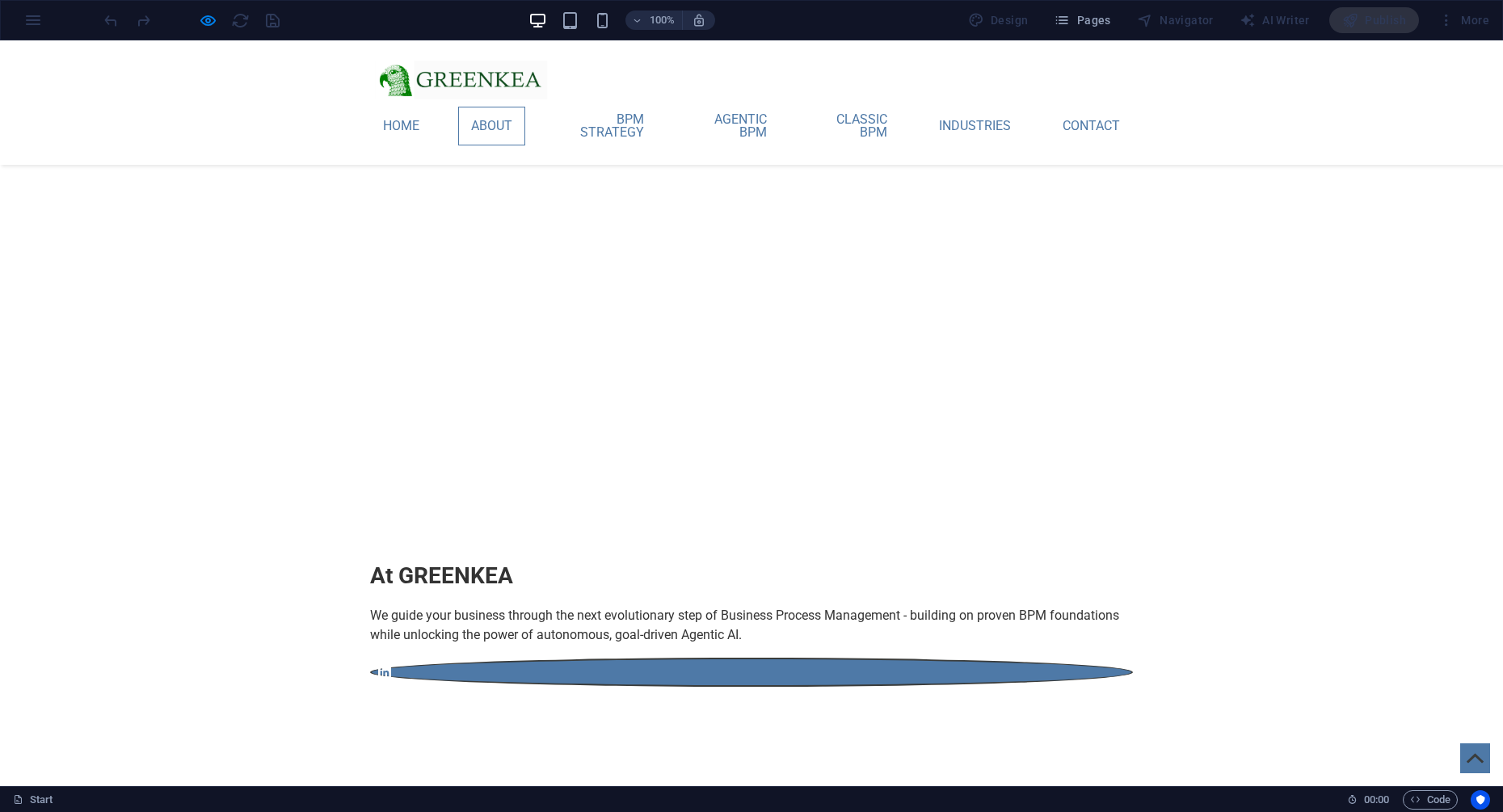 click on "About" at bounding box center (491, 126) 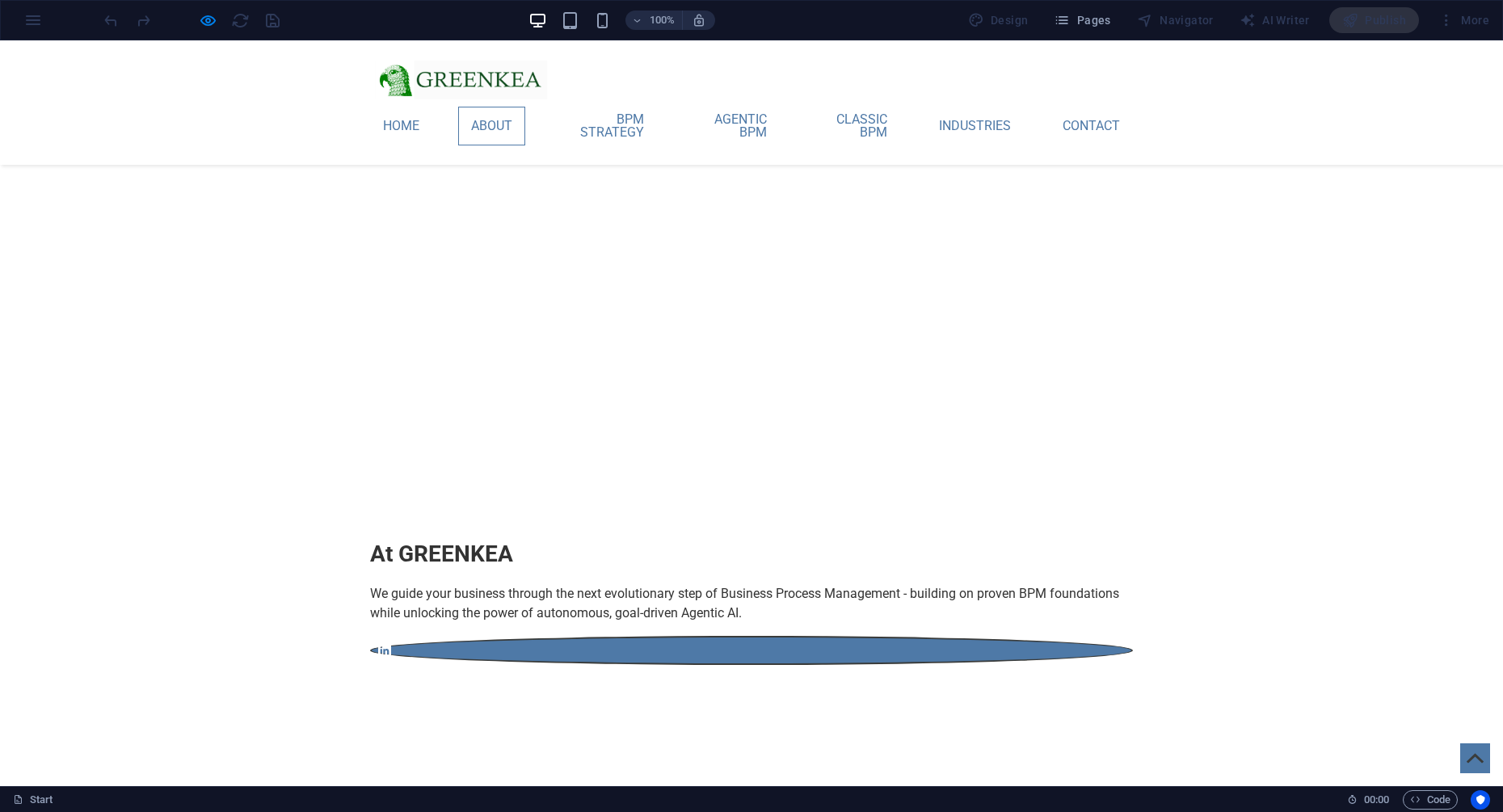 scroll, scrollTop: 749, scrollLeft: 0, axis: vertical 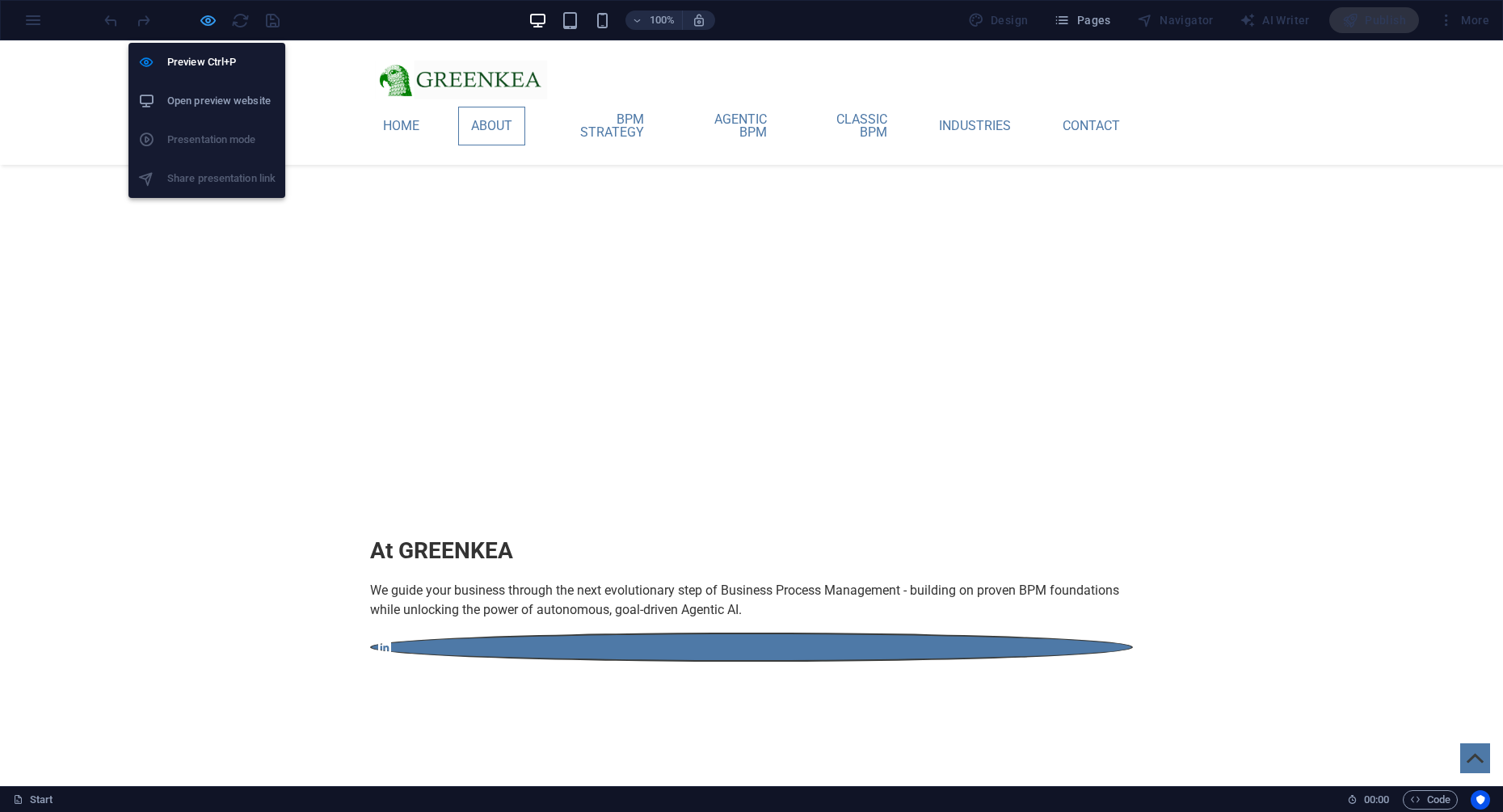 click at bounding box center [208, 20] 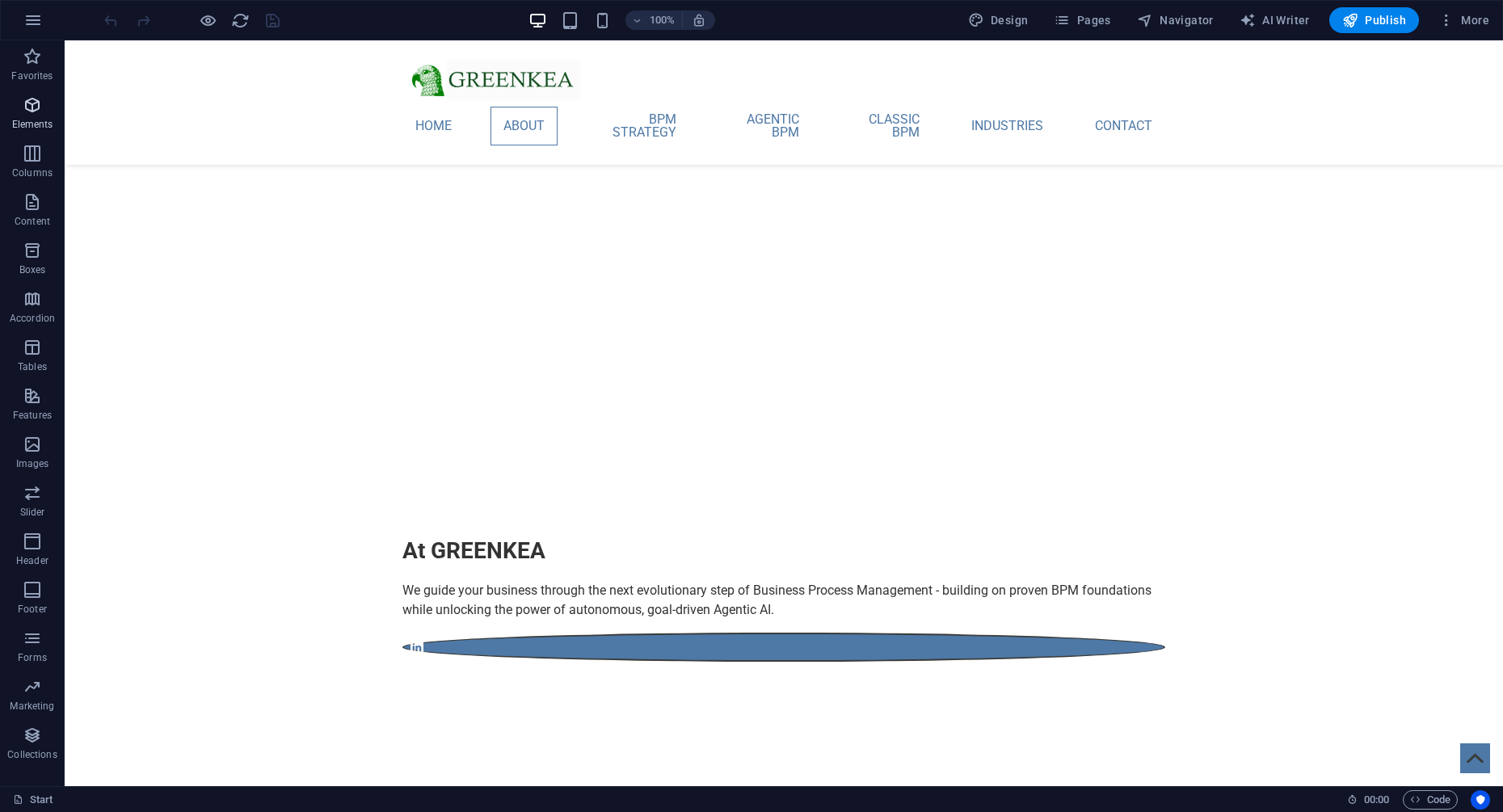 click at bounding box center (32, 105) 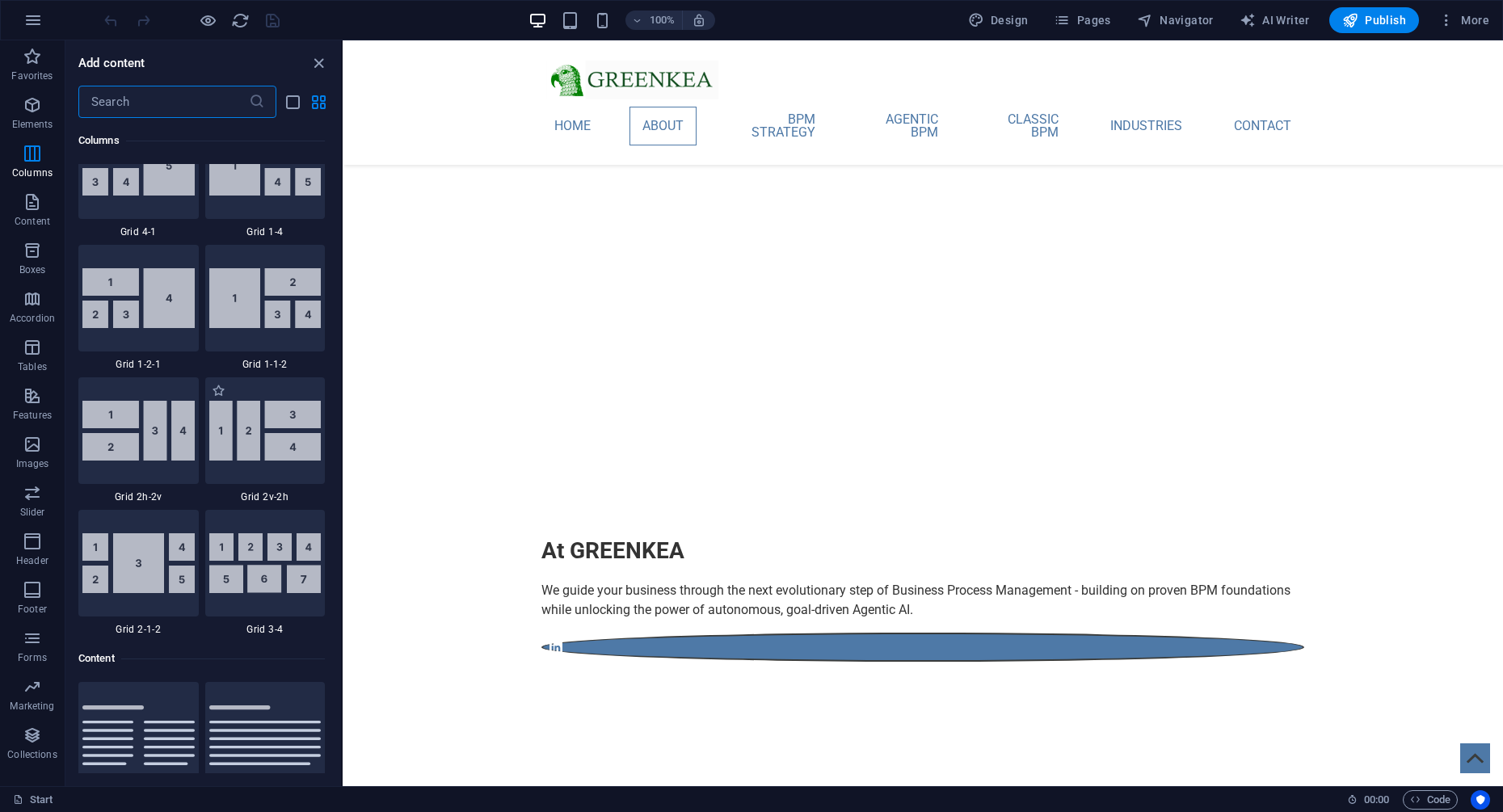 scroll, scrollTop: 2116, scrollLeft: 0, axis: vertical 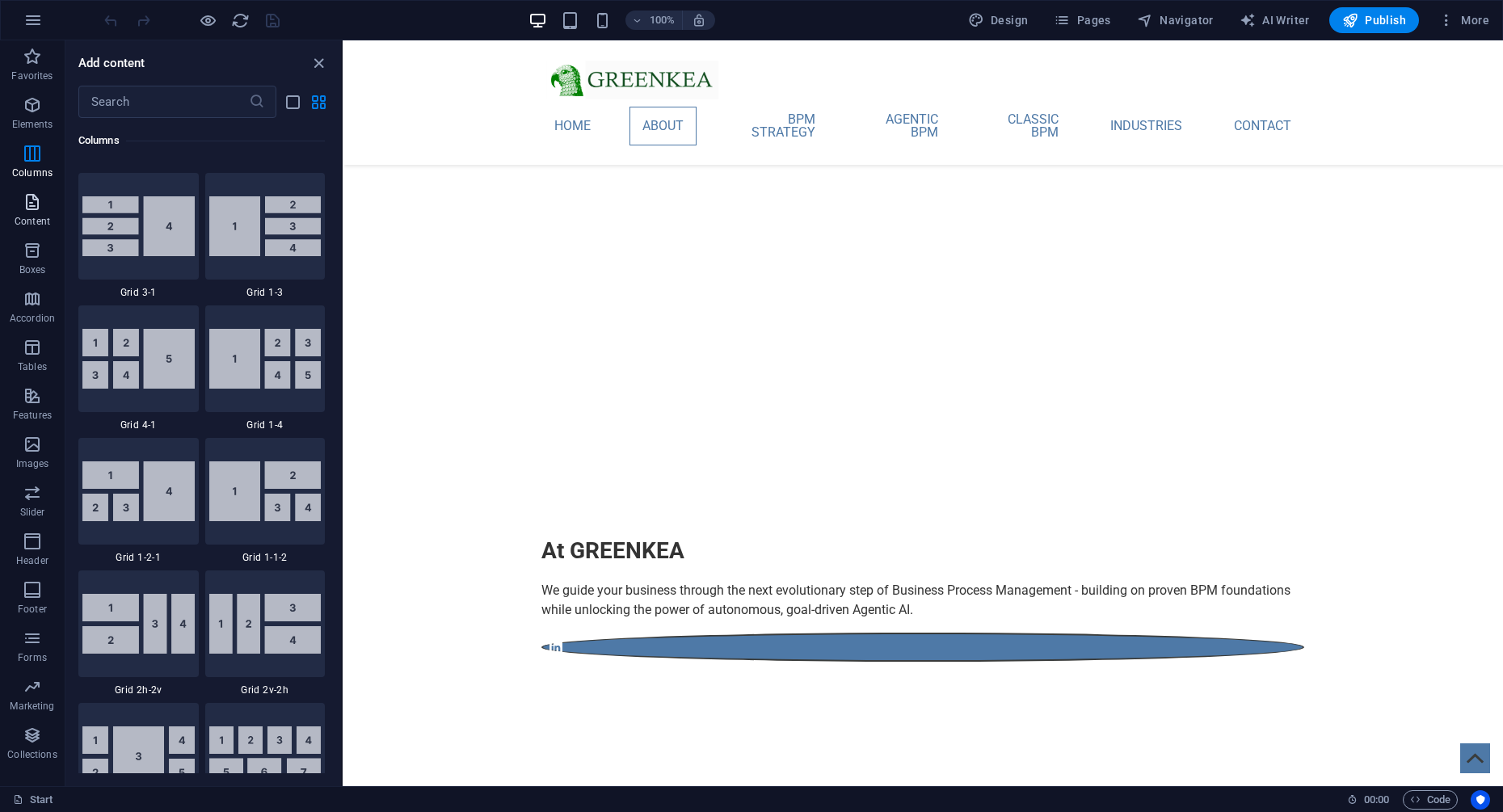 click at bounding box center [32, 202] 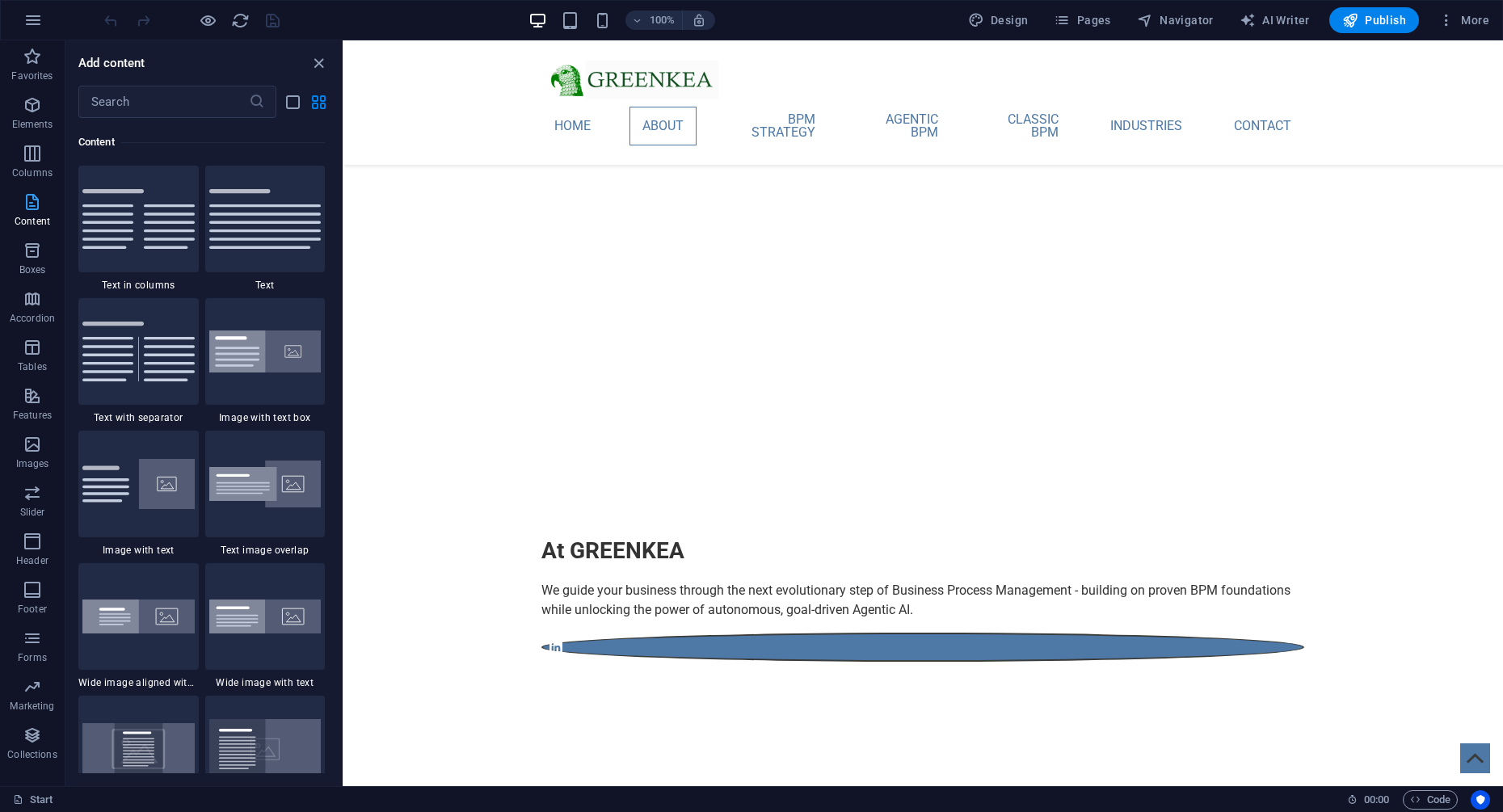 scroll, scrollTop: 2827, scrollLeft: 0, axis: vertical 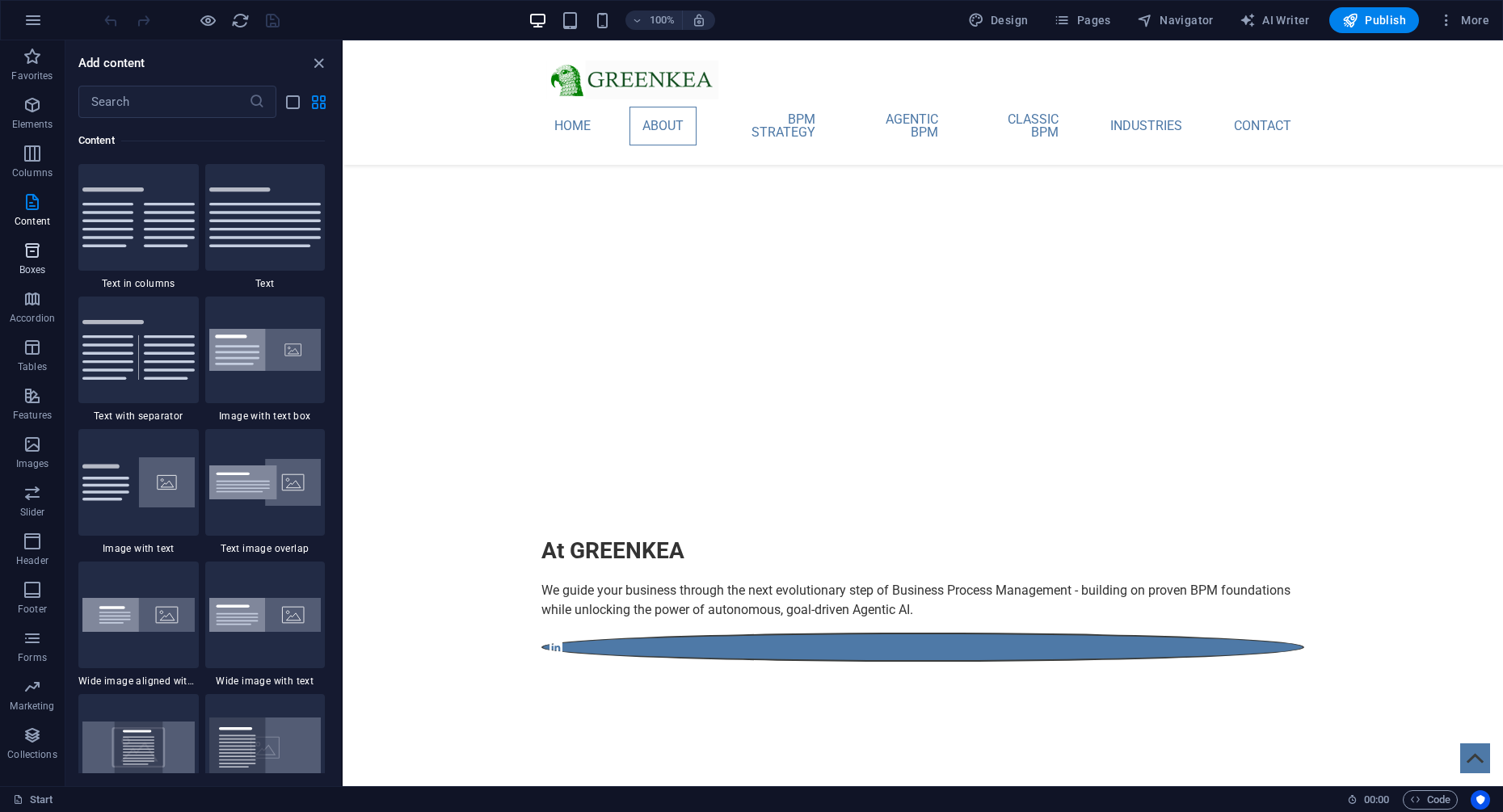click at bounding box center (32, 250) 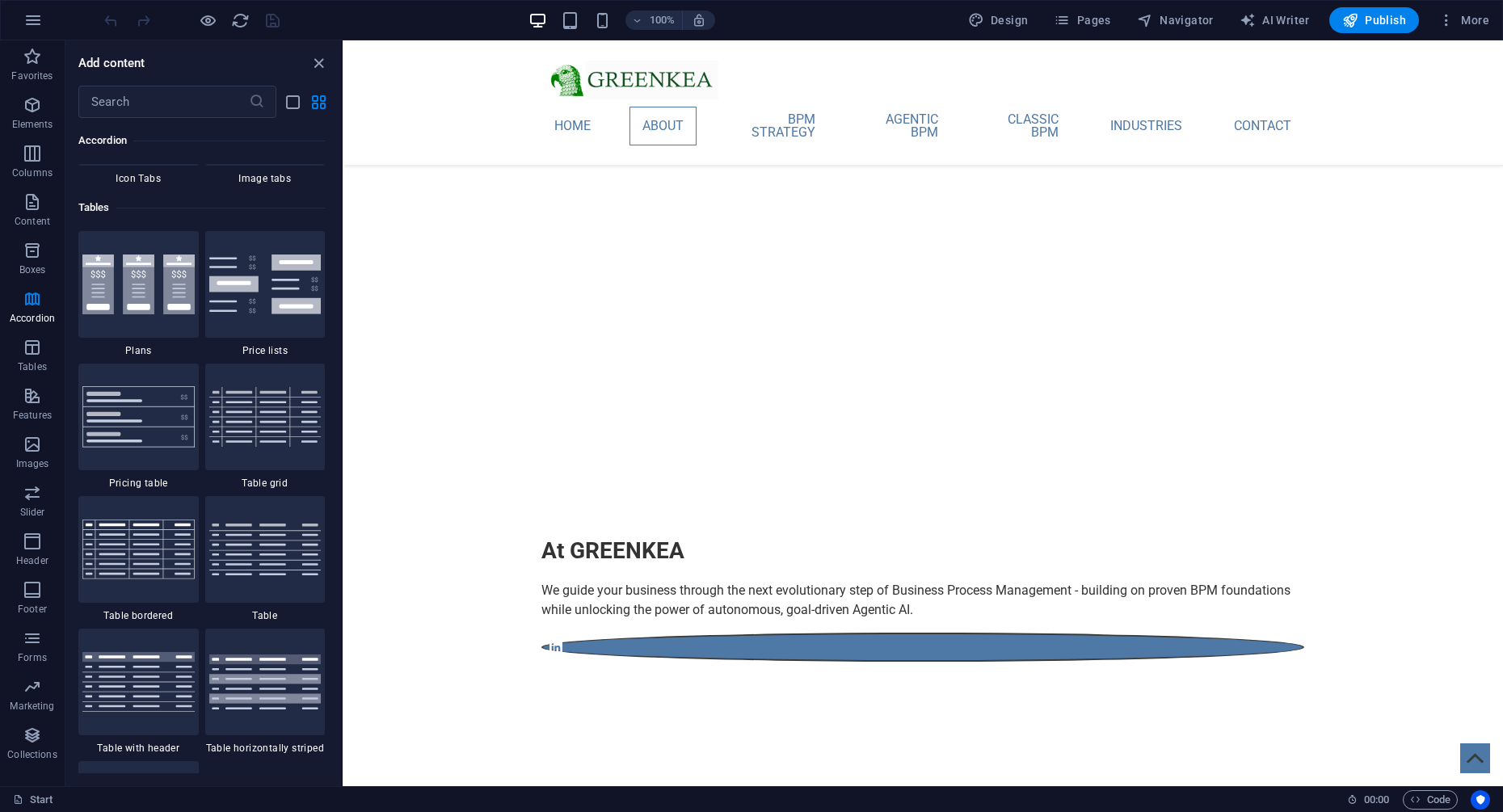 scroll, scrollTop: 5568, scrollLeft: 0, axis: vertical 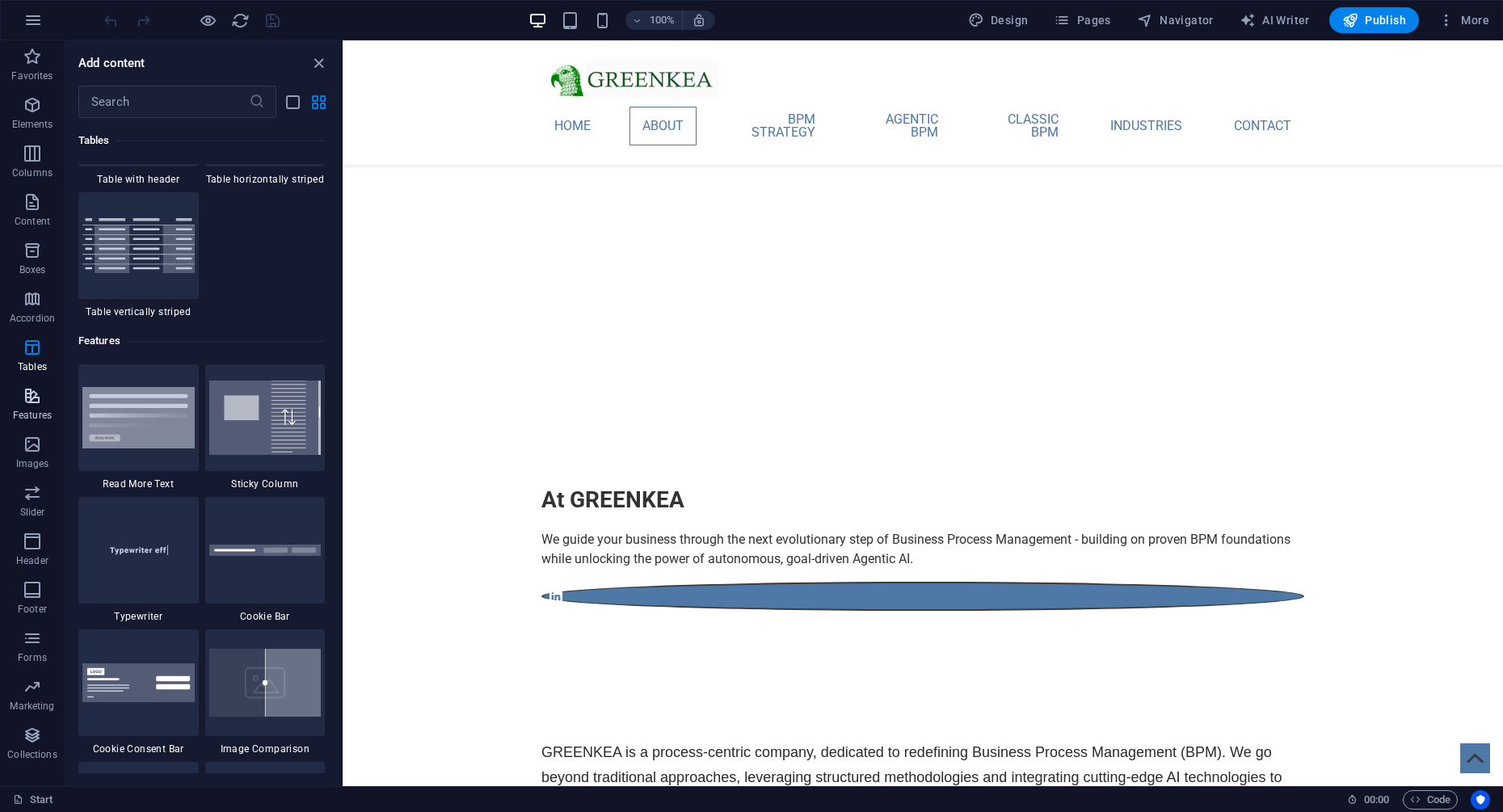 click at bounding box center [32, 396] 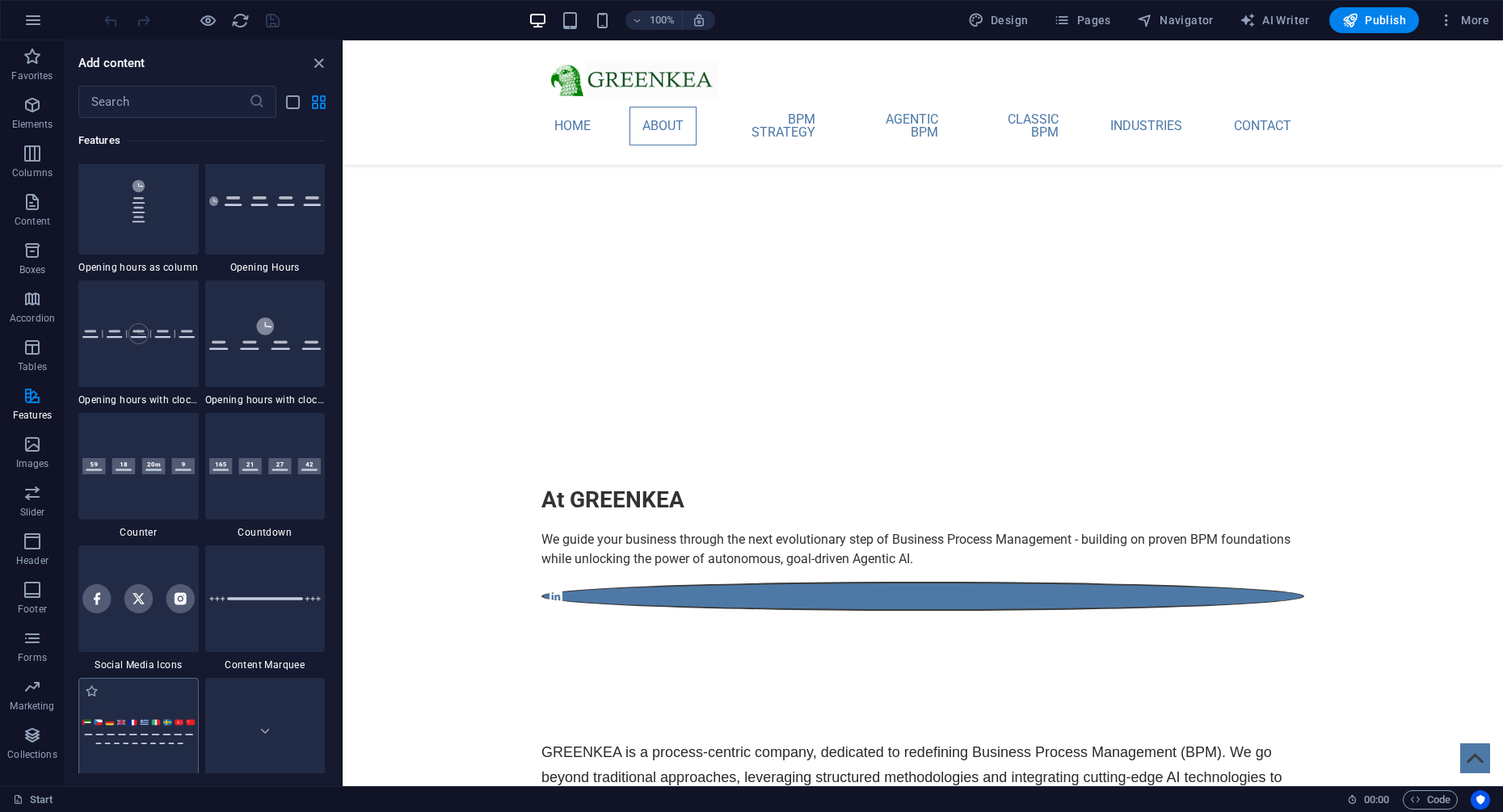 scroll, scrollTop: 7132, scrollLeft: 0, axis: vertical 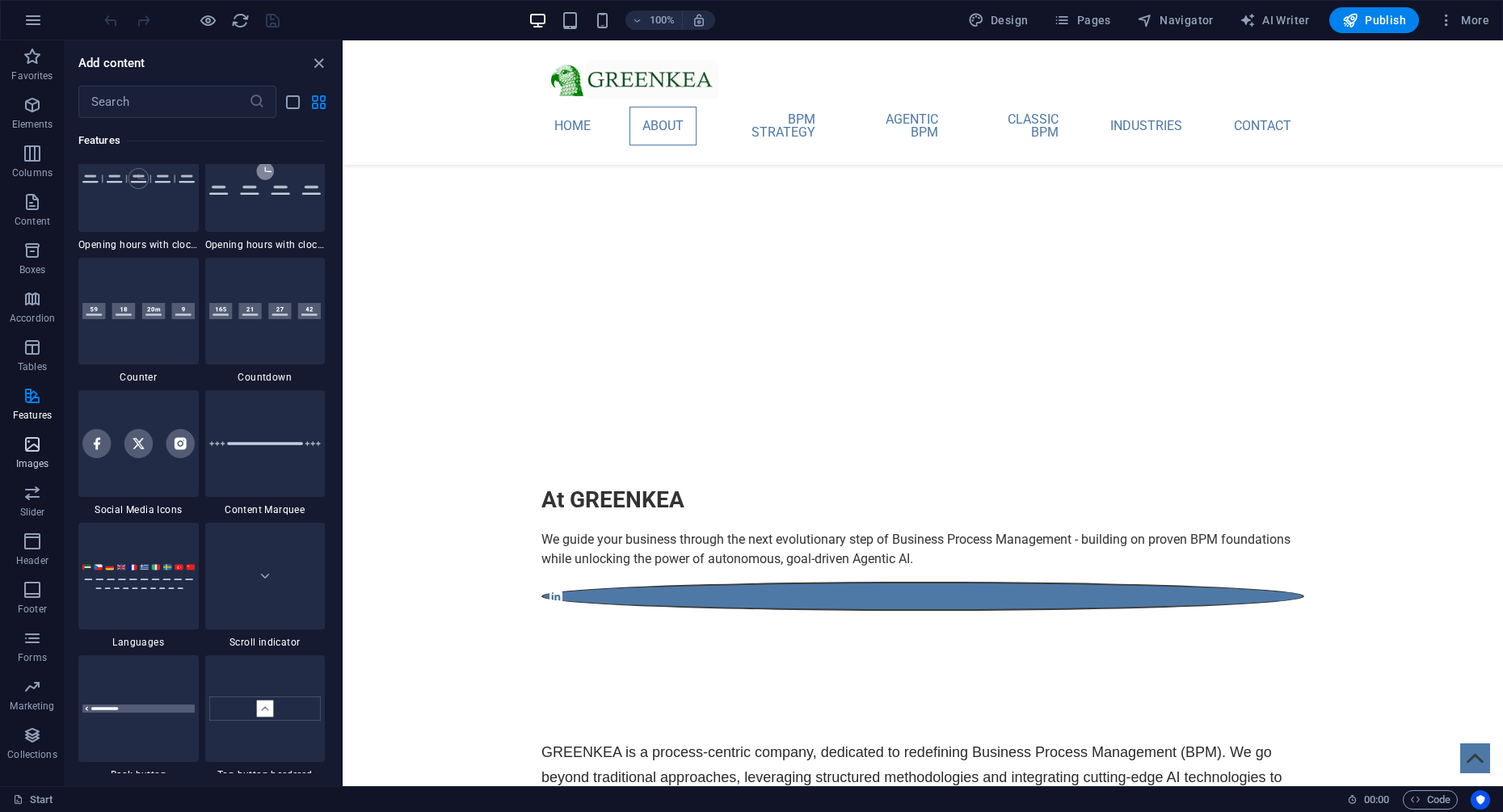 click on "Images" at bounding box center (32, 454) 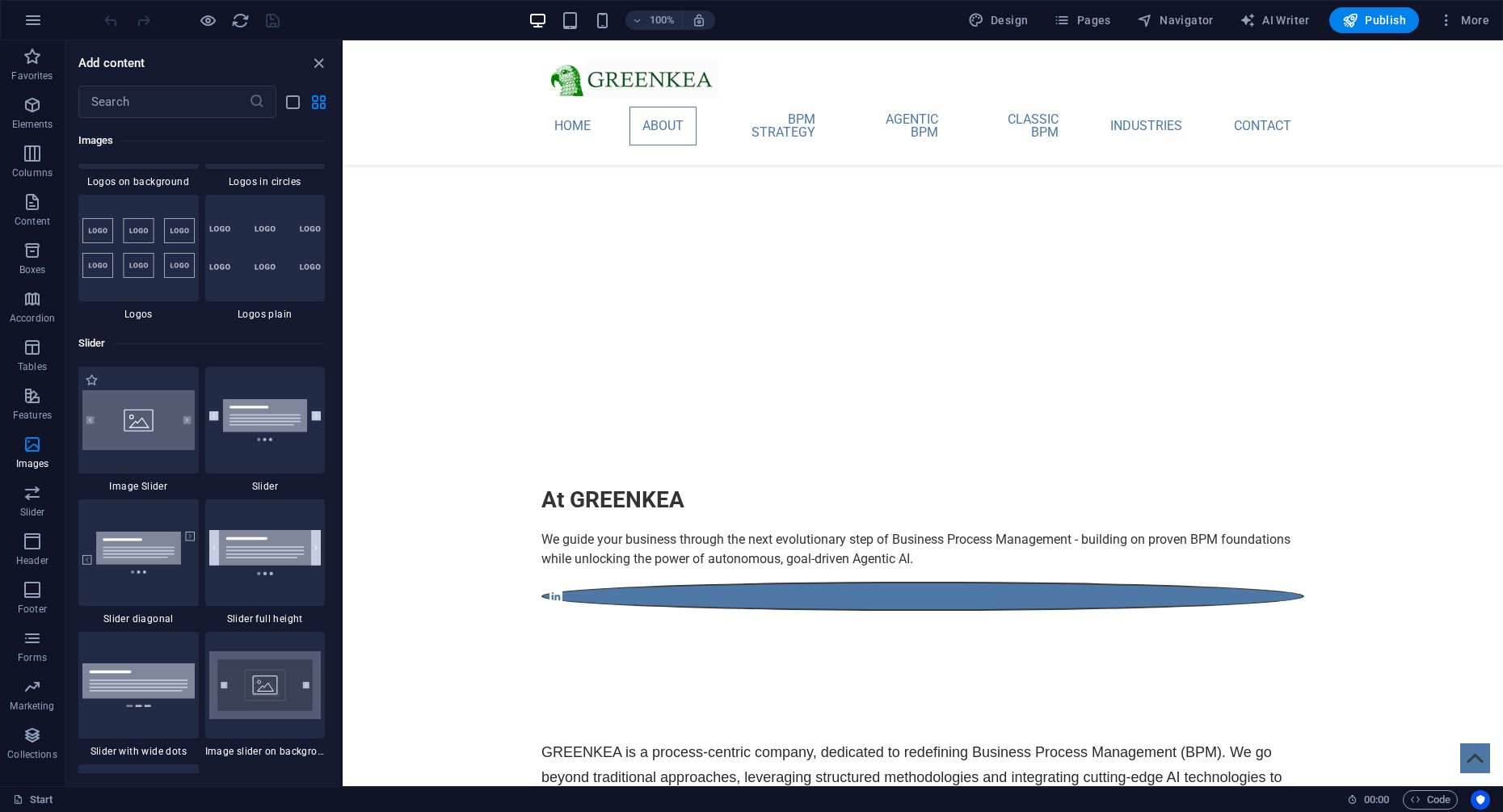 scroll, scrollTop: 9026, scrollLeft: 0, axis: vertical 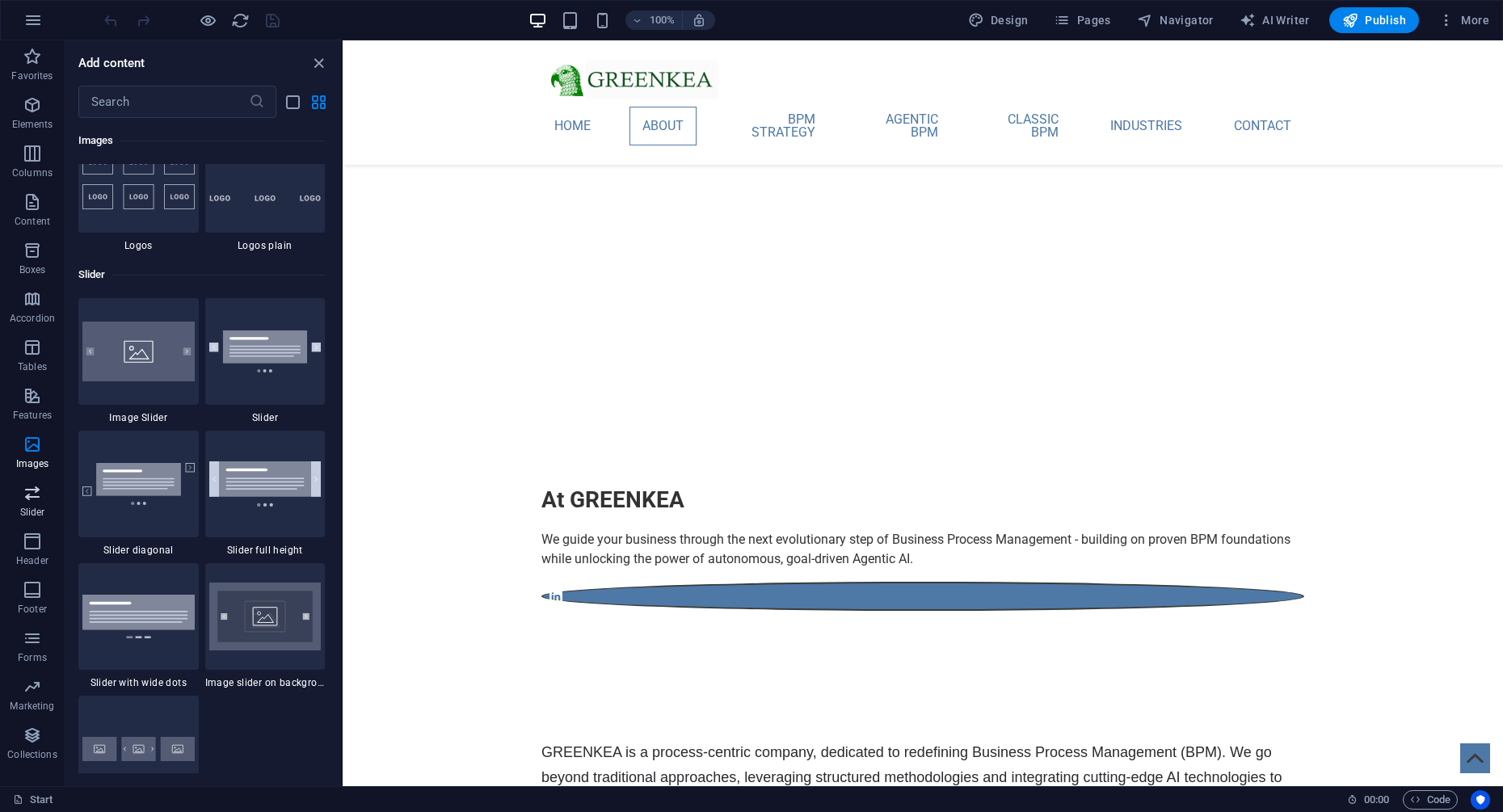 click at bounding box center (32, 493) 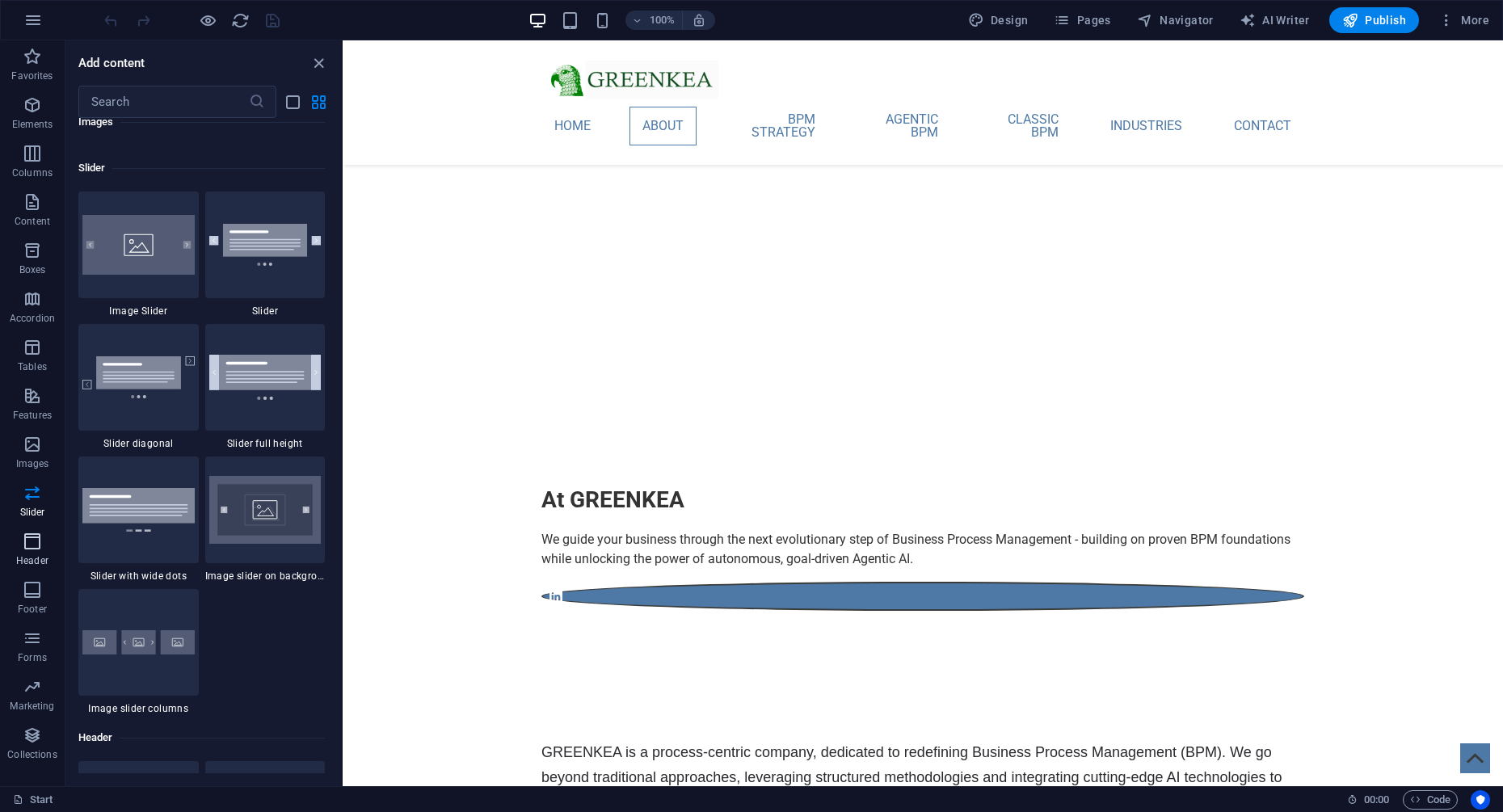 scroll, scrollTop: 9160, scrollLeft: 0, axis: vertical 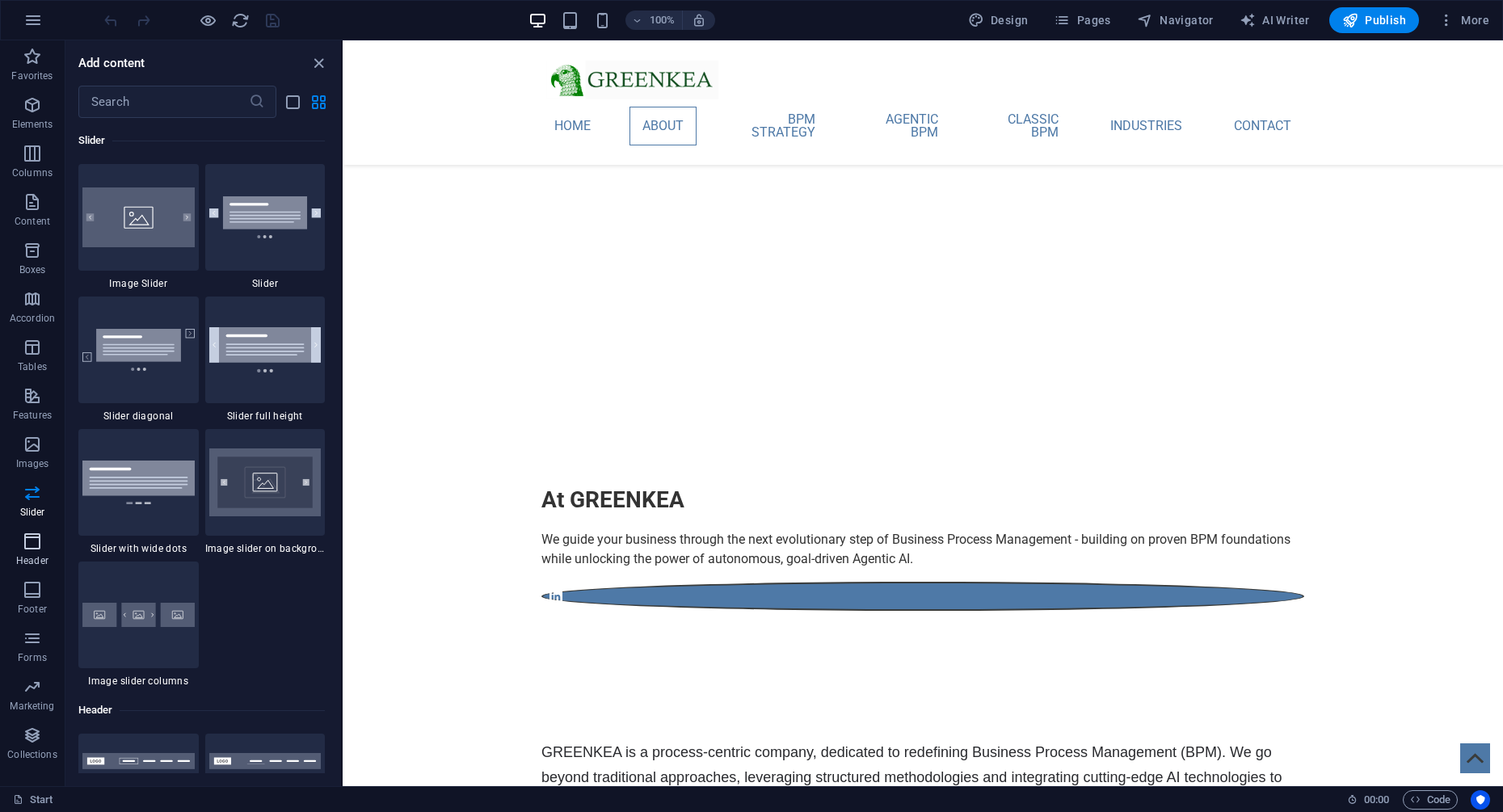 click at bounding box center (32, 541) 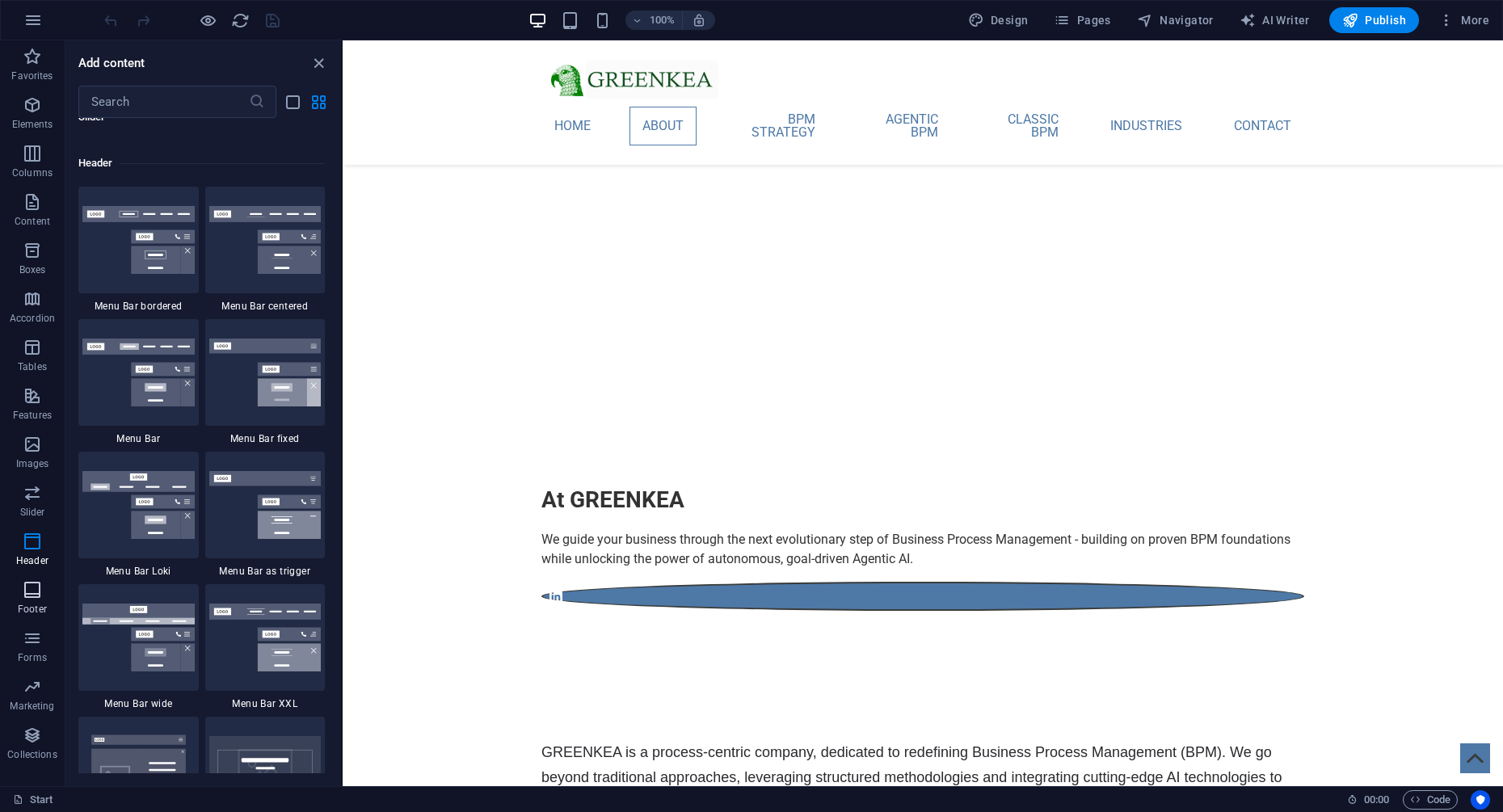 scroll, scrollTop: 9729, scrollLeft: 0, axis: vertical 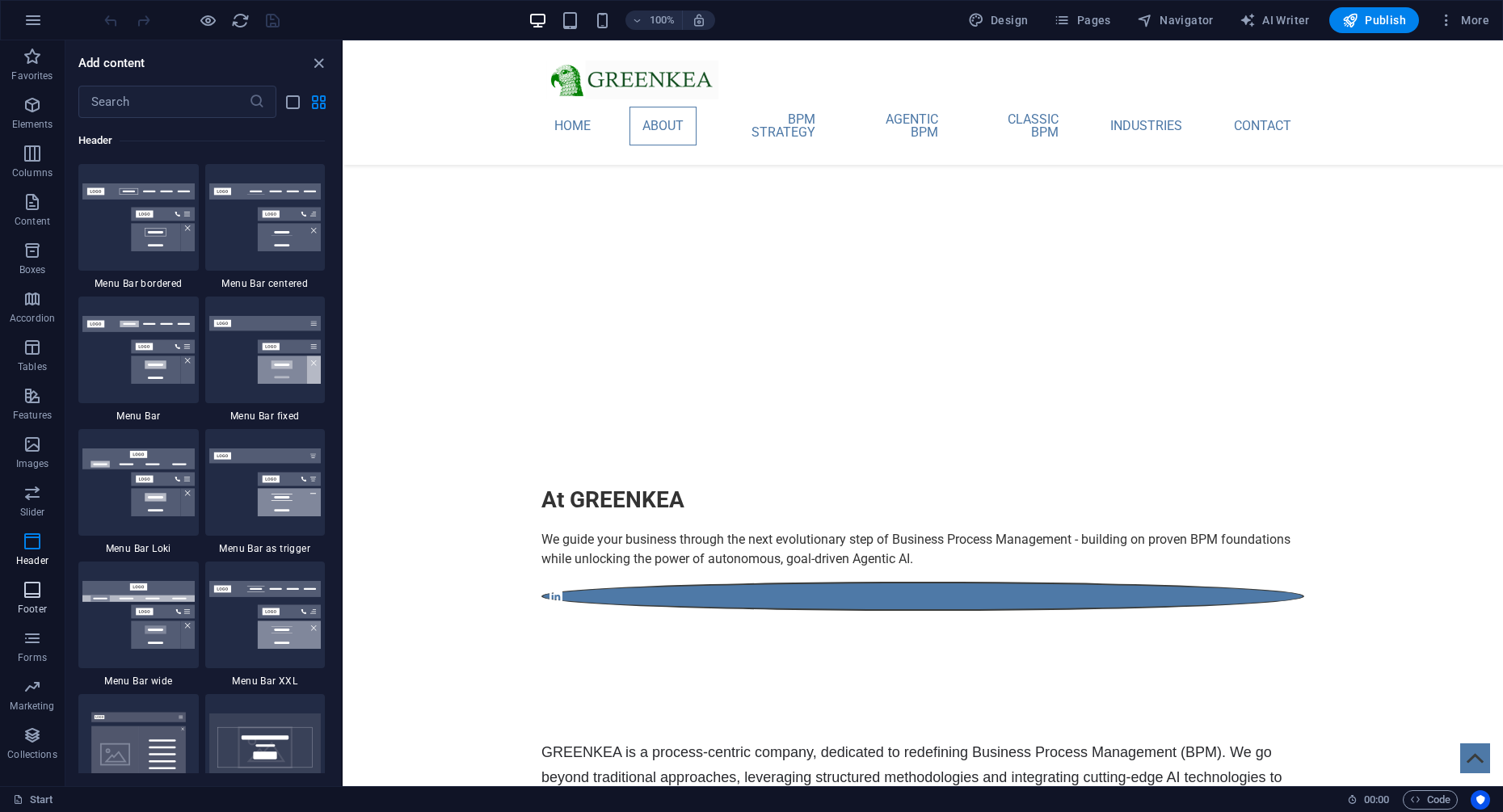 click at bounding box center (32, 590) 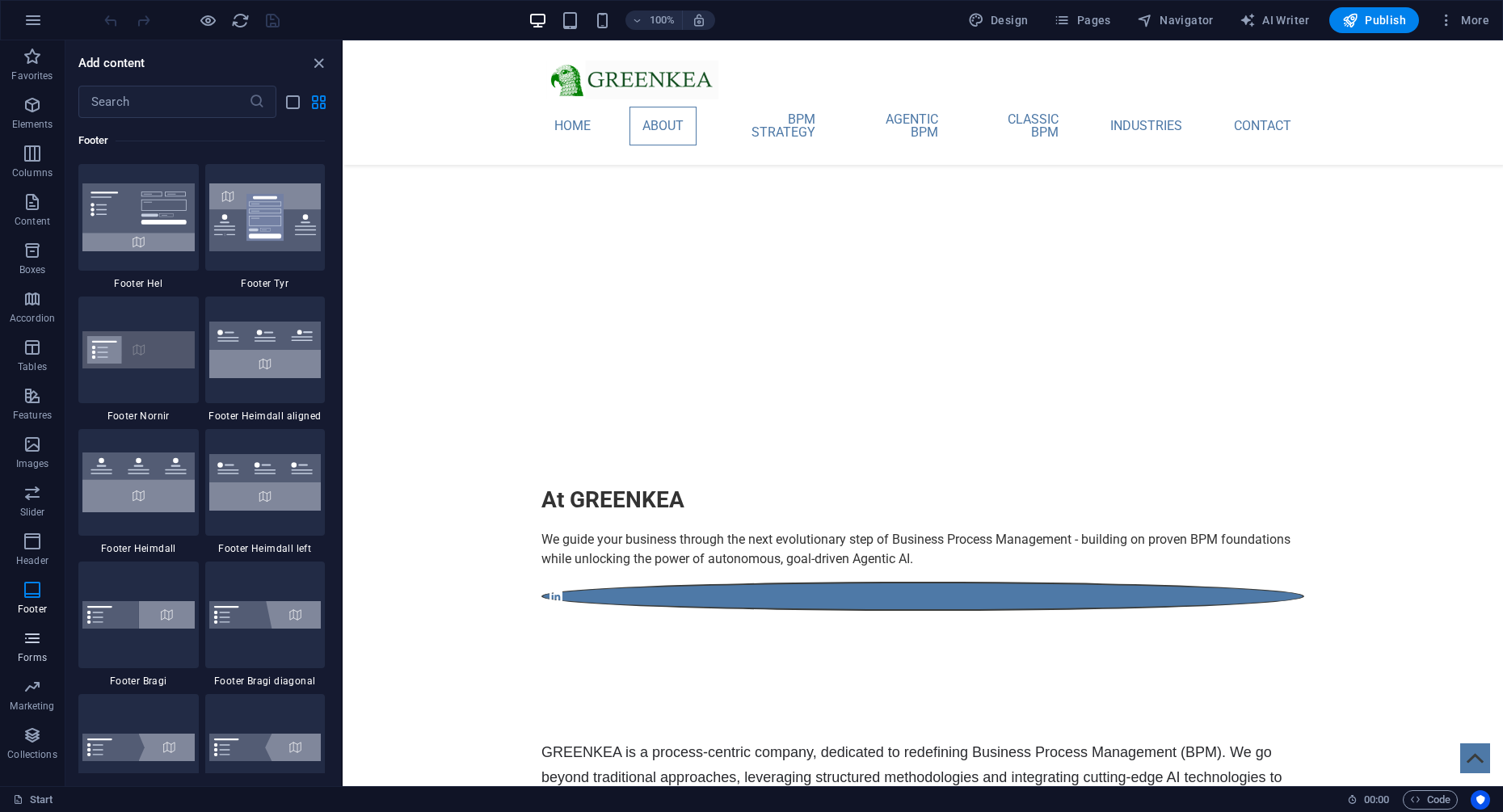 click at bounding box center [32, 638] 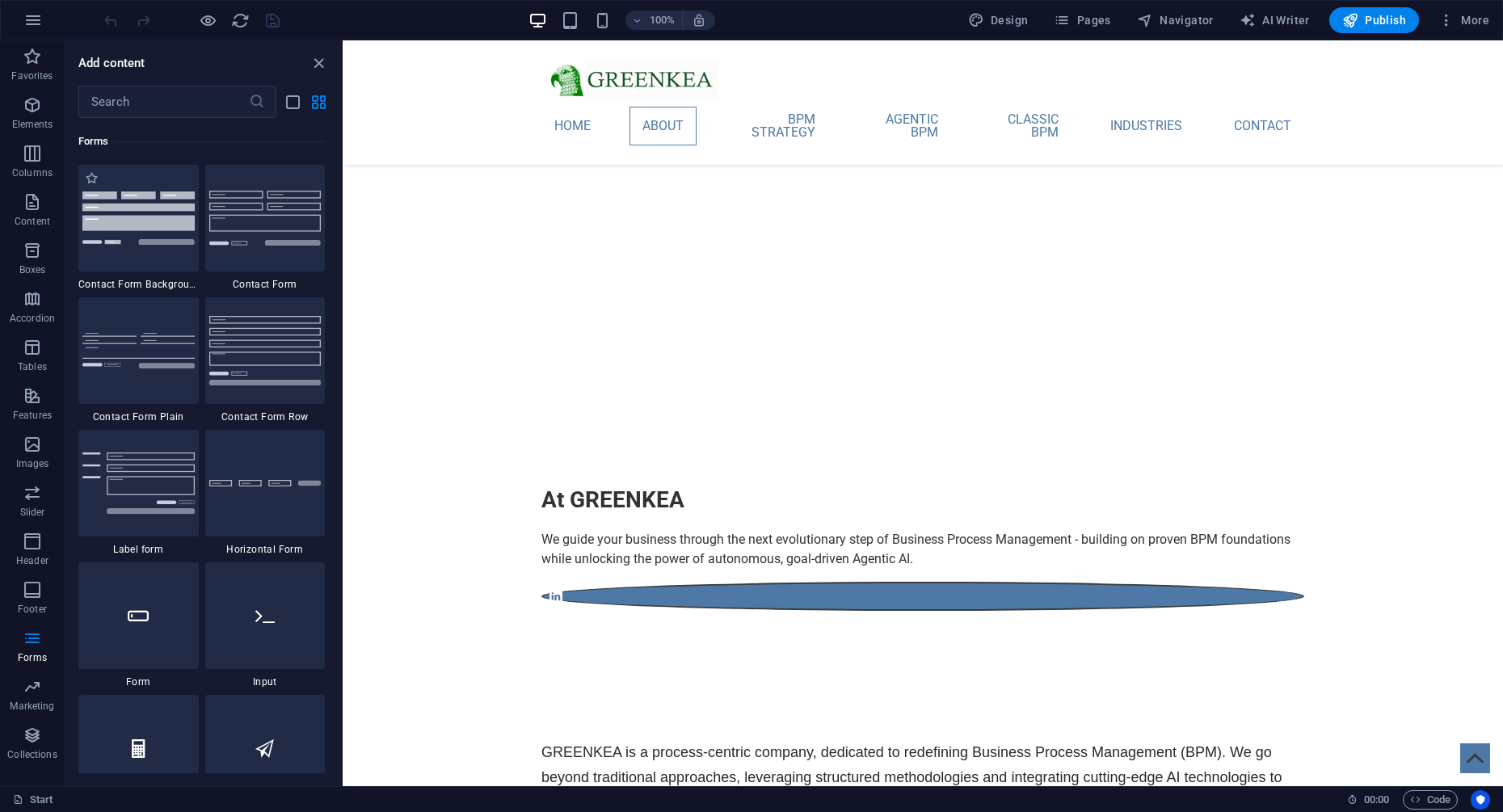 scroll, scrollTop: 11796, scrollLeft: 0, axis: vertical 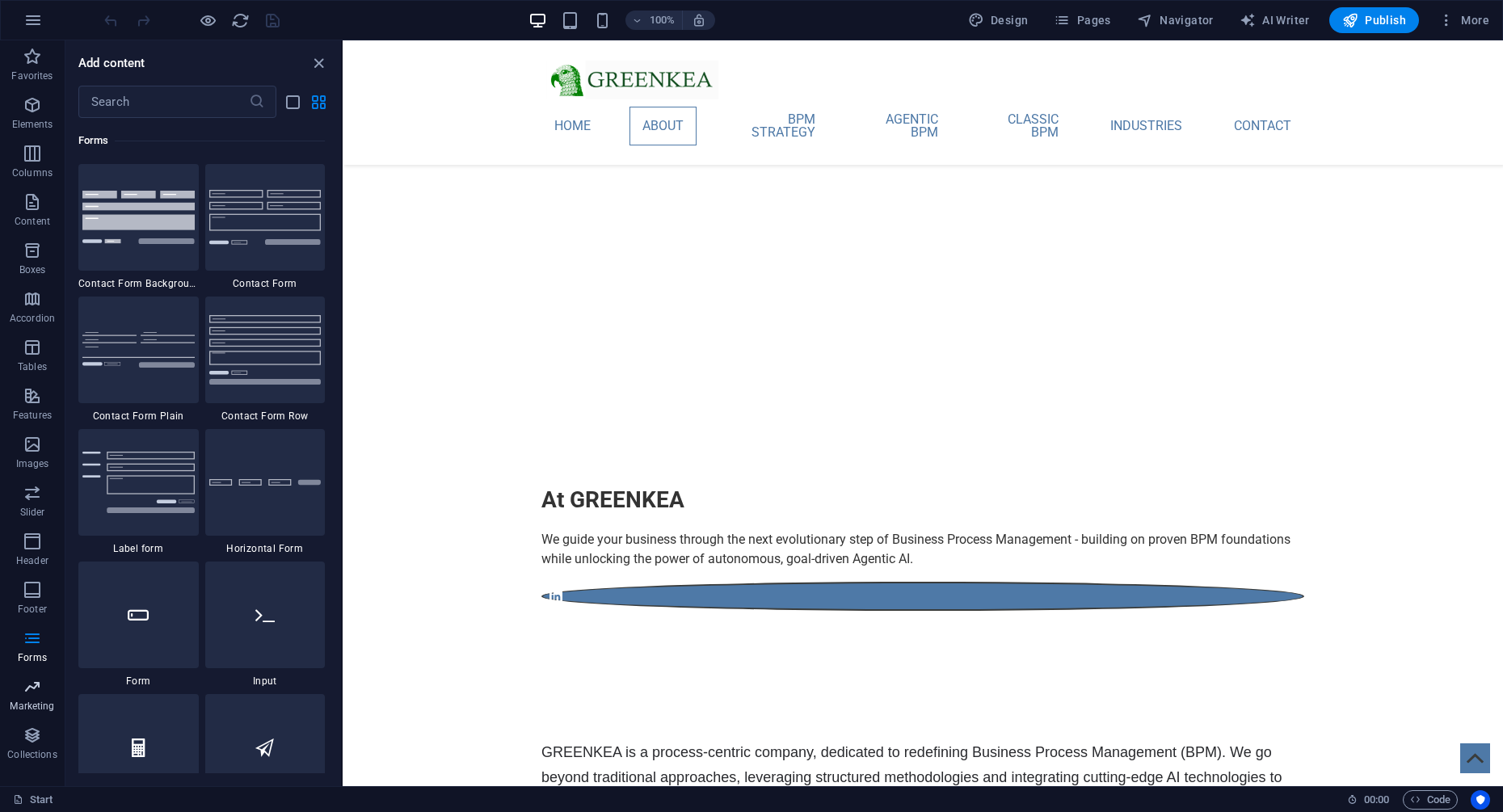 click at bounding box center [32, 687] 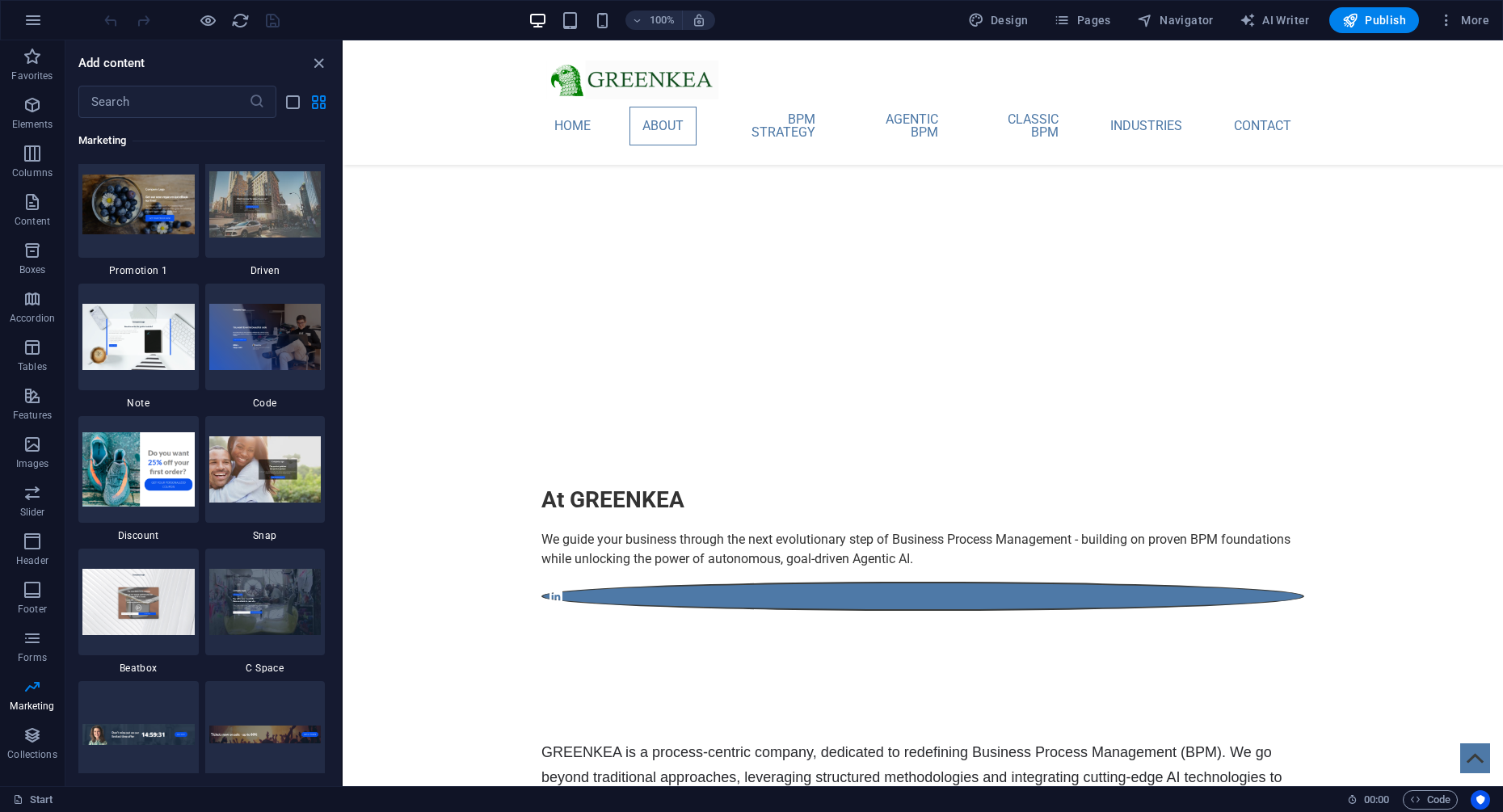 scroll, scrollTop: 14120, scrollLeft: 0, axis: vertical 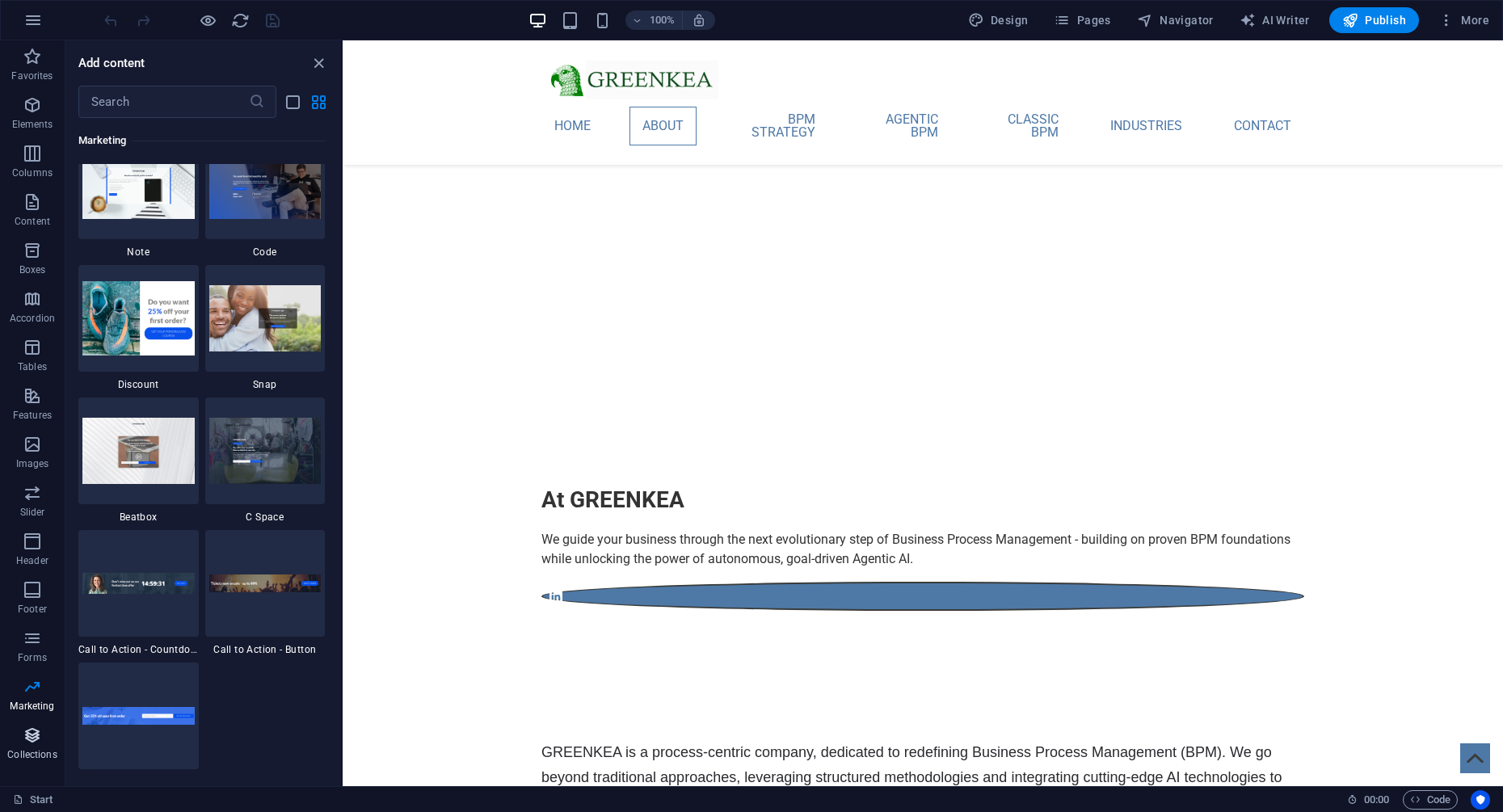 click at bounding box center (32, 735) 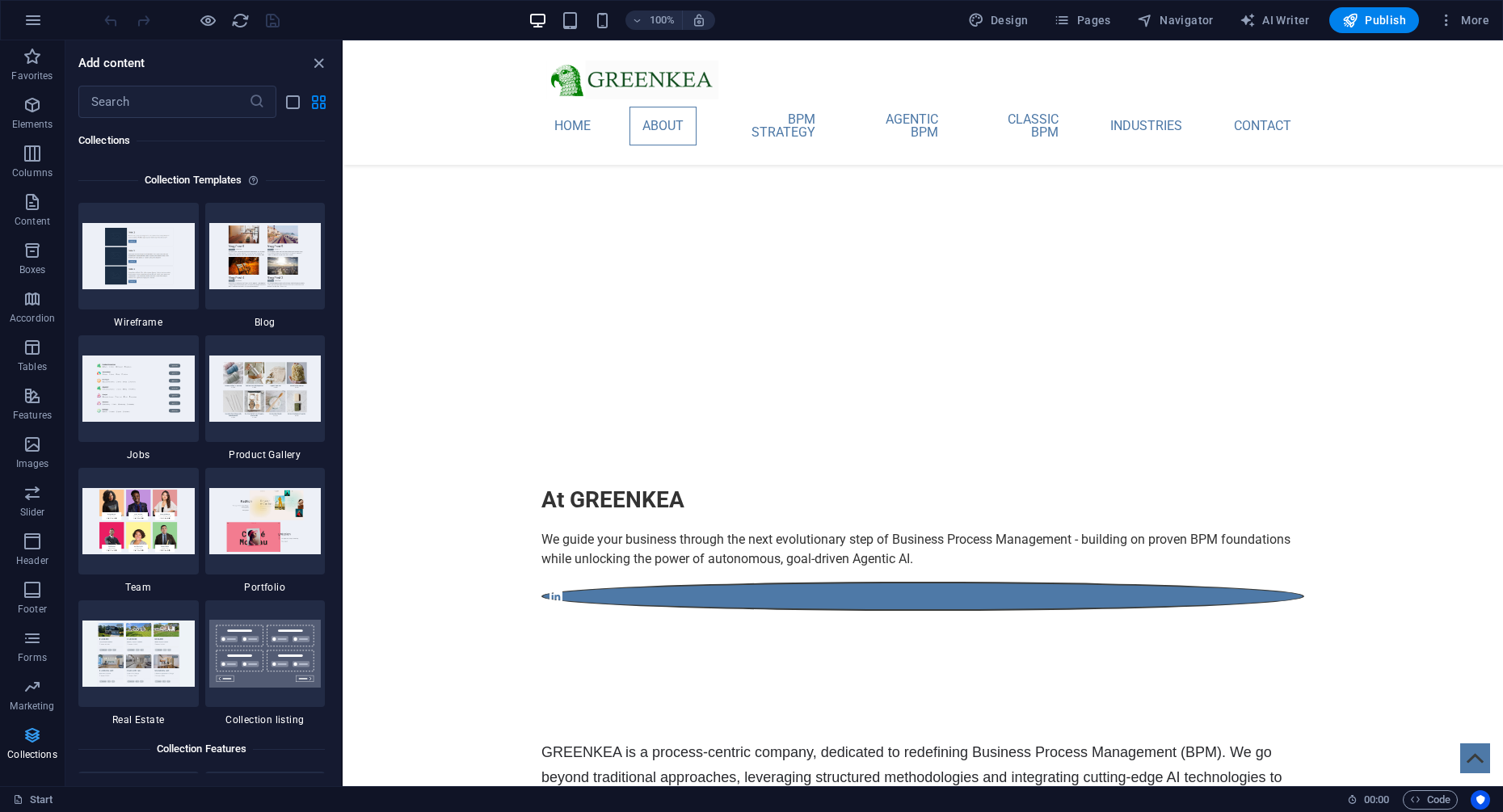 scroll, scrollTop: 14791, scrollLeft: 0, axis: vertical 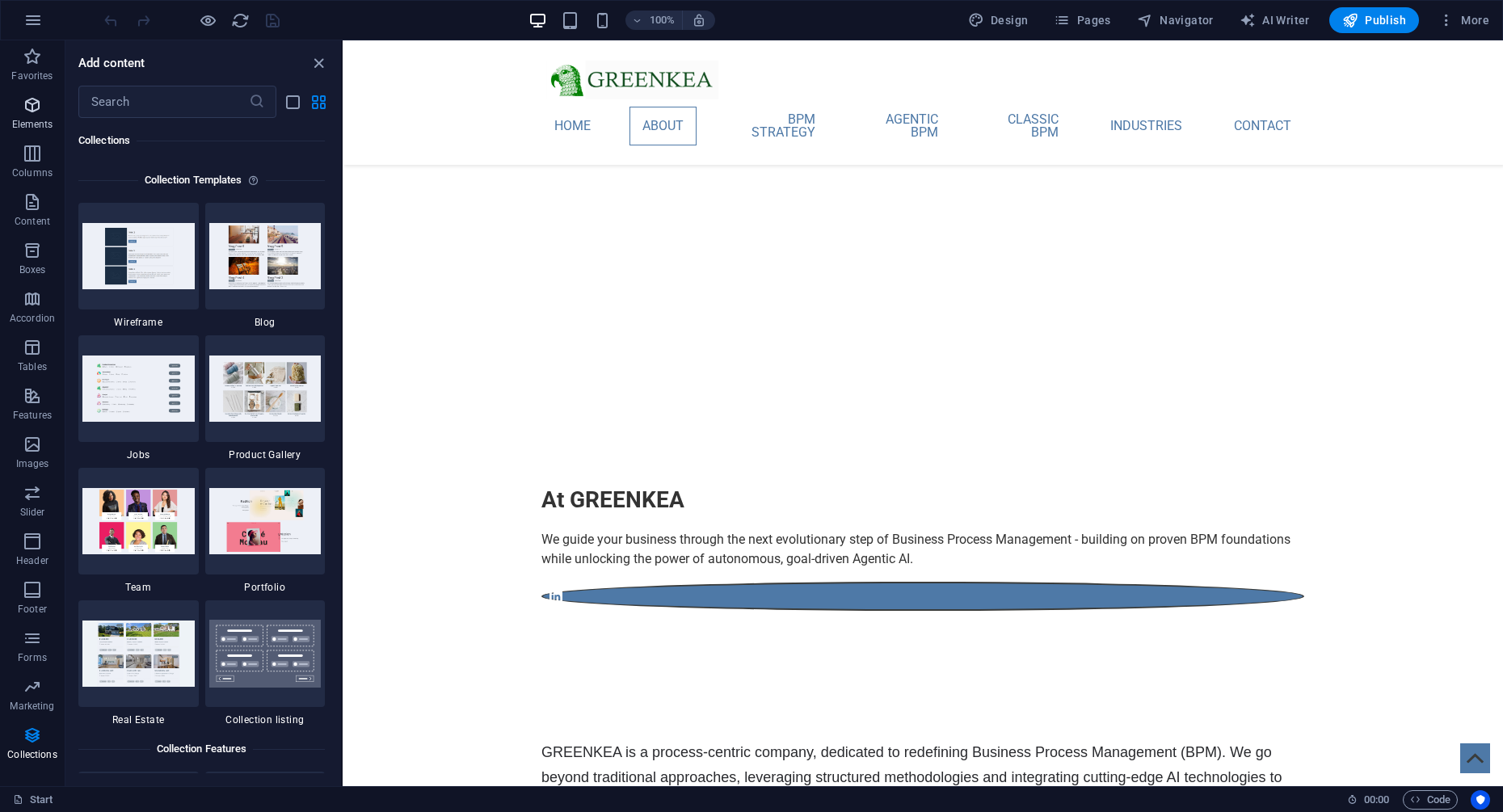 click at bounding box center [32, 105] 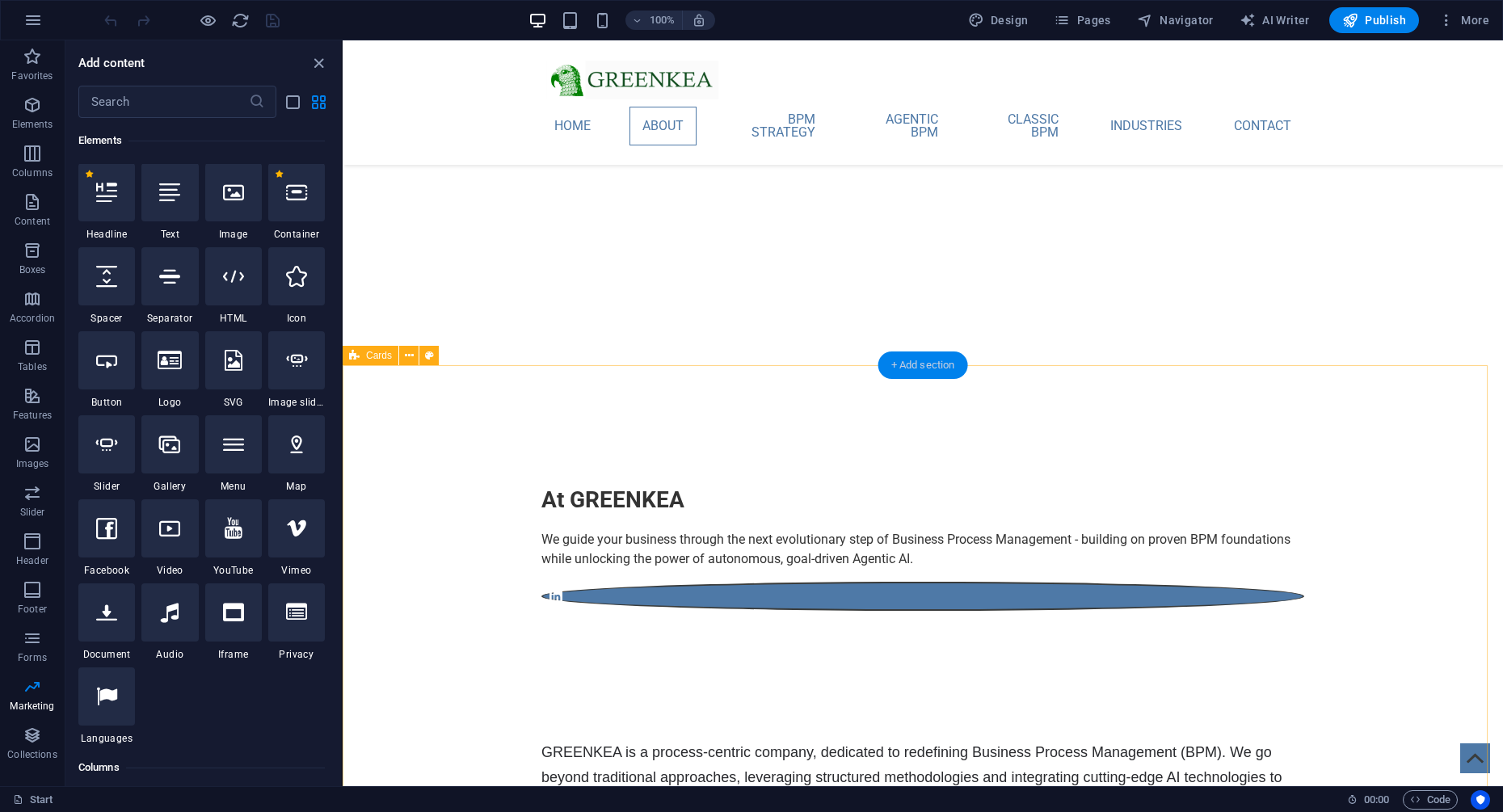 scroll, scrollTop: 172, scrollLeft: 0, axis: vertical 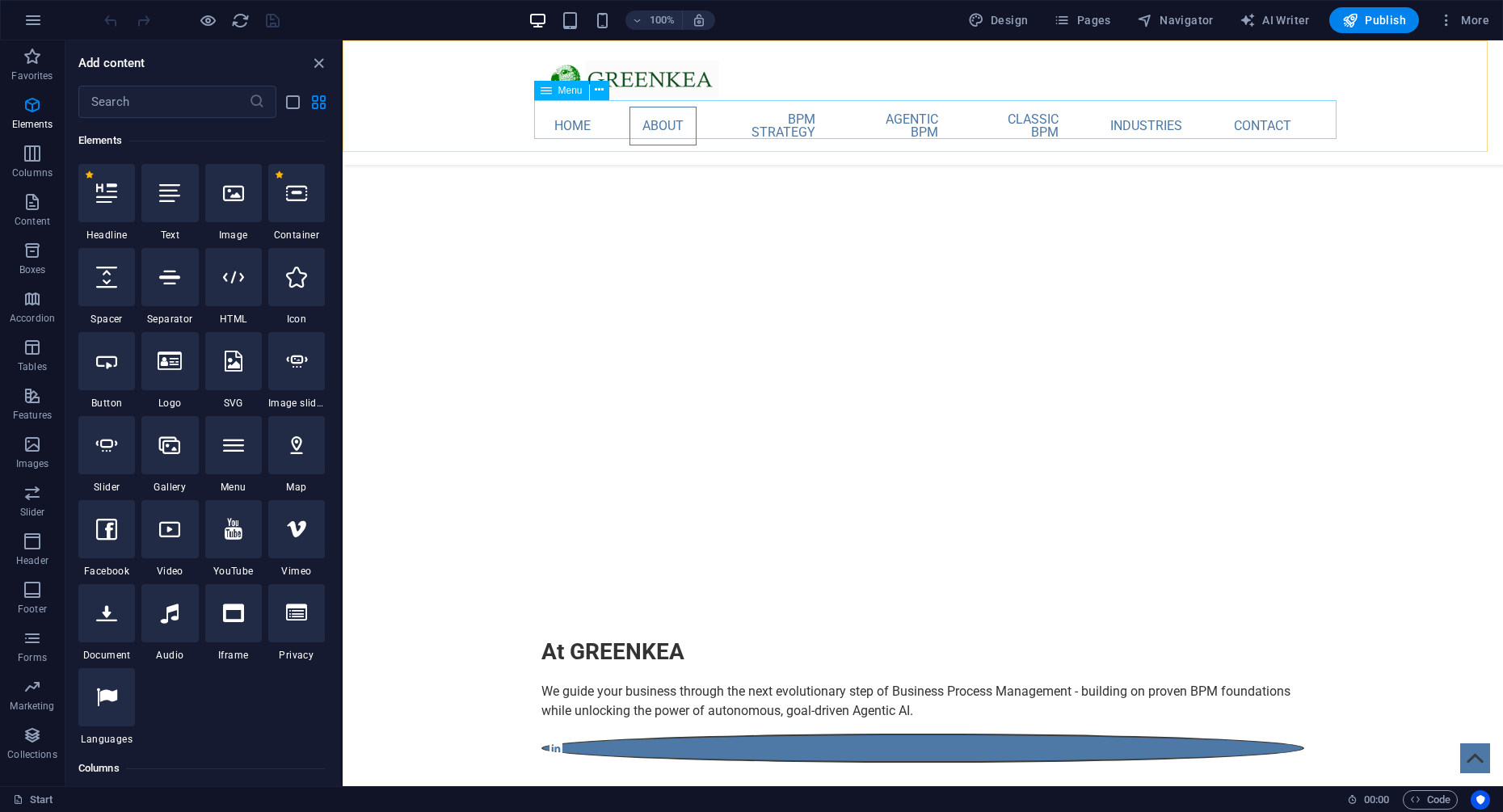 click on "Home About BPM STRATEGY AGENTIC BPM CLASSIC BPM Industries Contact" at bounding box center [923, 126] 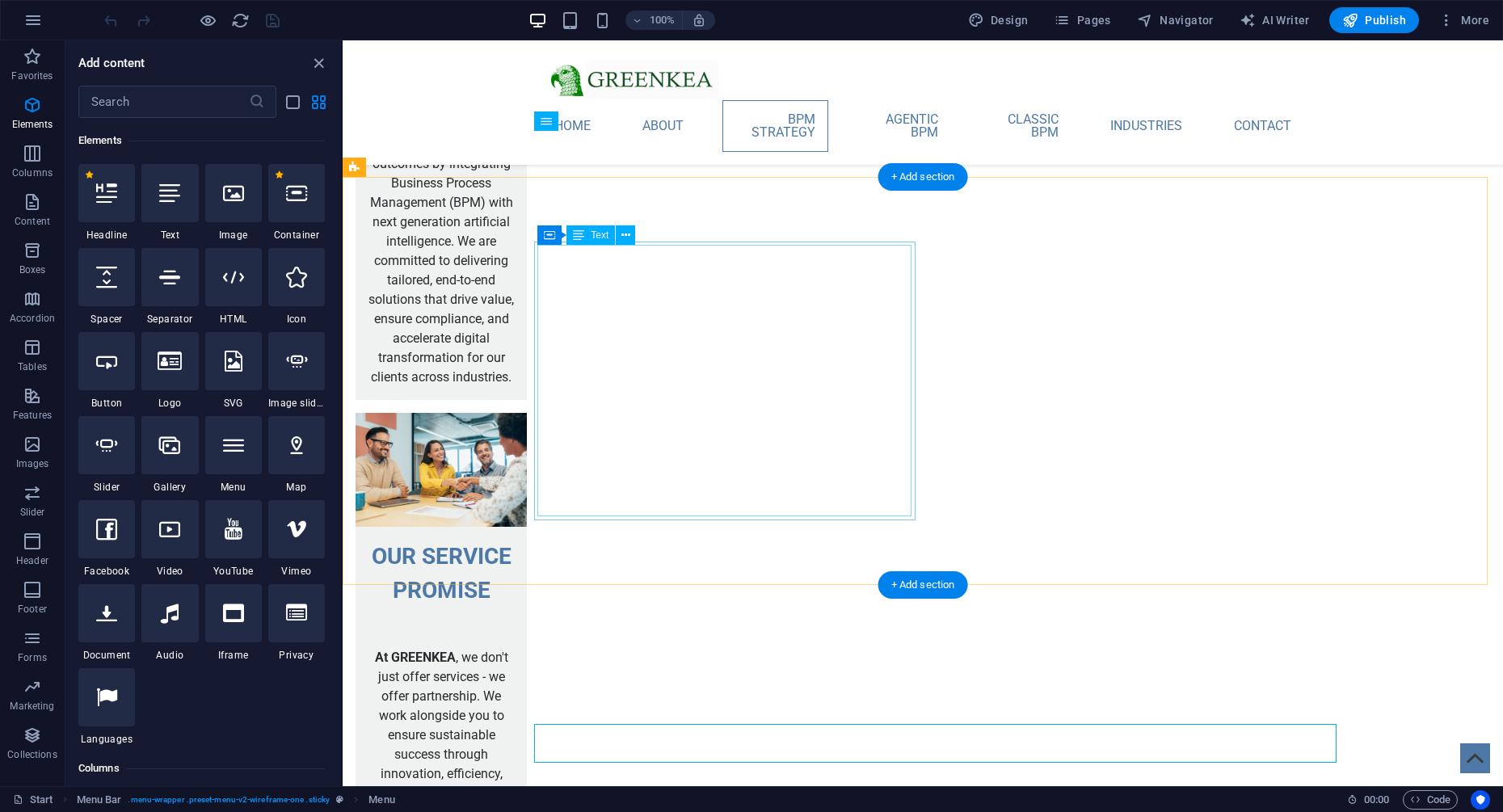 scroll, scrollTop: 3072, scrollLeft: 0, axis: vertical 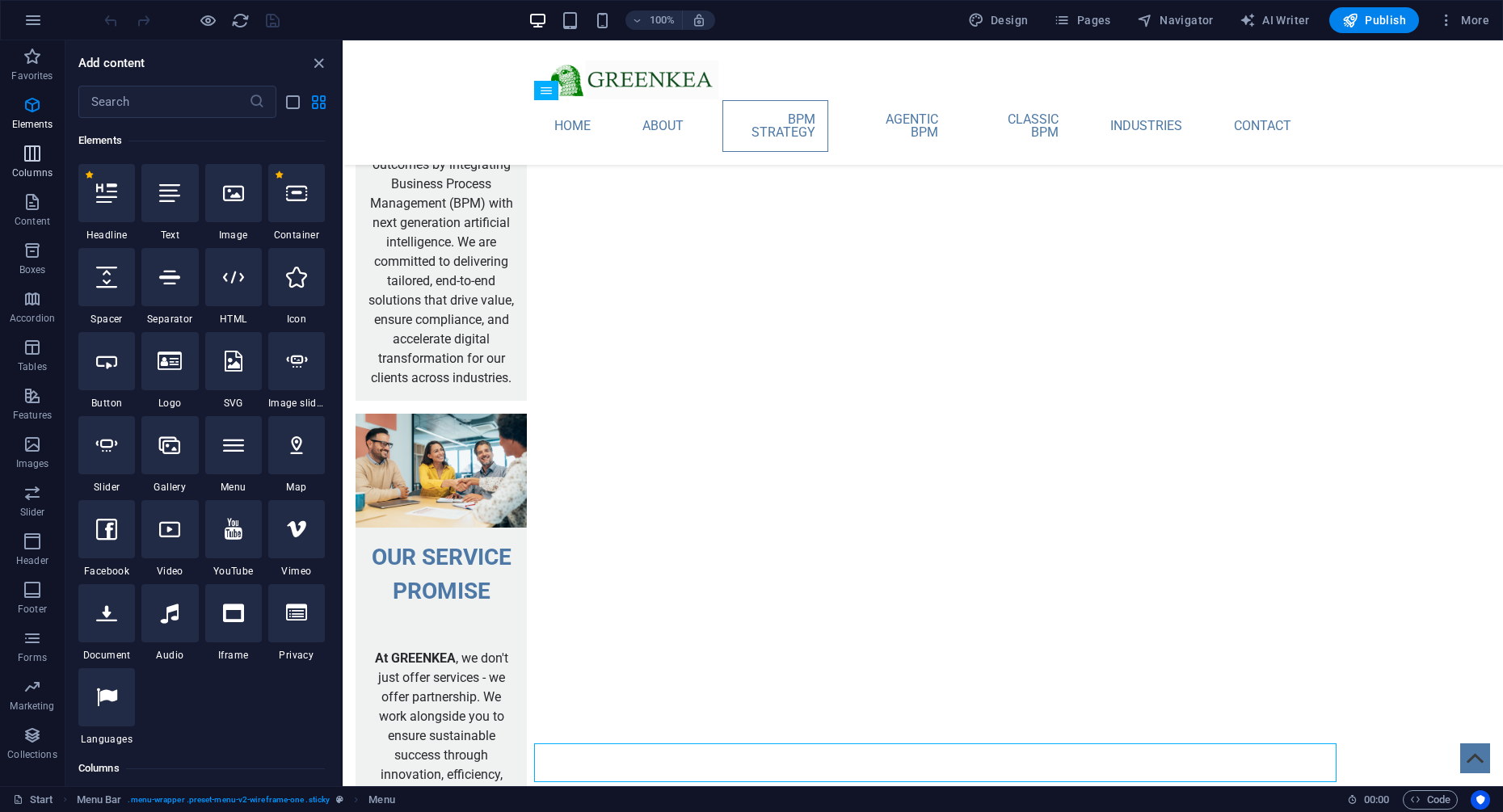 click at bounding box center (32, 154) 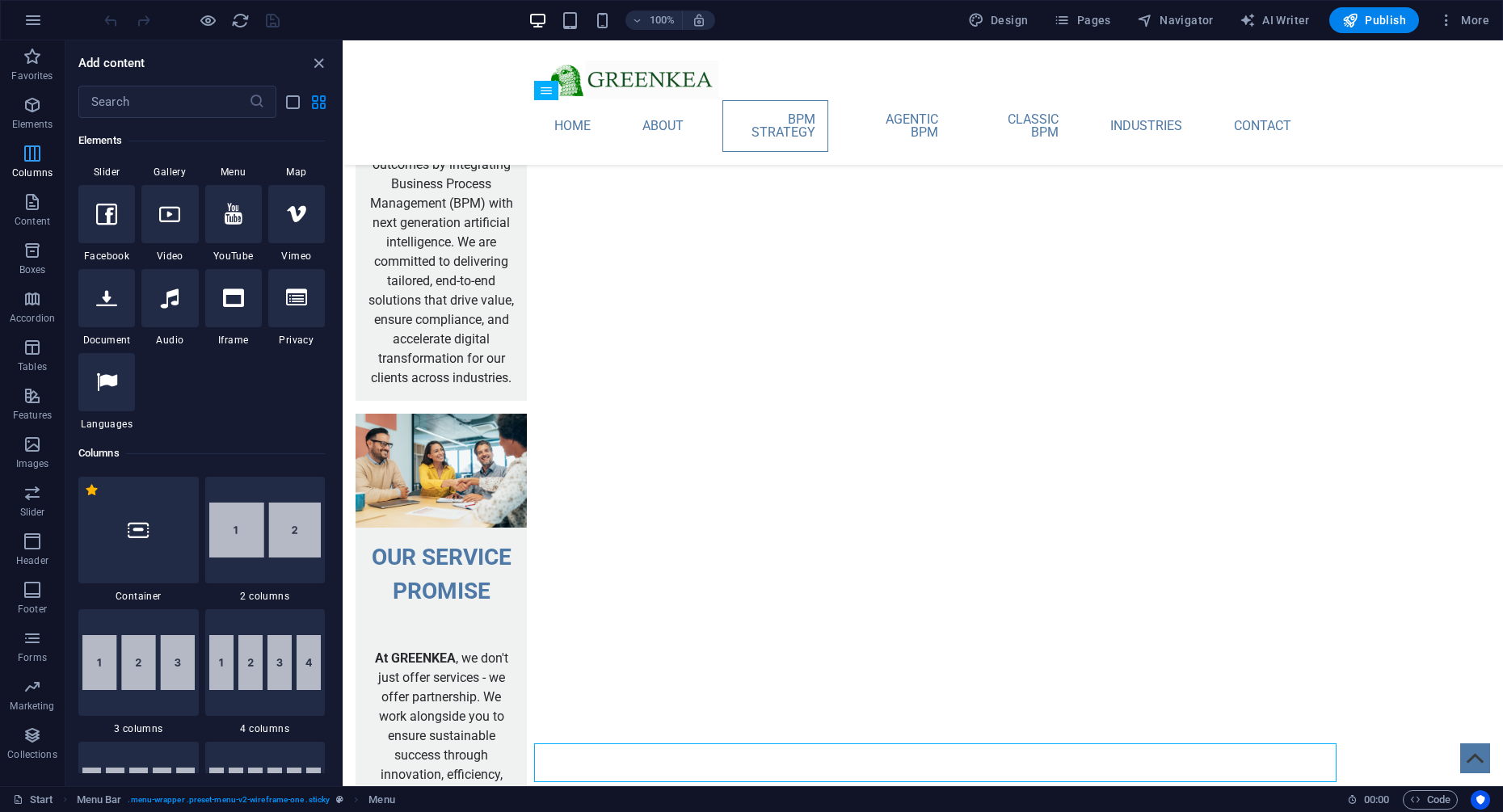 scroll, scrollTop: 800, scrollLeft: 0, axis: vertical 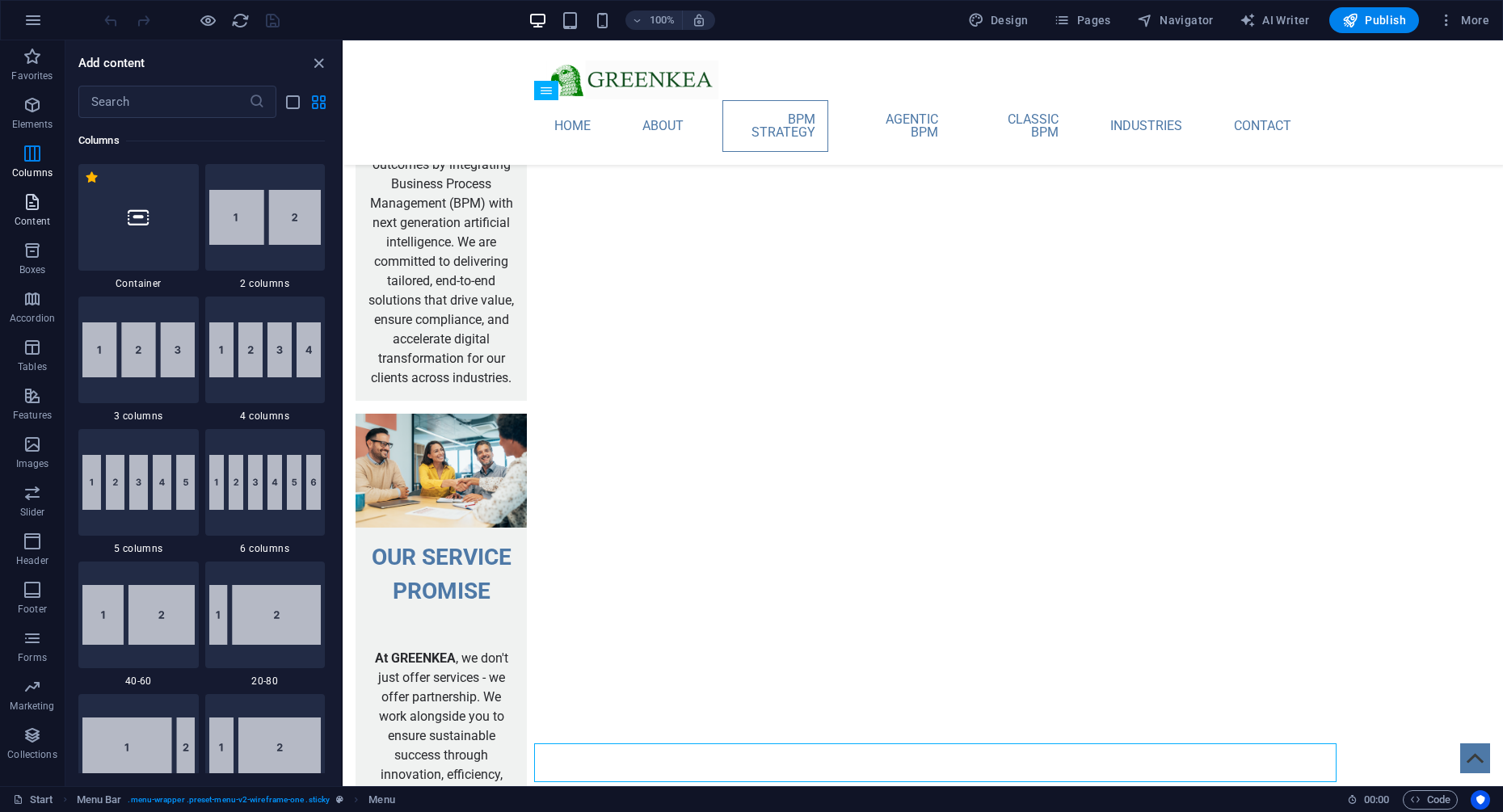 click at bounding box center (32, 202) 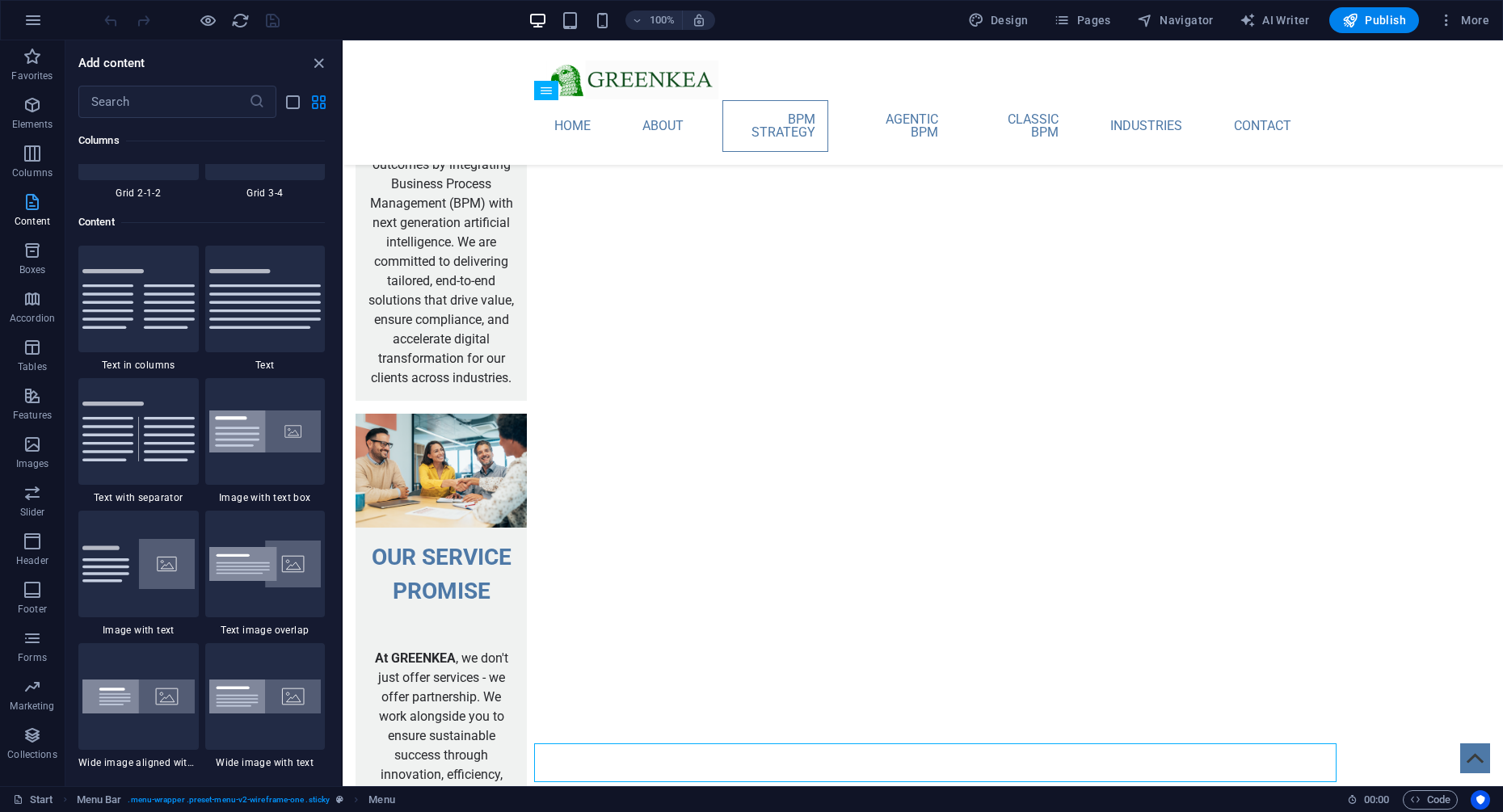 scroll, scrollTop: 2827, scrollLeft: 0, axis: vertical 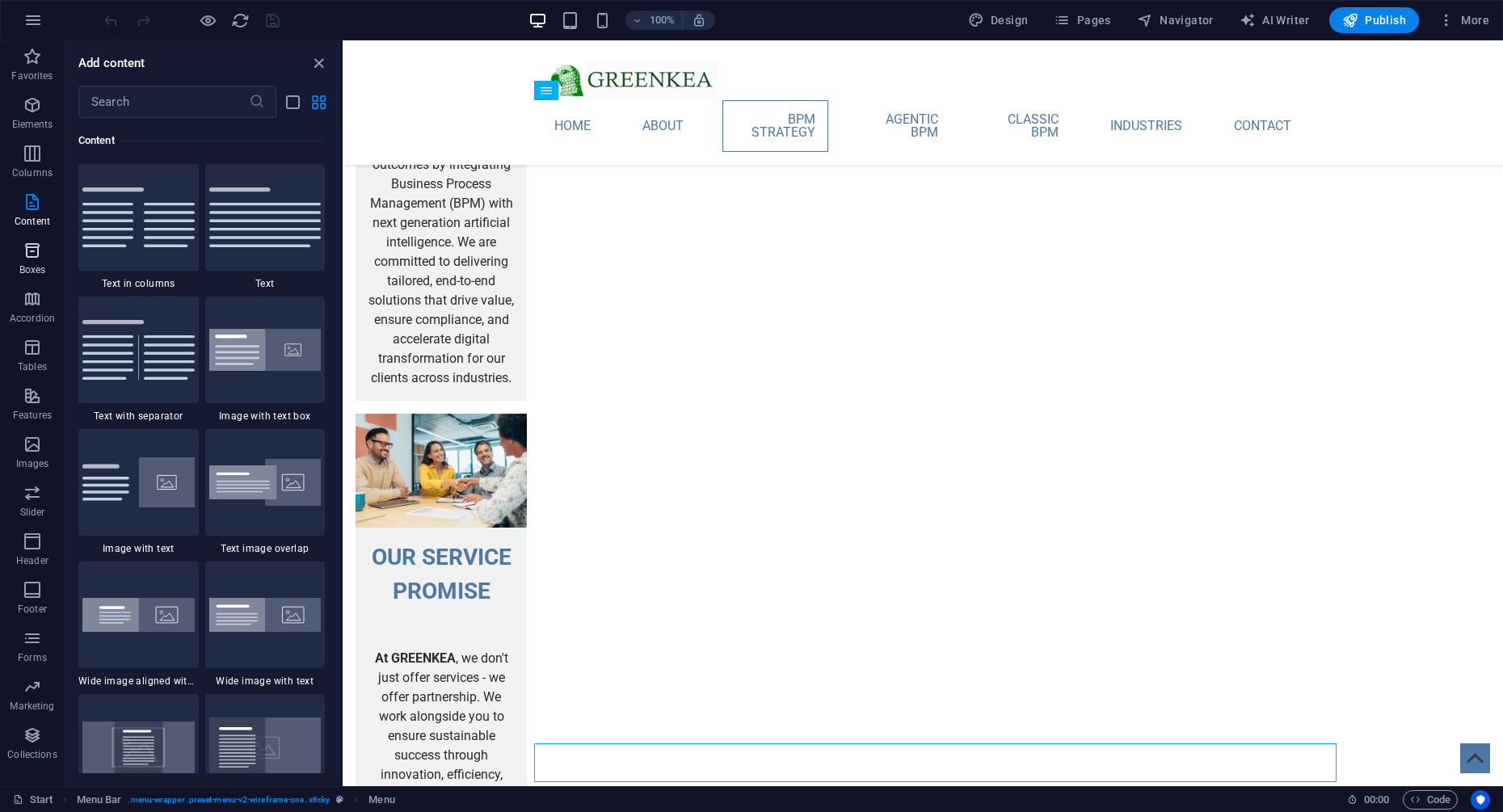 click on "Boxes" at bounding box center (32, 270) 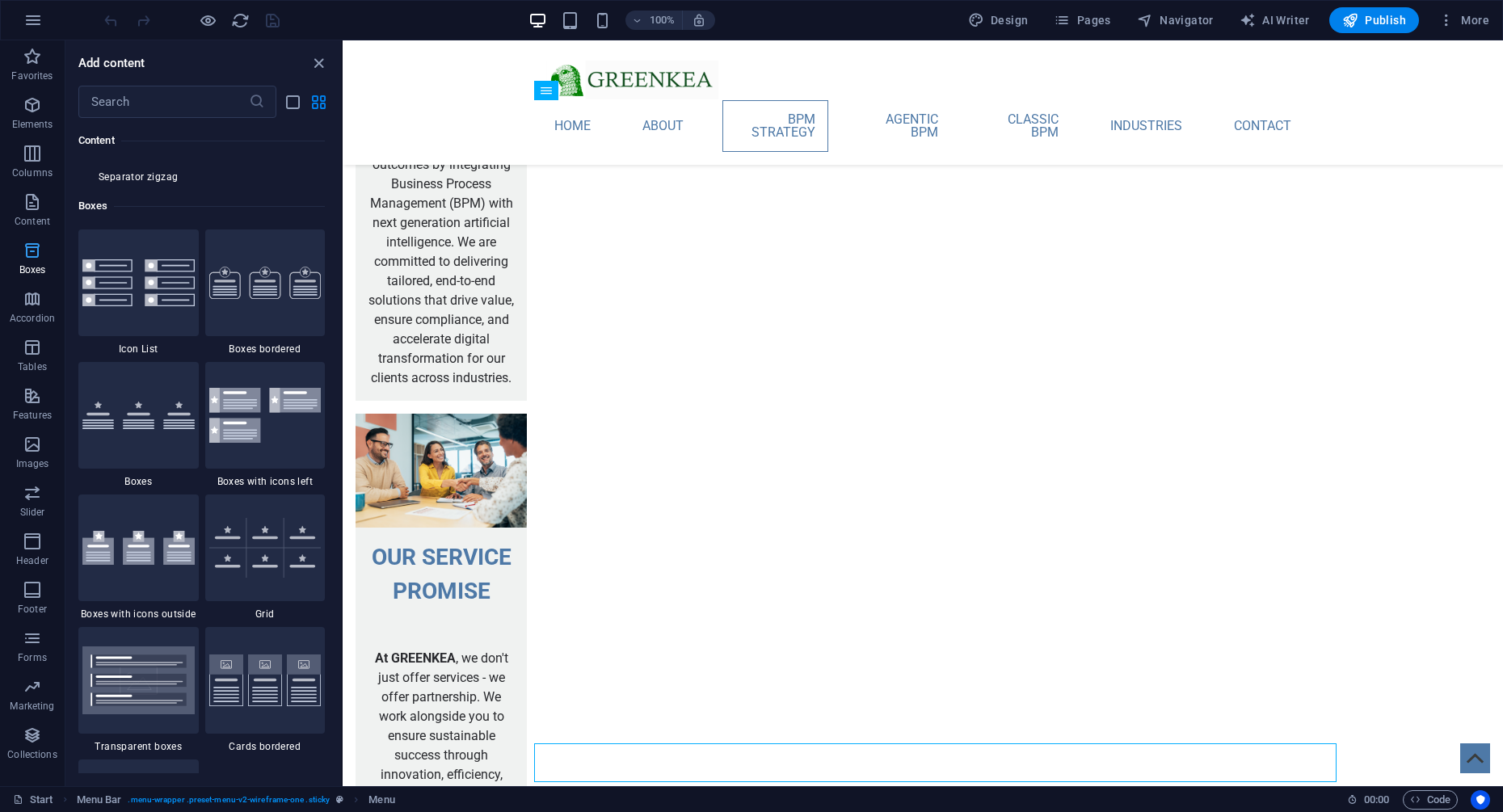 scroll, scrollTop: 4457, scrollLeft: 0, axis: vertical 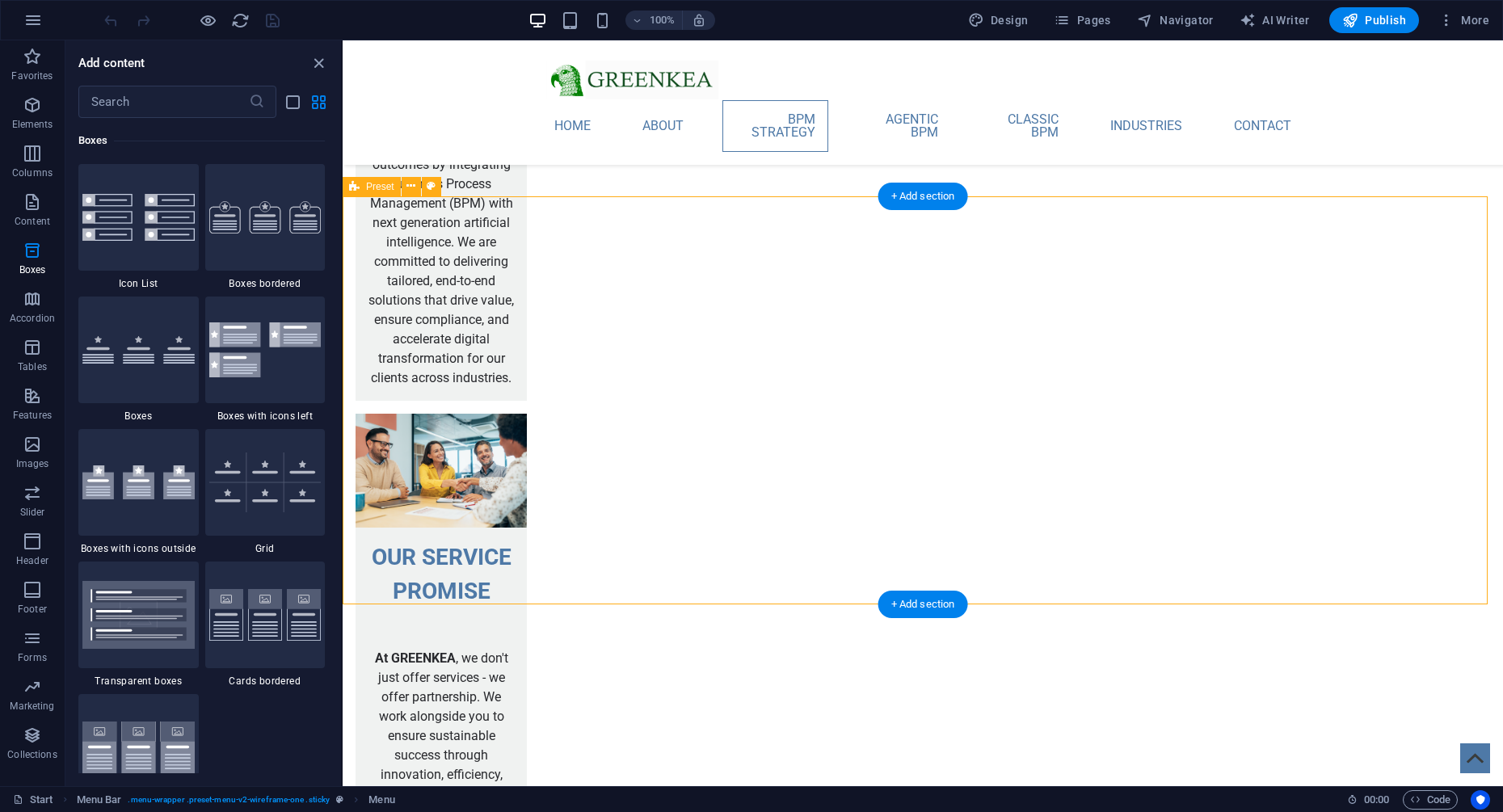click on "Since the early days of process modelling and cross-organizational end-to-end (E2E) optimization, BPM has evolved tremendously. In today’s era of disruptive change driven by AI, its importance is once again evident—as the essential business entry point for the effective application of emerging technologies. A successful BPM approach now demands strategic foresight and the right intuitive sense to select and apply the appropriate BPM methods and technologies collaboratively across diverse use cases and requirements There is no ‘silver bullet’ for every challenge, no matter how enthusiastic one may be about new and exciting technologies. Drop content here or  Add elements  Paste clipboard" at bounding box center (923, 2321) 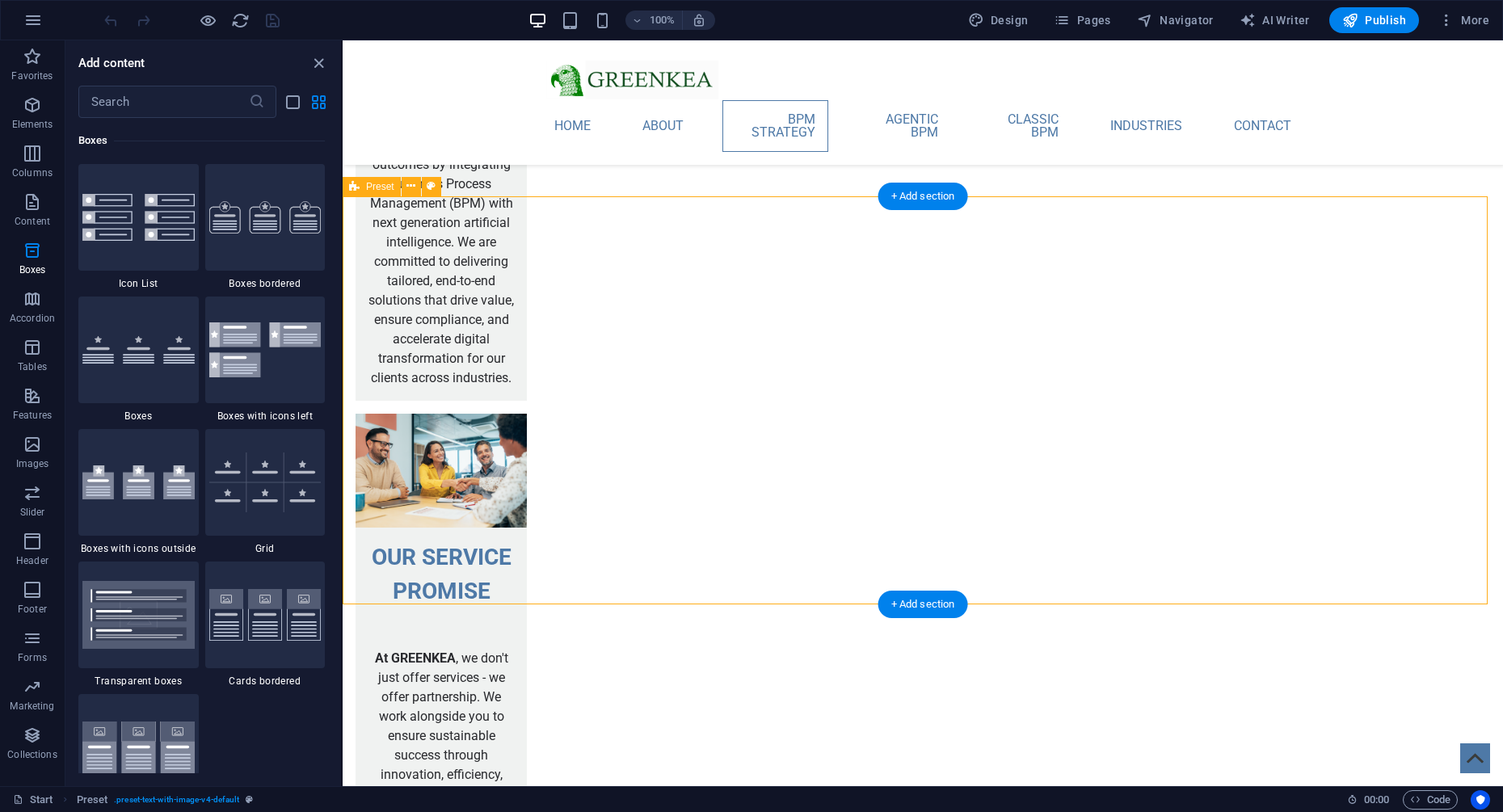 click at bounding box center (737, 2345) 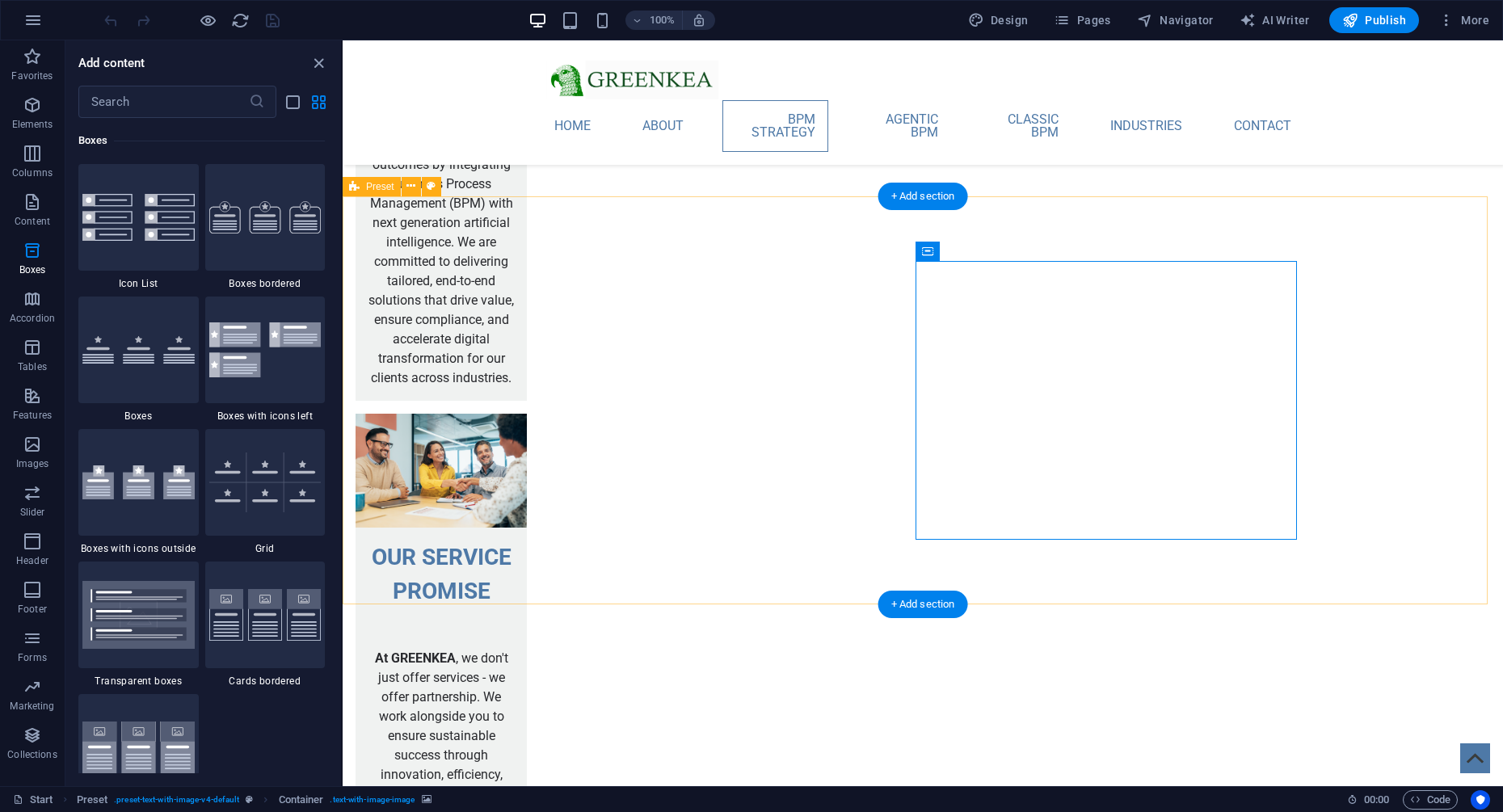 click at bounding box center (737, 2345) 